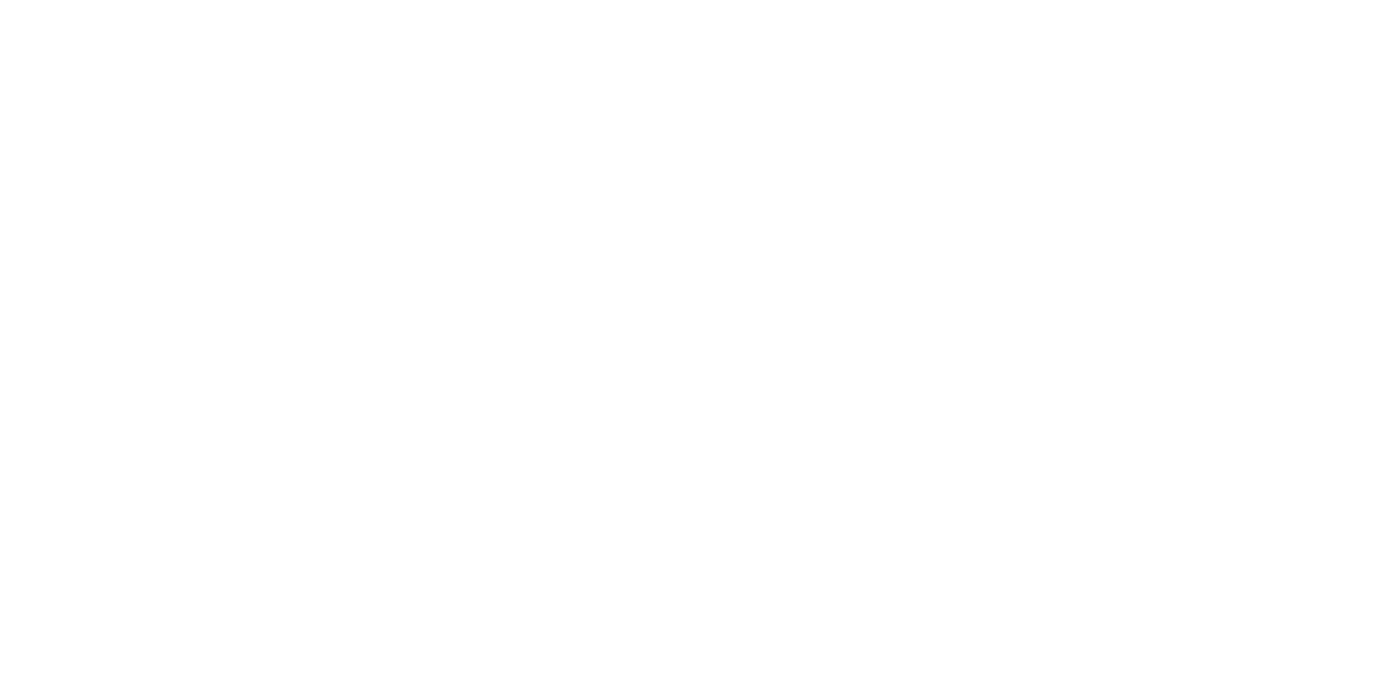 scroll, scrollTop: 0, scrollLeft: 0, axis: both 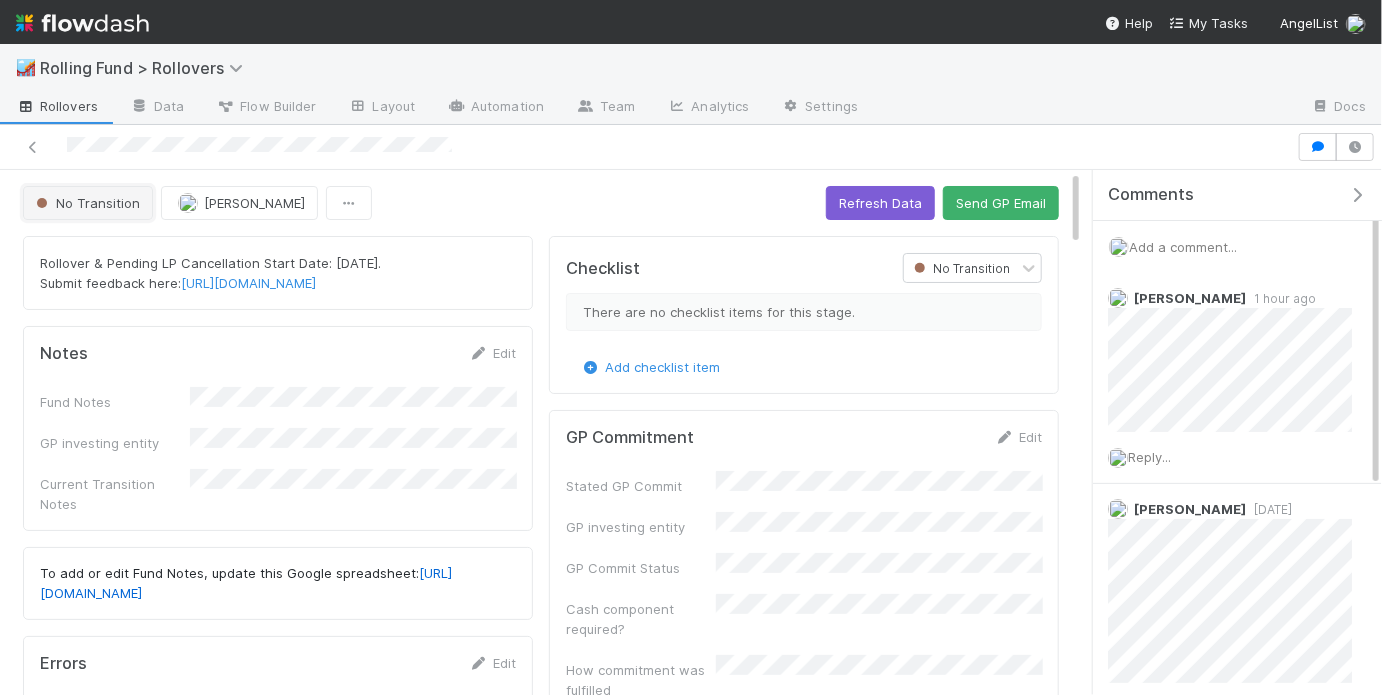 click on "No Transition" at bounding box center (88, 203) 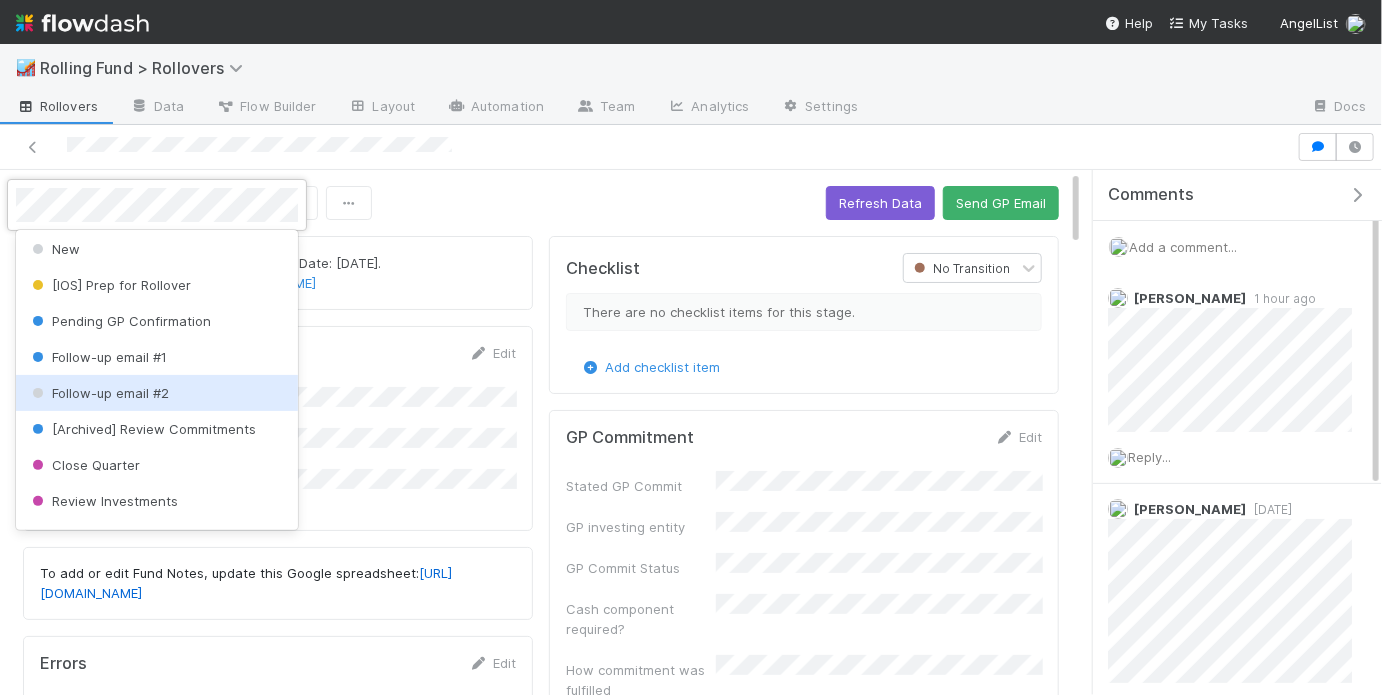scroll, scrollTop: 0, scrollLeft: 0, axis: both 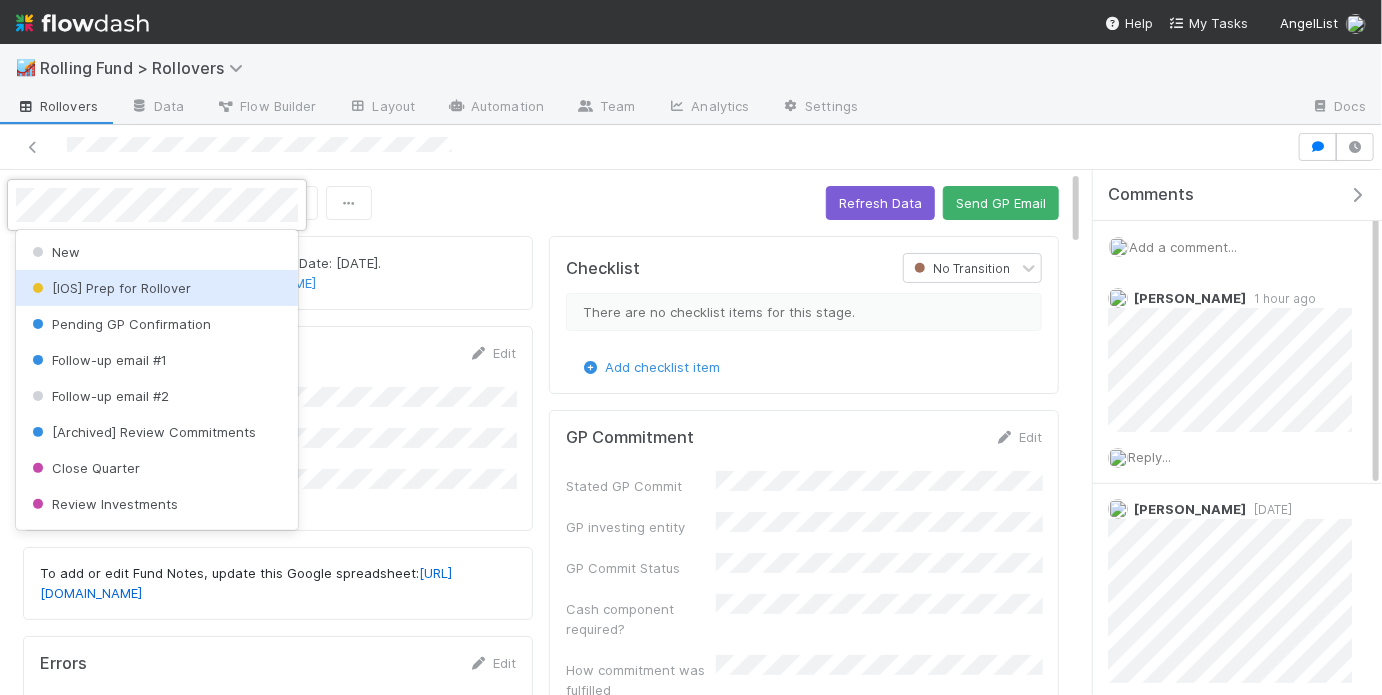 click on "[IOS] Prep for Rollover" at bounding box center [157, 288] 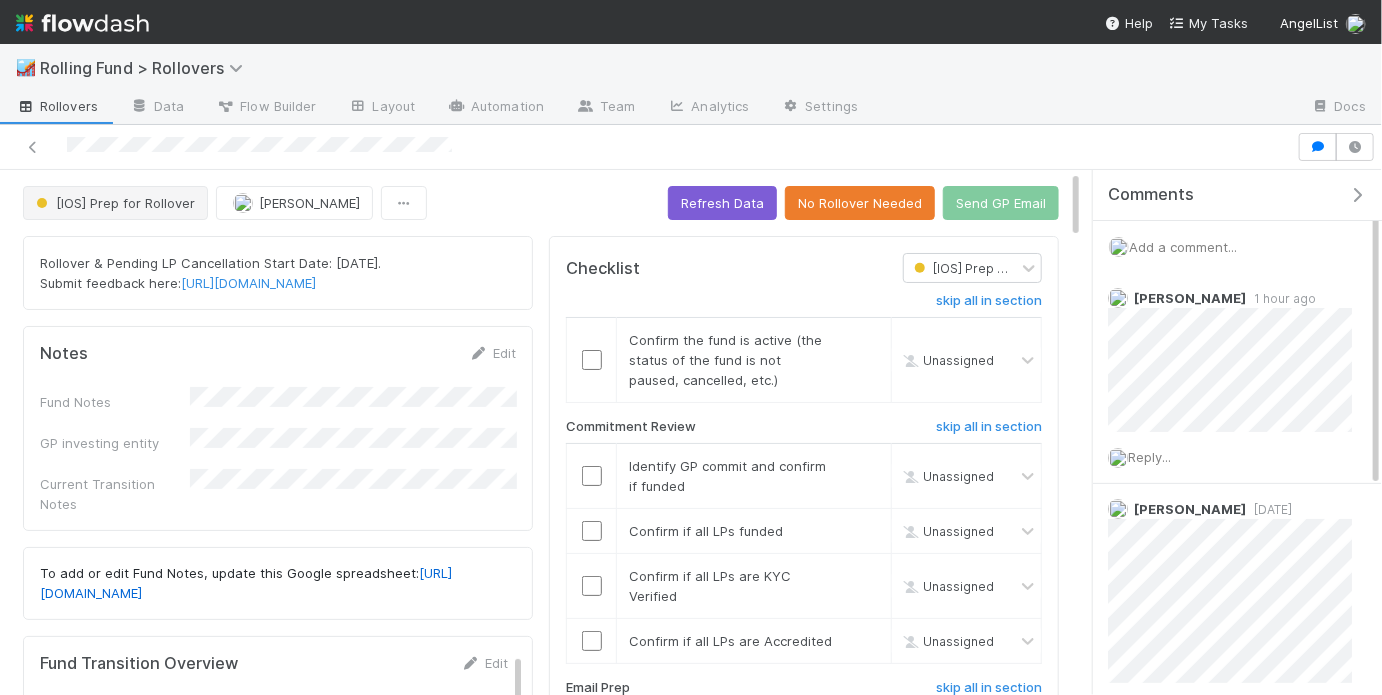 scroll, scrollTop: 1, scrollLeft: 1, axis: both 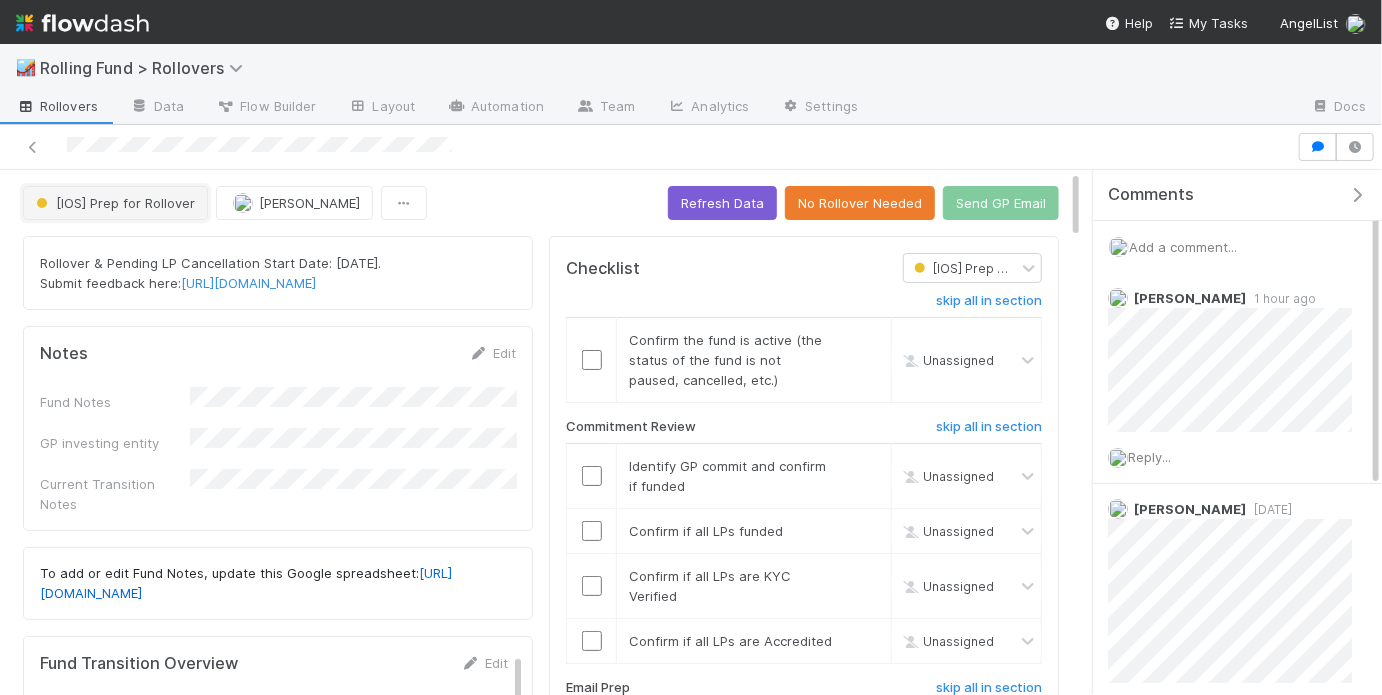 click on "[IOS] Prep for Rollover" at bounding box center (113, 203) 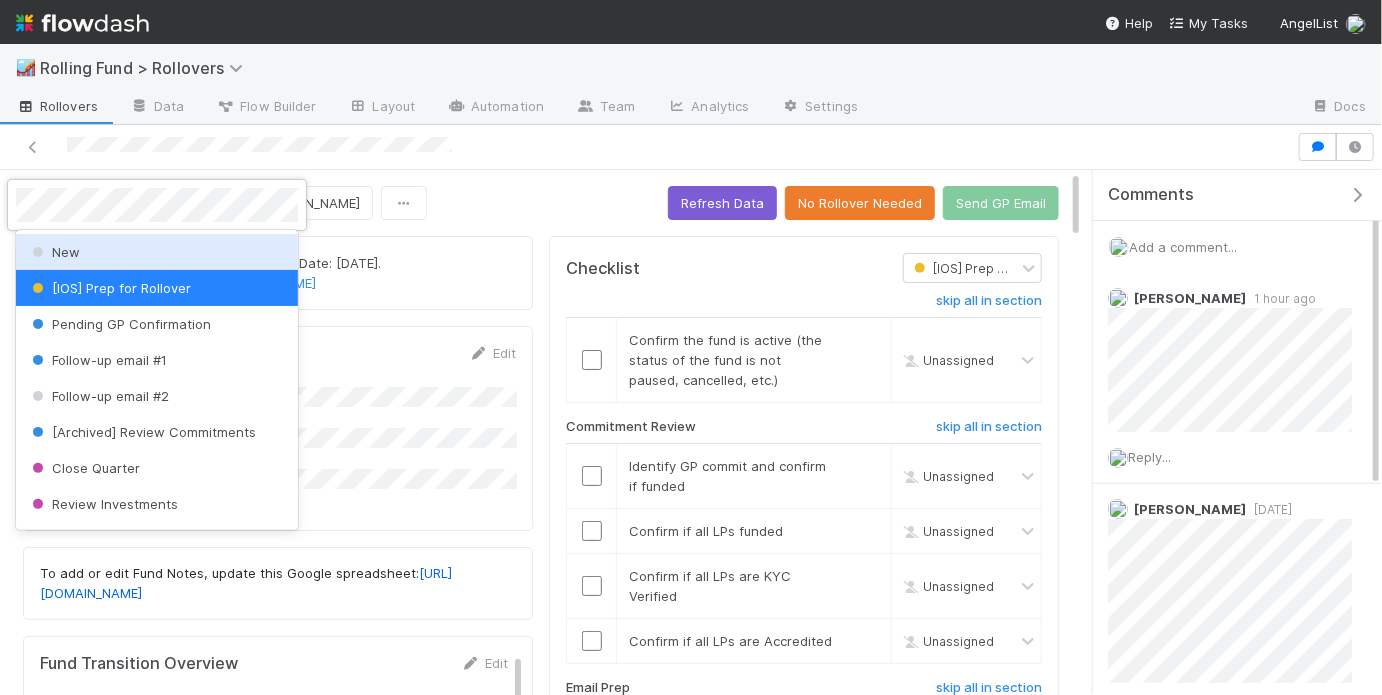 click on "New" at bounding box center [157, 252] 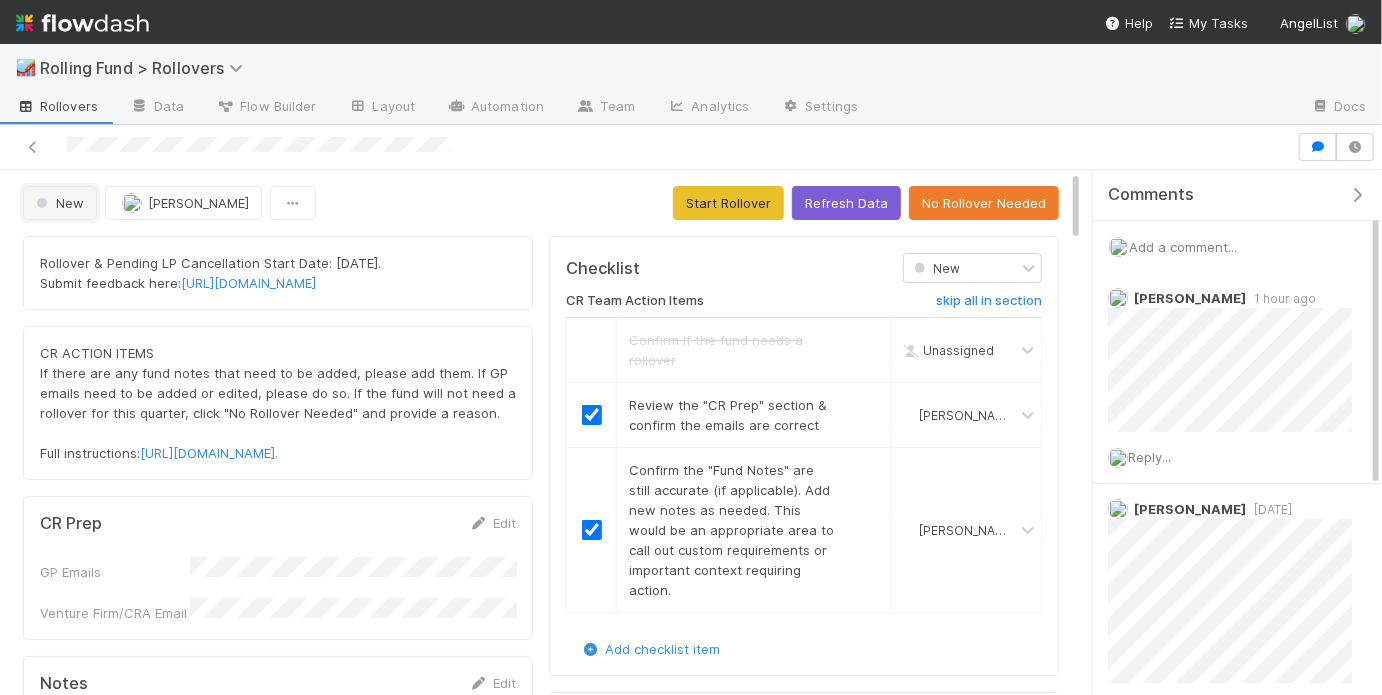 click on "New" at bounding box center (58, 203) 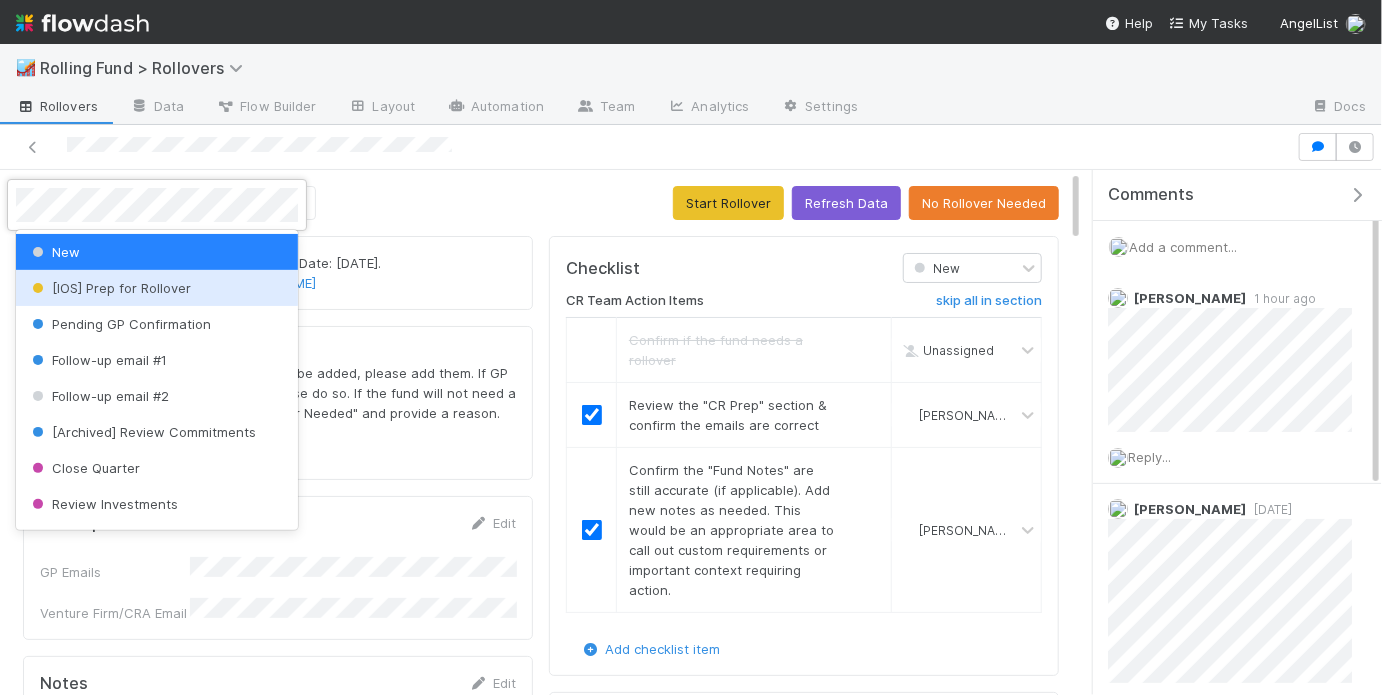 click on "[IOS] Prep for Rollover" at bounding box center [109, 288] 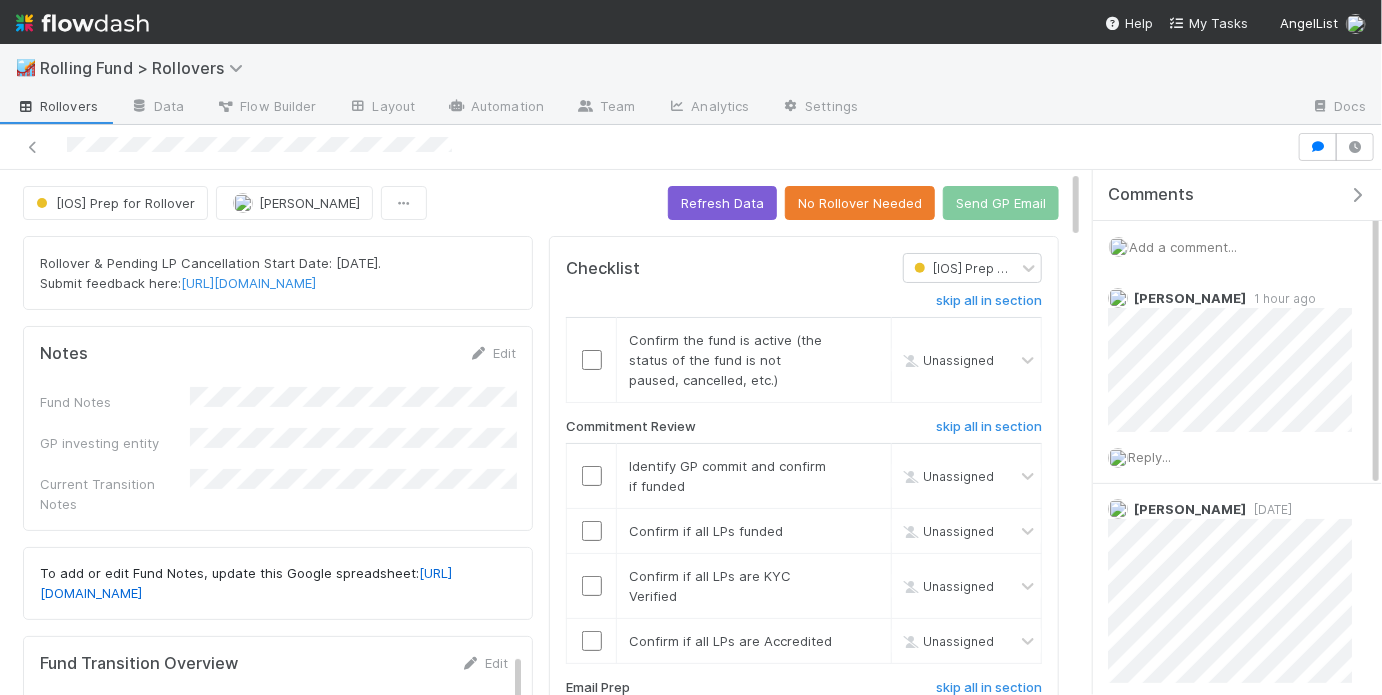 scroll, scrollTop: 1, scrollLeft: 1, axis: both 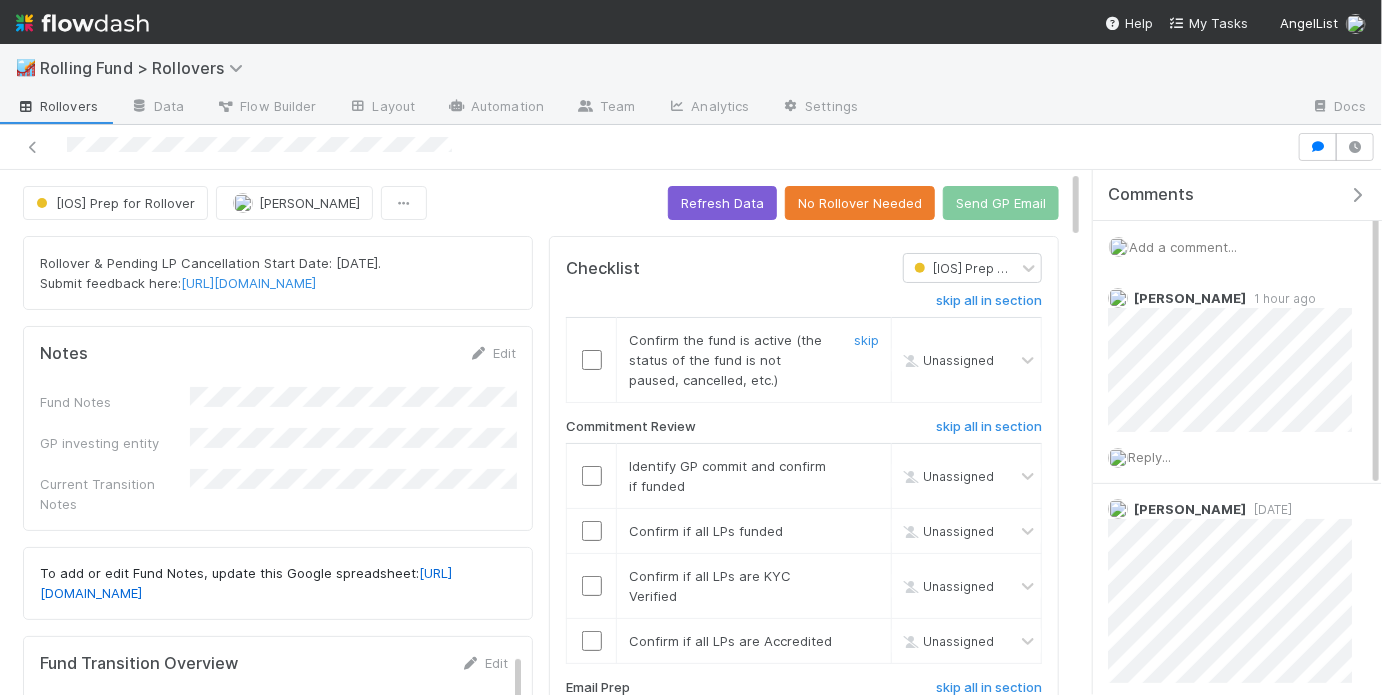 click at bounding box center [592, 360] 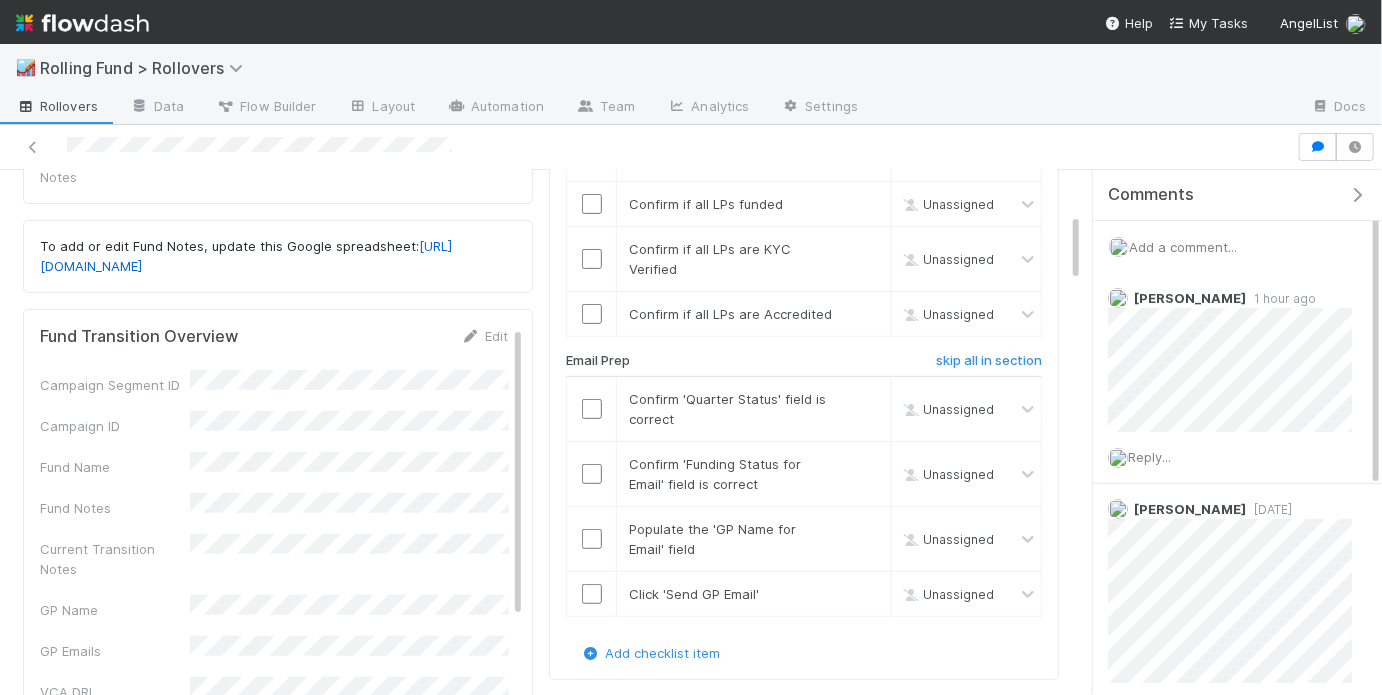 scroll, scrollTop: 528, scrollLeft: 0, axis: vertical 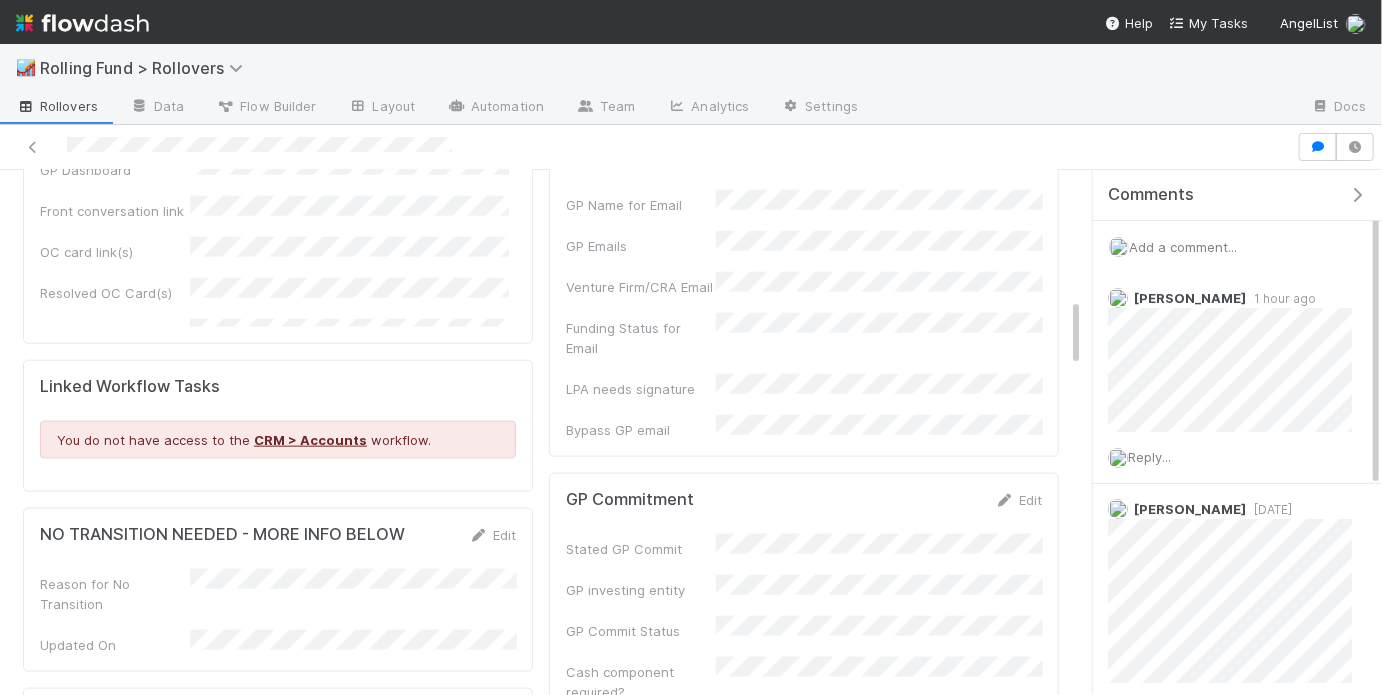 click on "GP Commitment Edit" at bounding box center (804, 500) 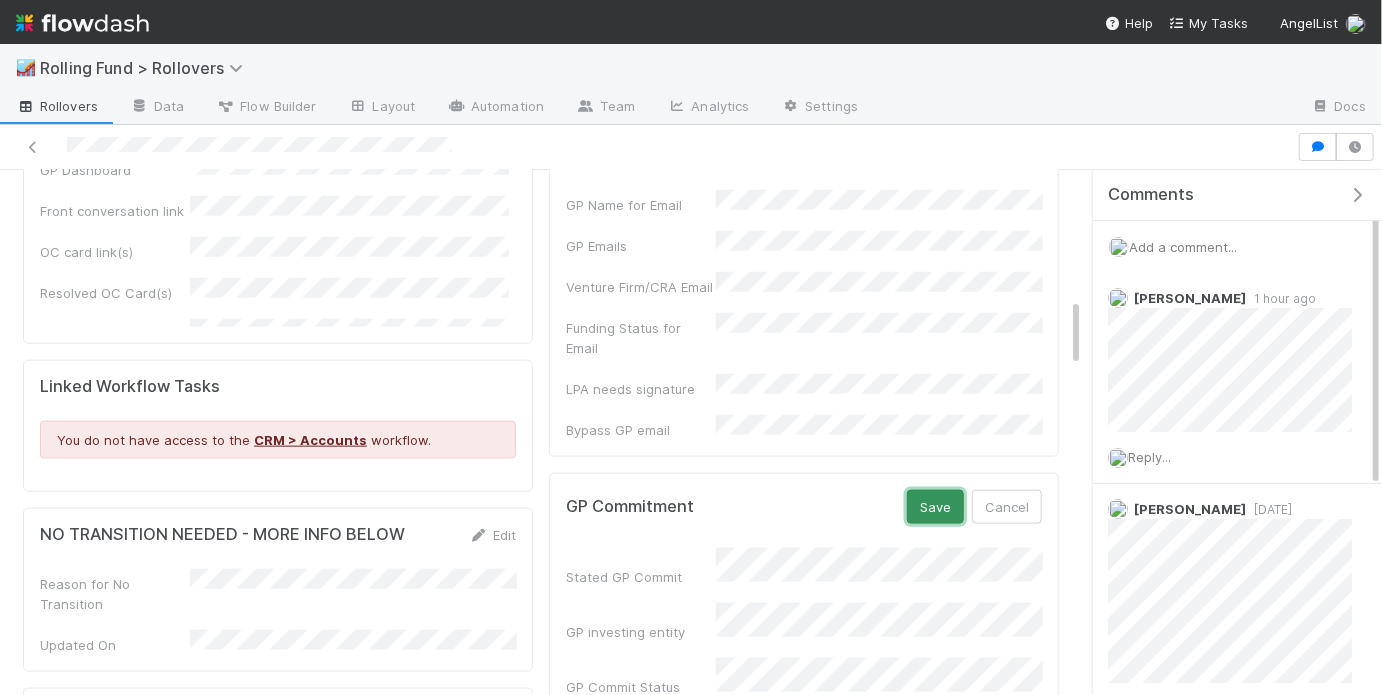 click on "Save" at bounding box center (935, 507) 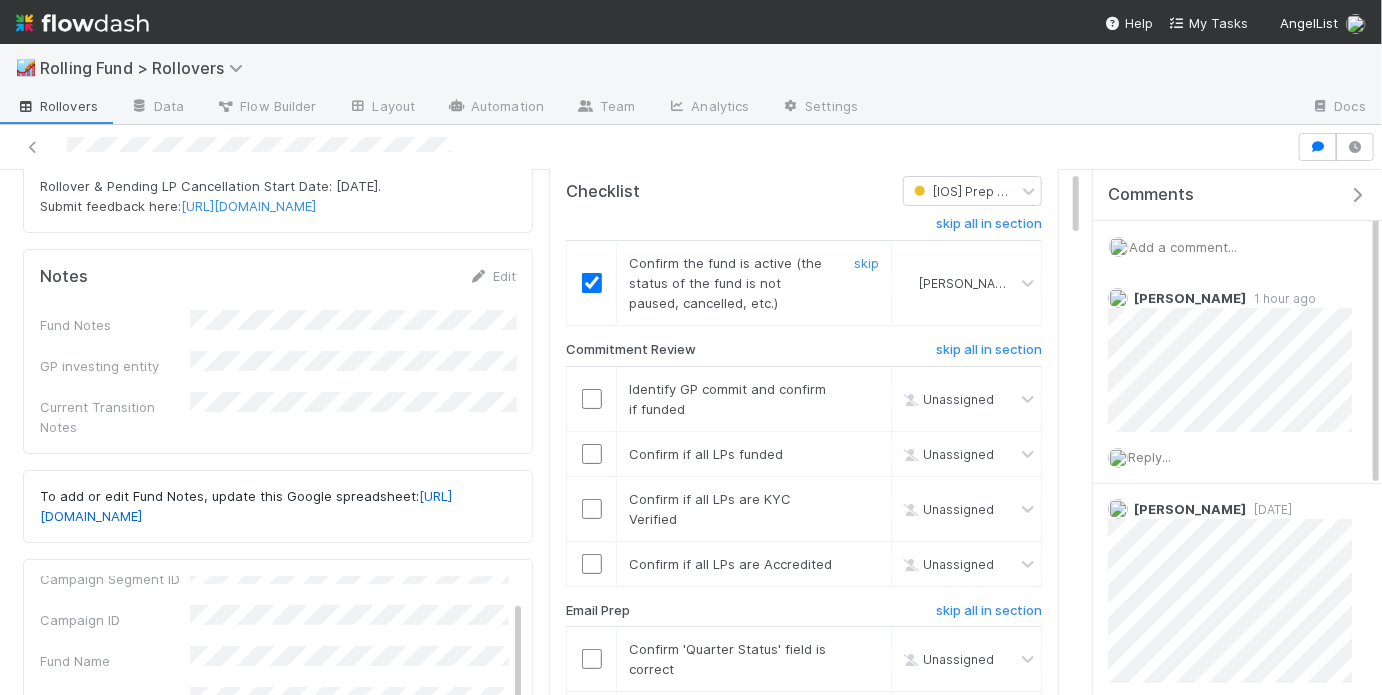 scroll, scrollTop: 0, scrollLeft: 0, axis: both 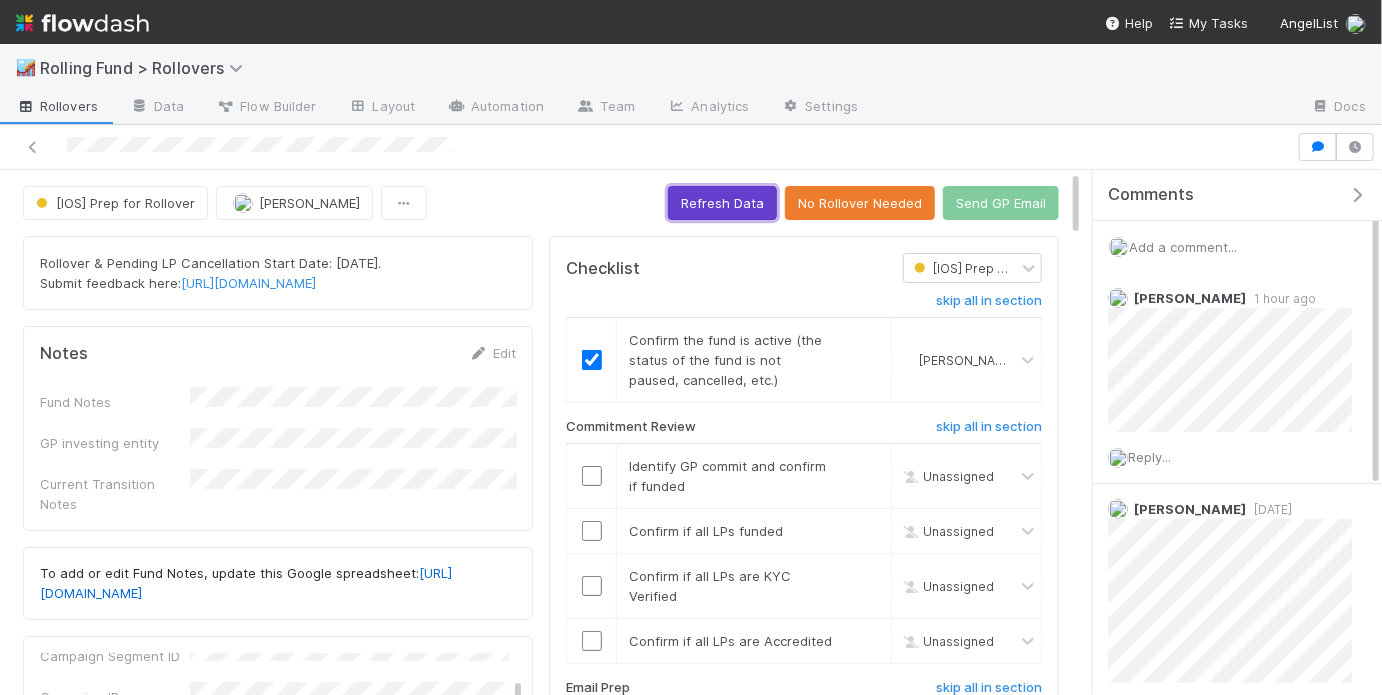 click on "Refresh Data" at bounding box center [722, 203] 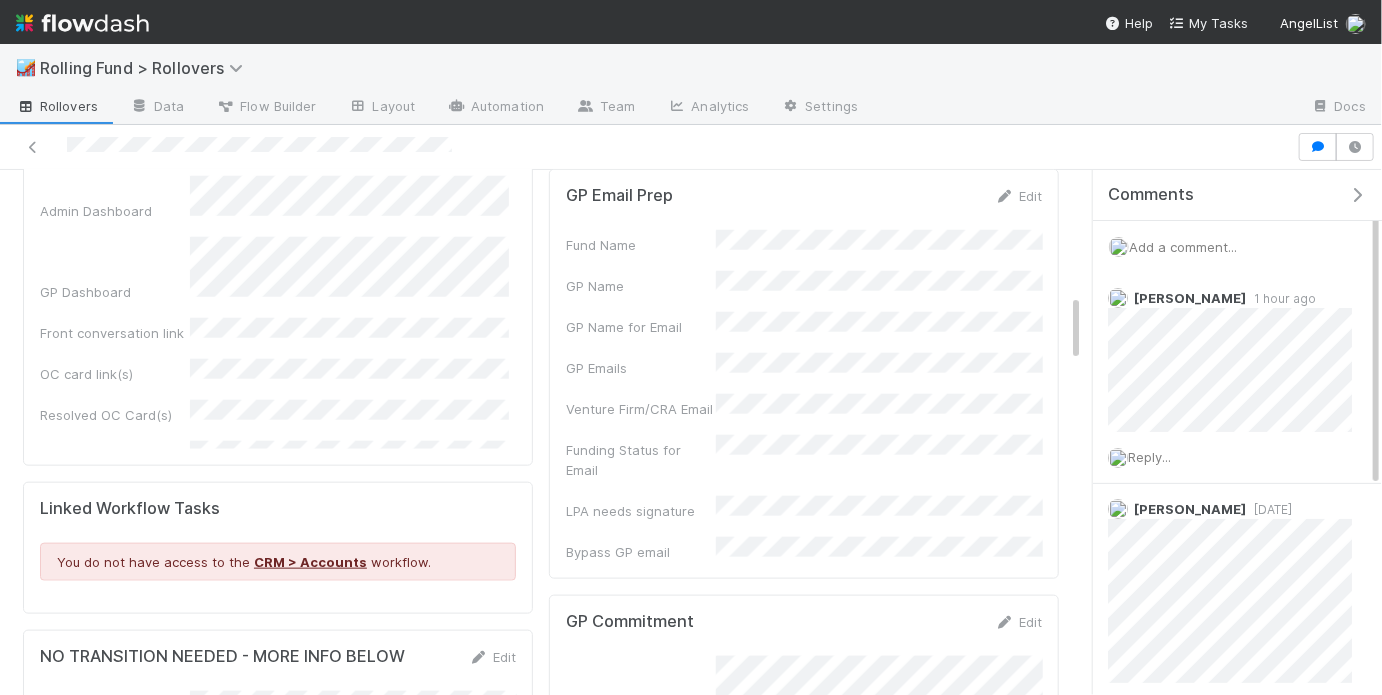 scroll, scrollTop: 981, scrollLeft: 0, axis: vertical 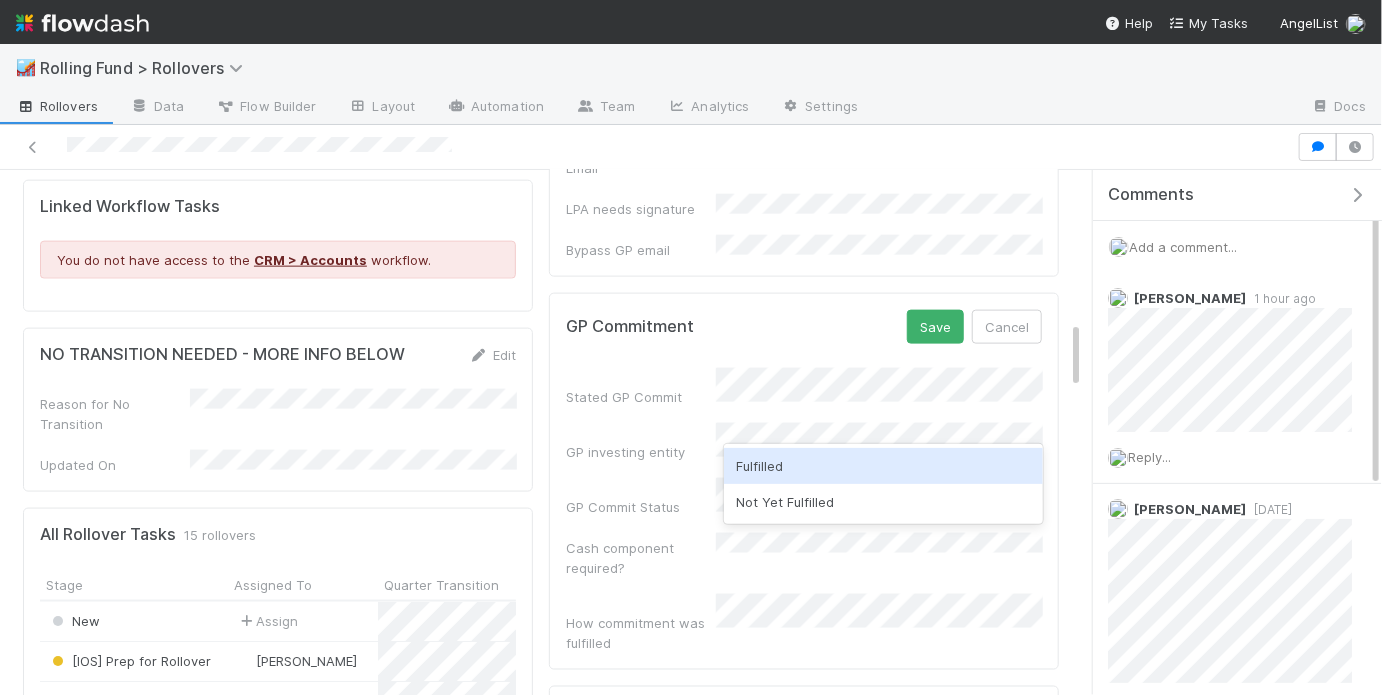 click on "Fulfilled" at bounding box center [883, 466] 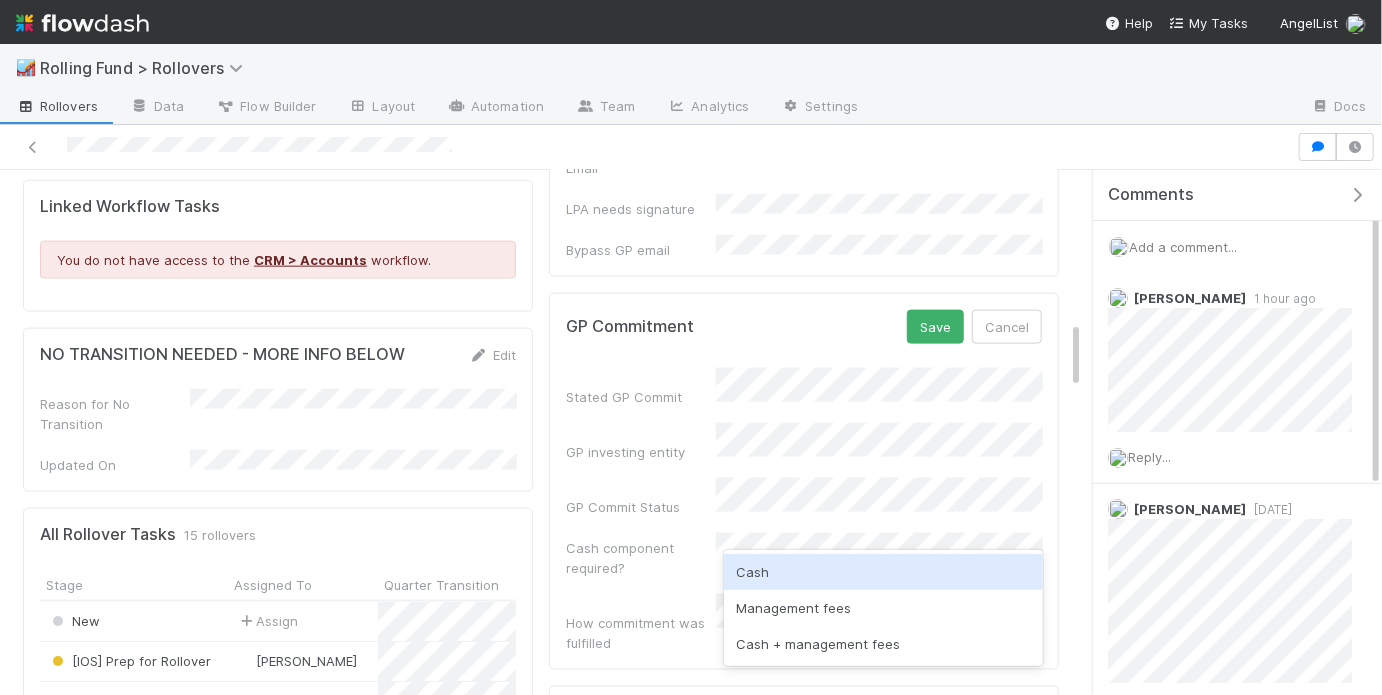 click on "Cash" at bounding box center [883, 572] 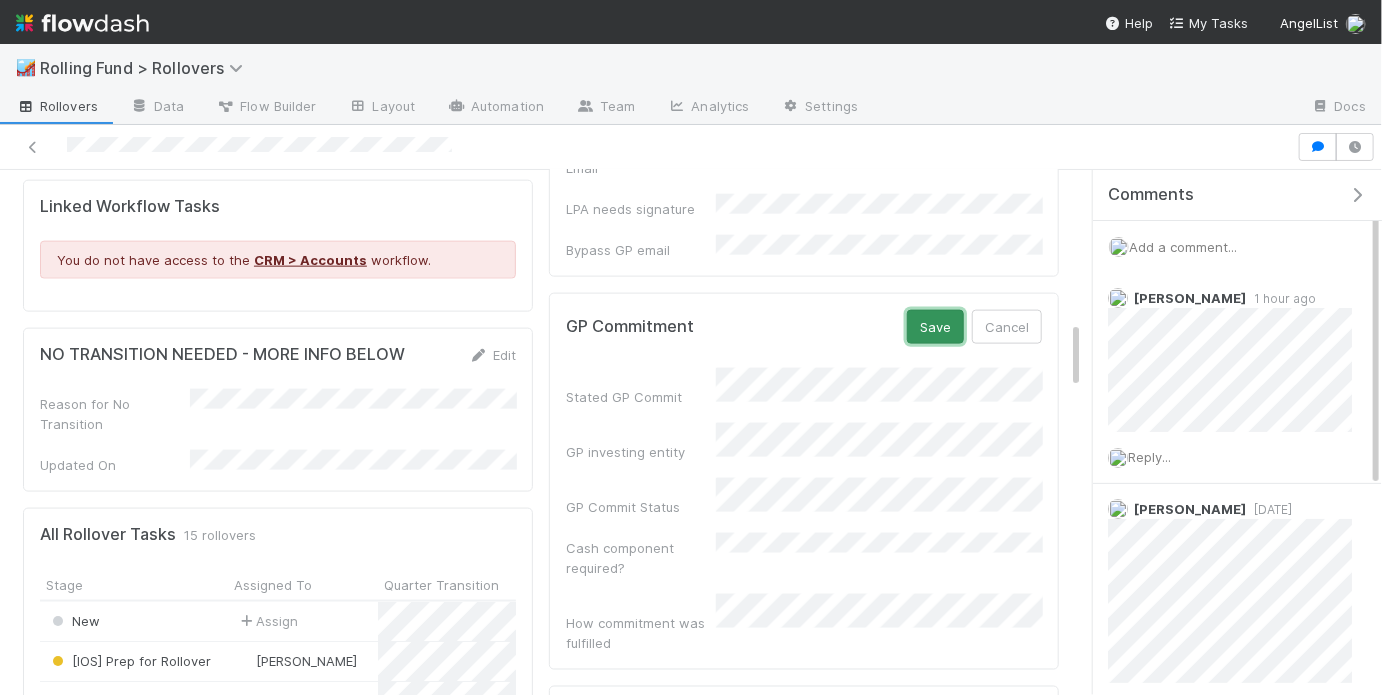 click on "Save" at bounding box center (935, 327) 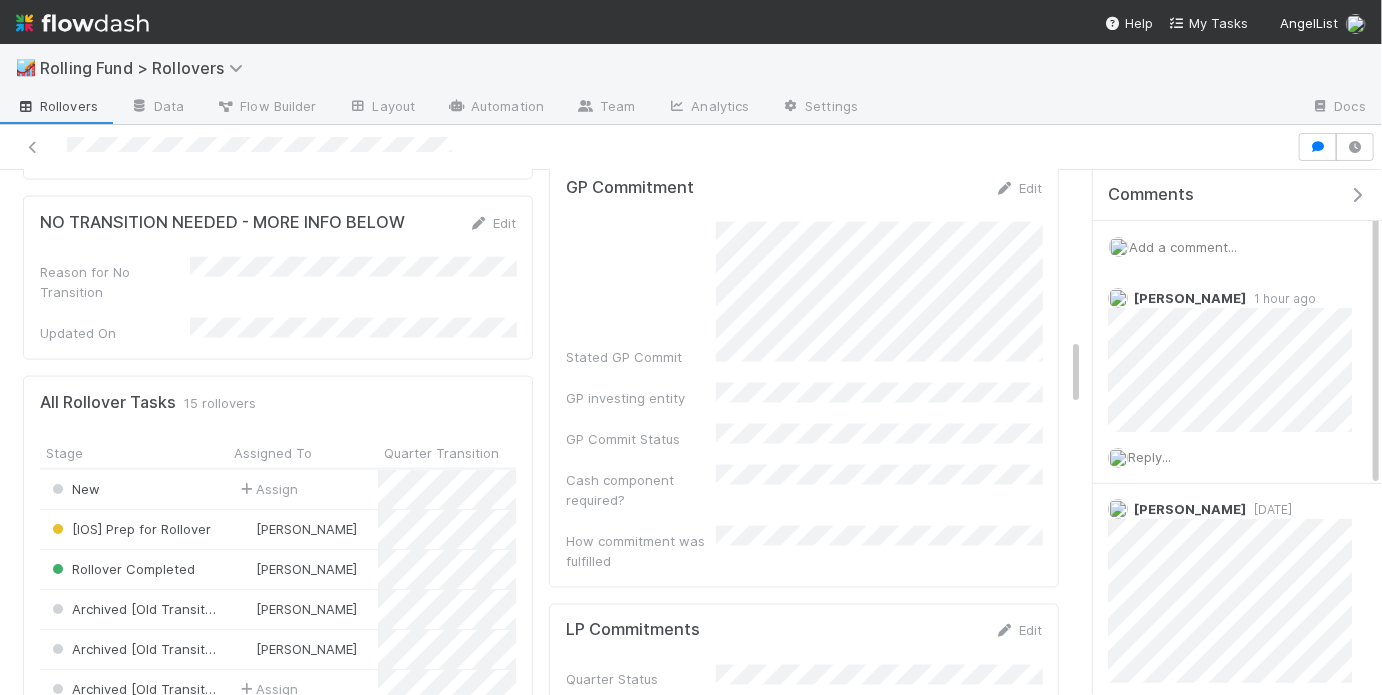 scroll, scrollTop: 1367, scrollLeft: 0, axis: vertical 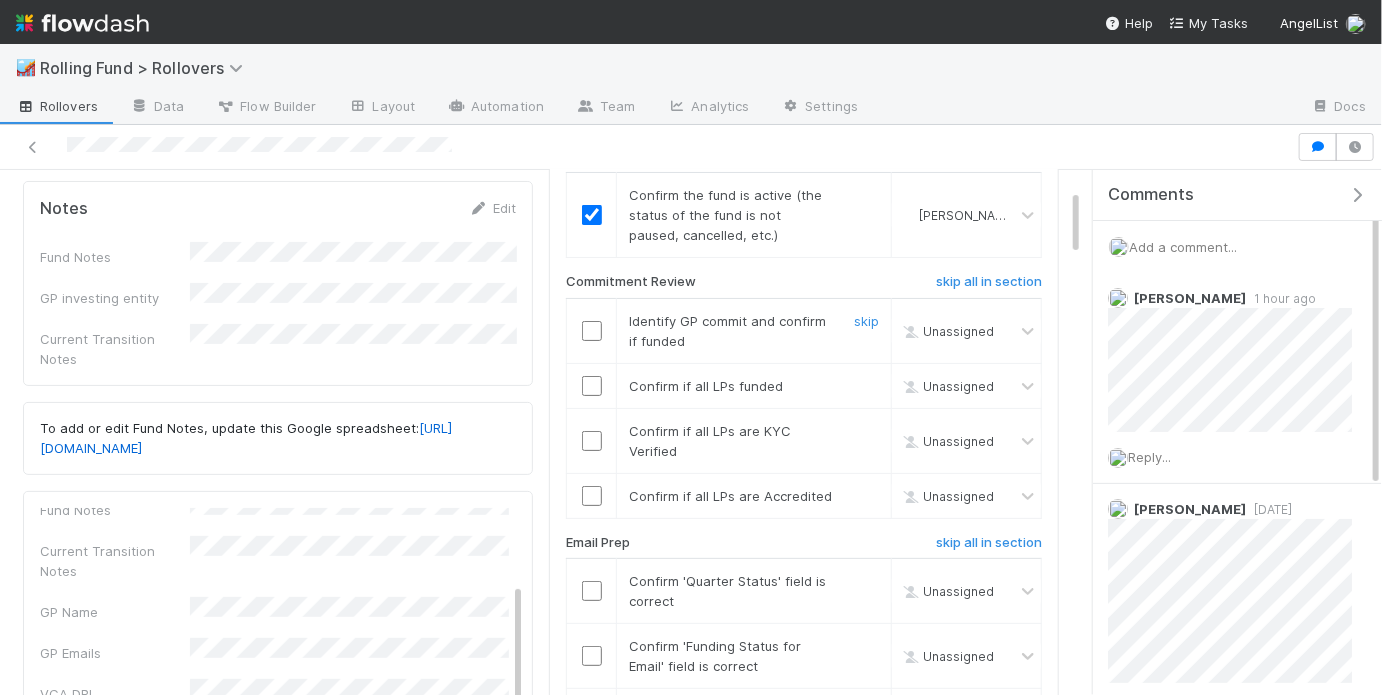 click at bounding box center [592, 331] 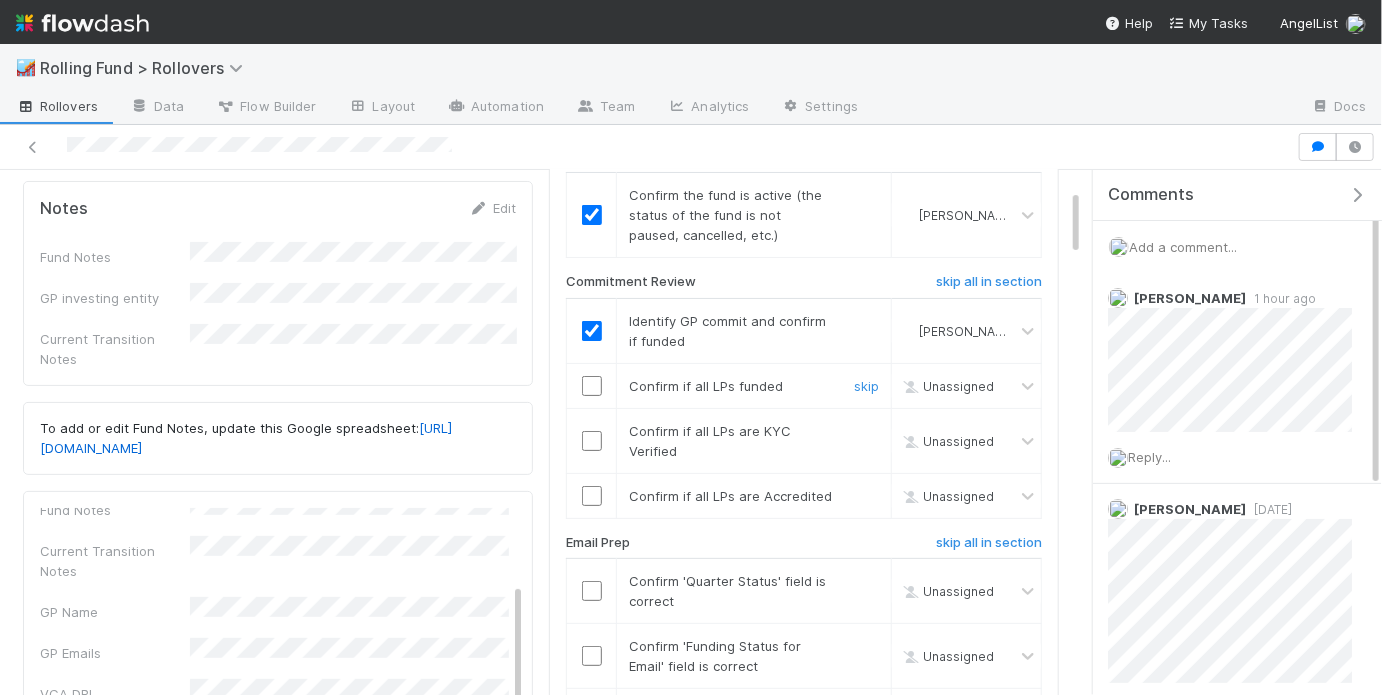 click at bounding box center [592, 386] 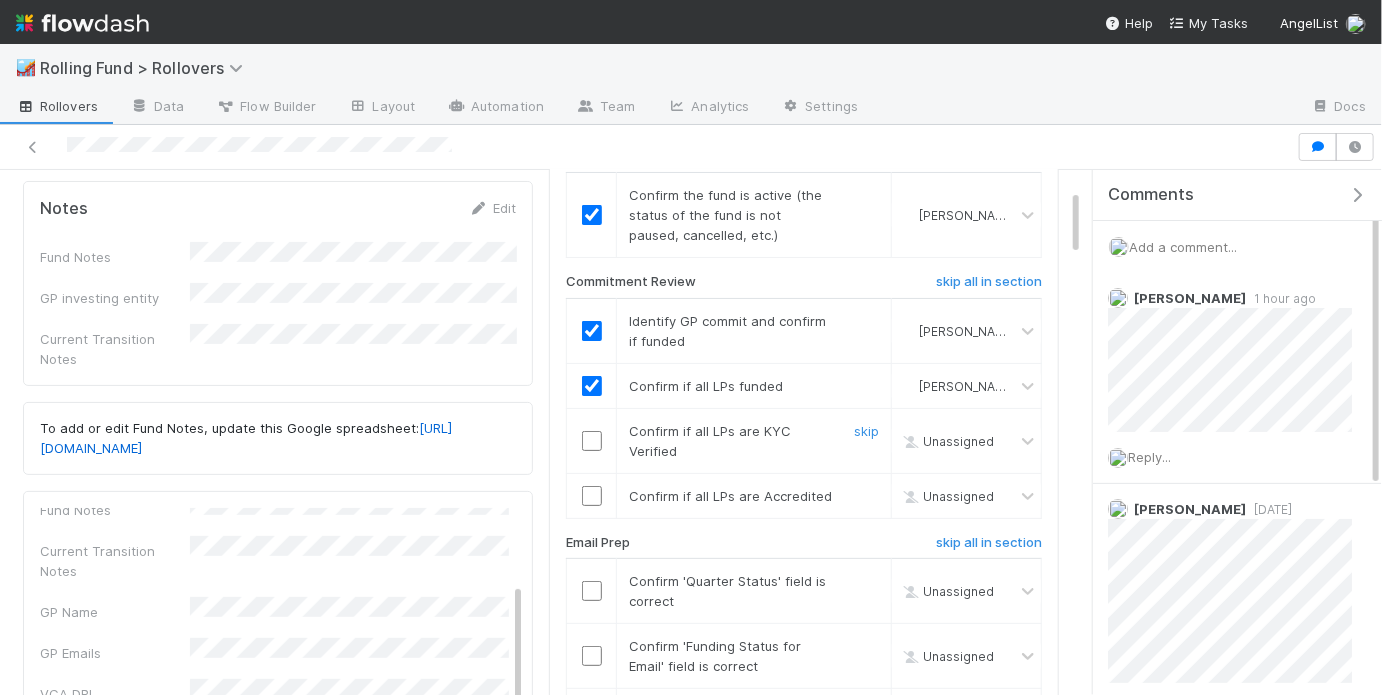 click at bounding box center [592, 441] 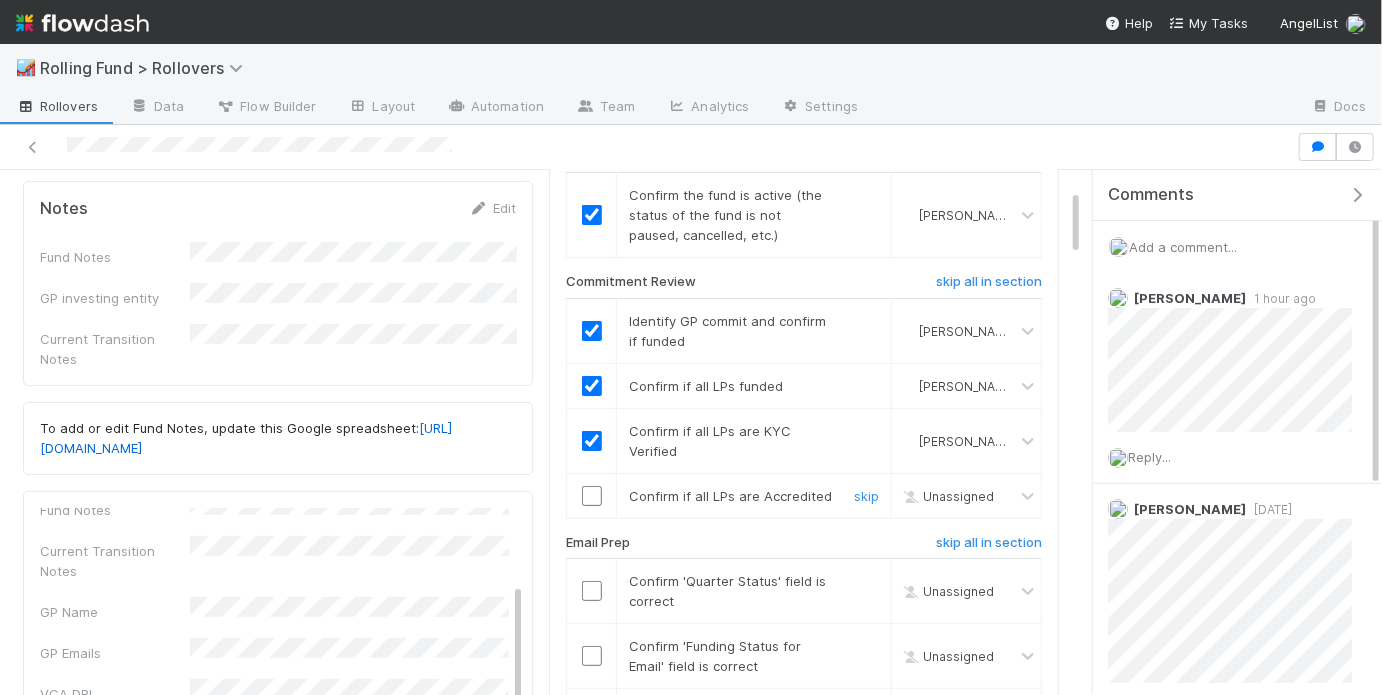 click at bounding box center [592, 496] 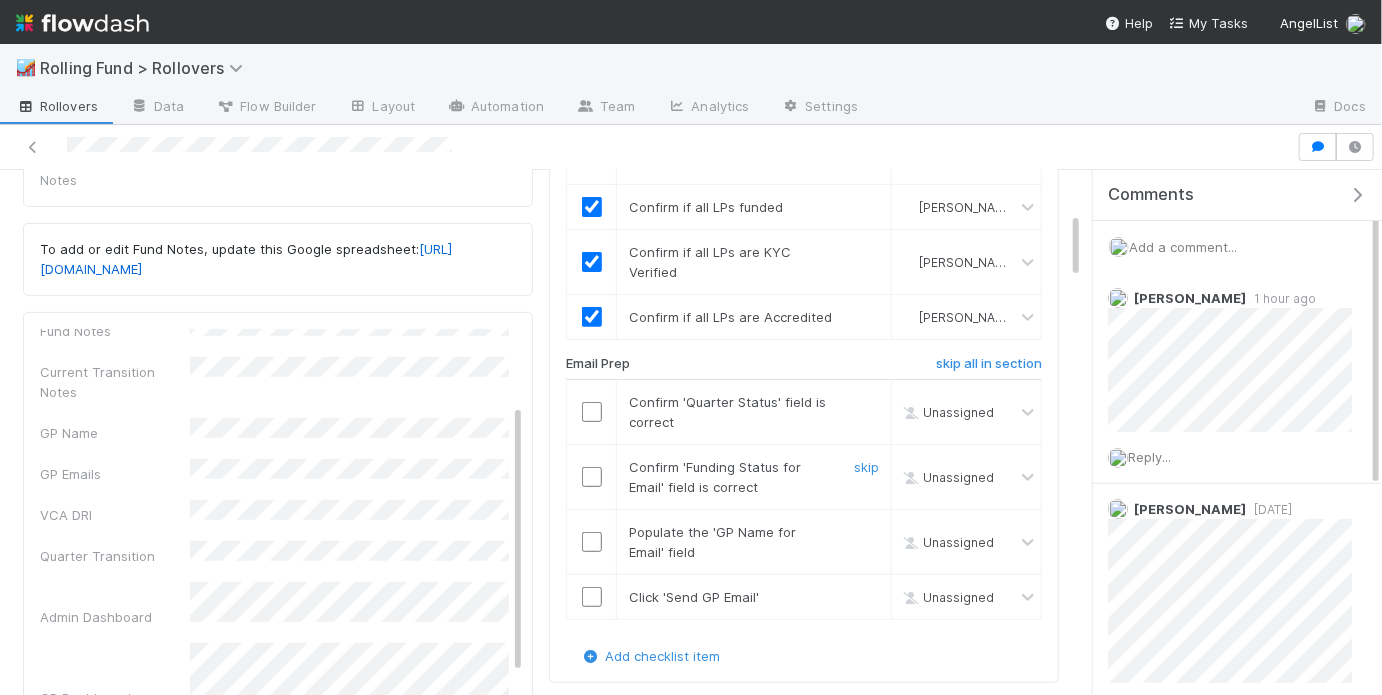 scroll, scrollTop: 327, scrollLeft: 0, axis: vertical 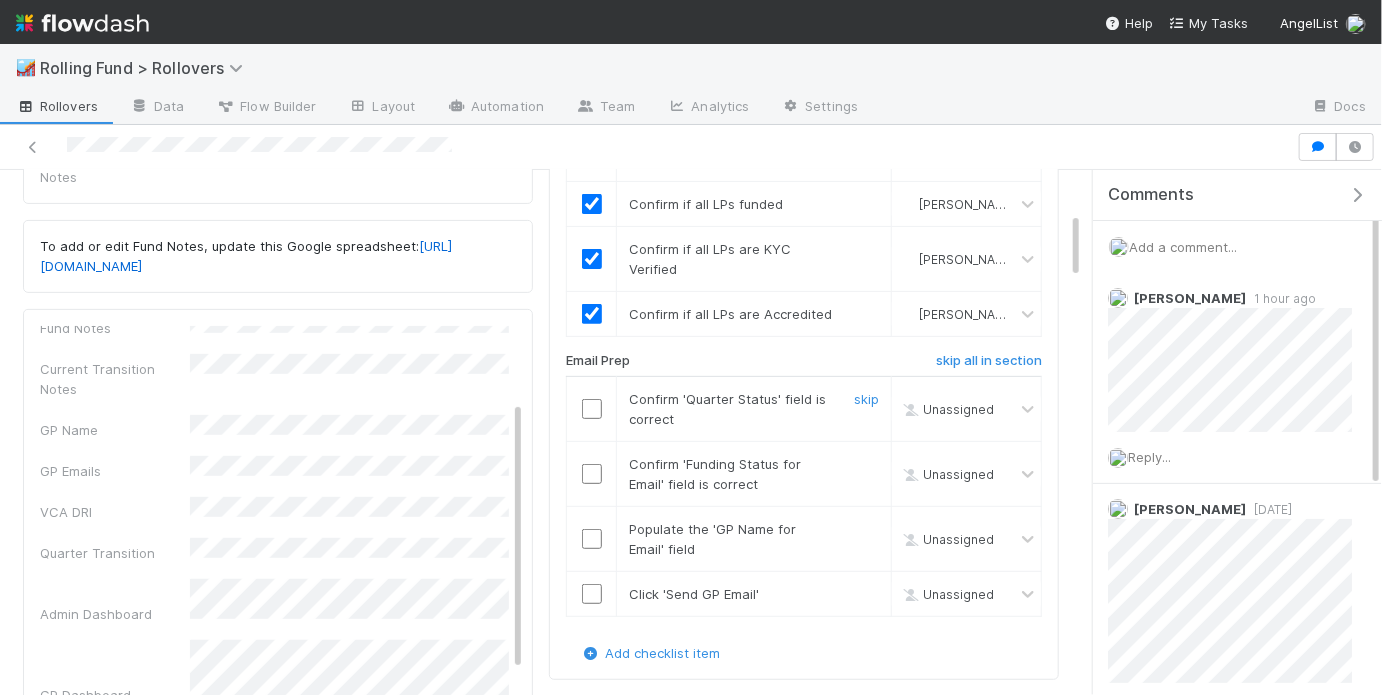 click at bounding box center (592, 409) 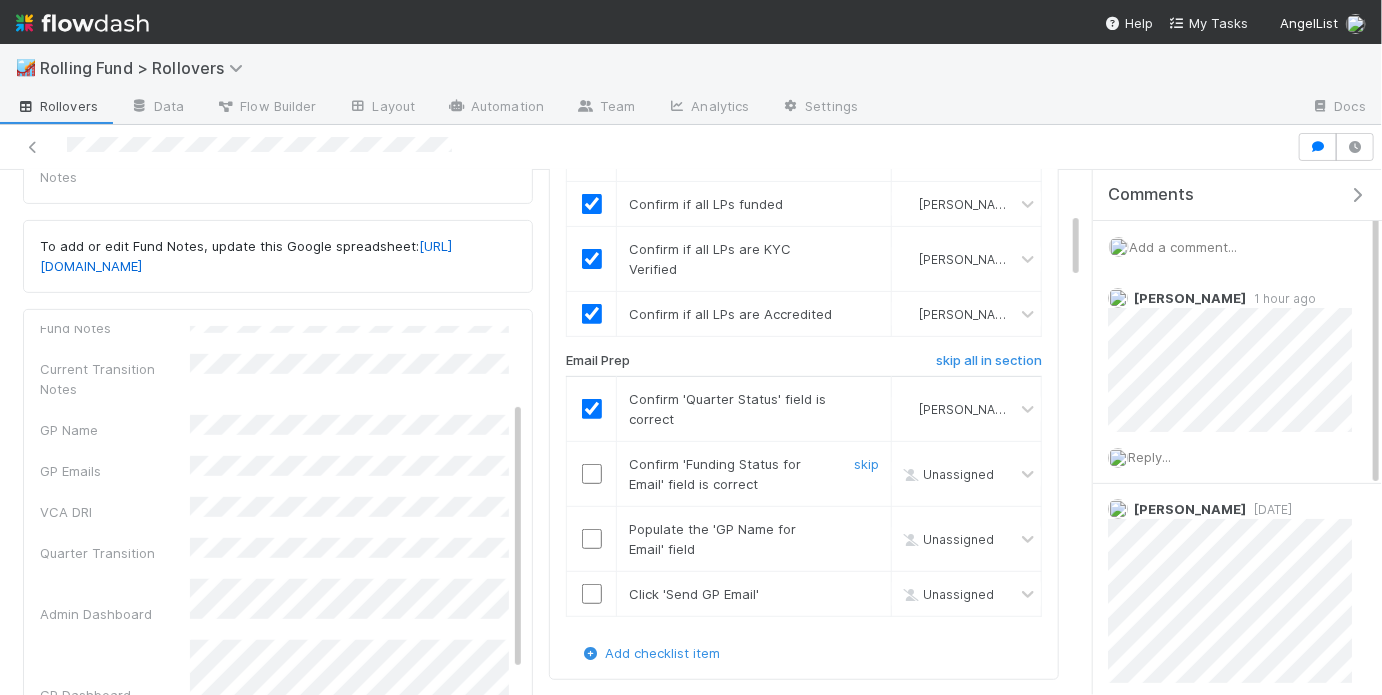 click at bounding box center [592, 474] 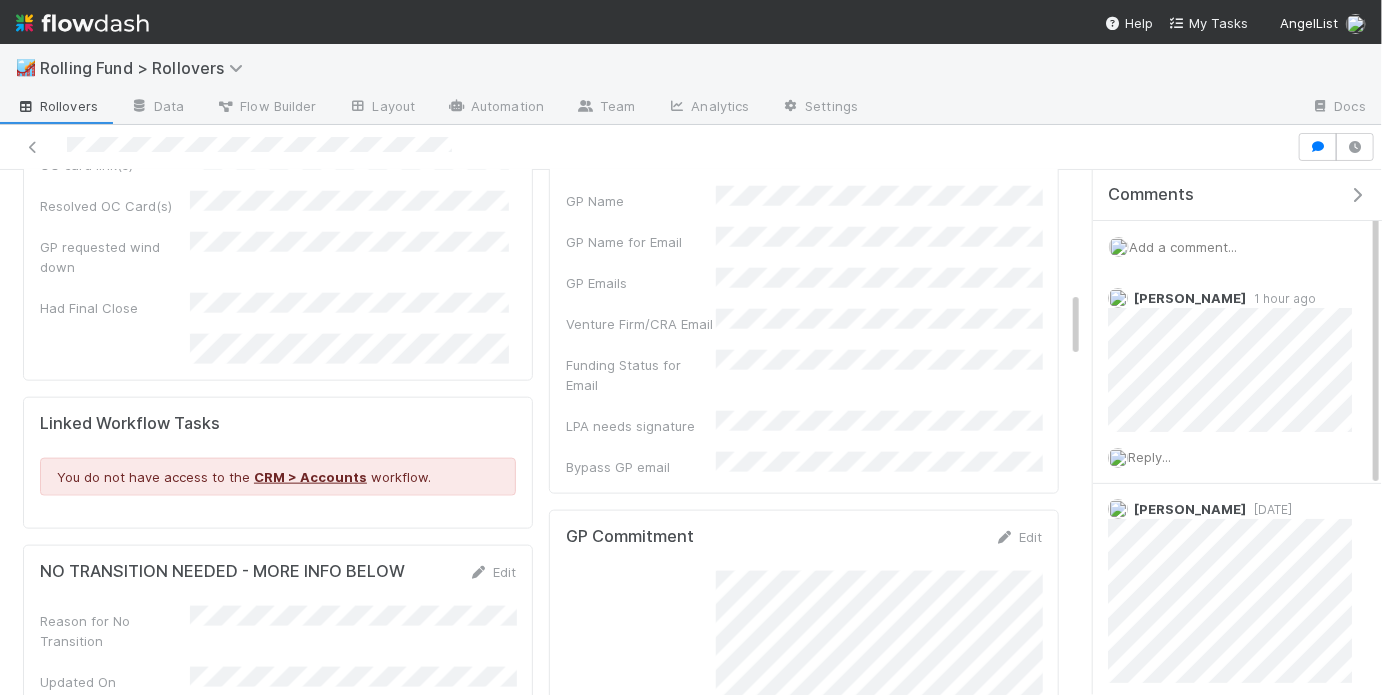 scroll, scrollTop: 922, scrollLeft: 0, axis: vertical 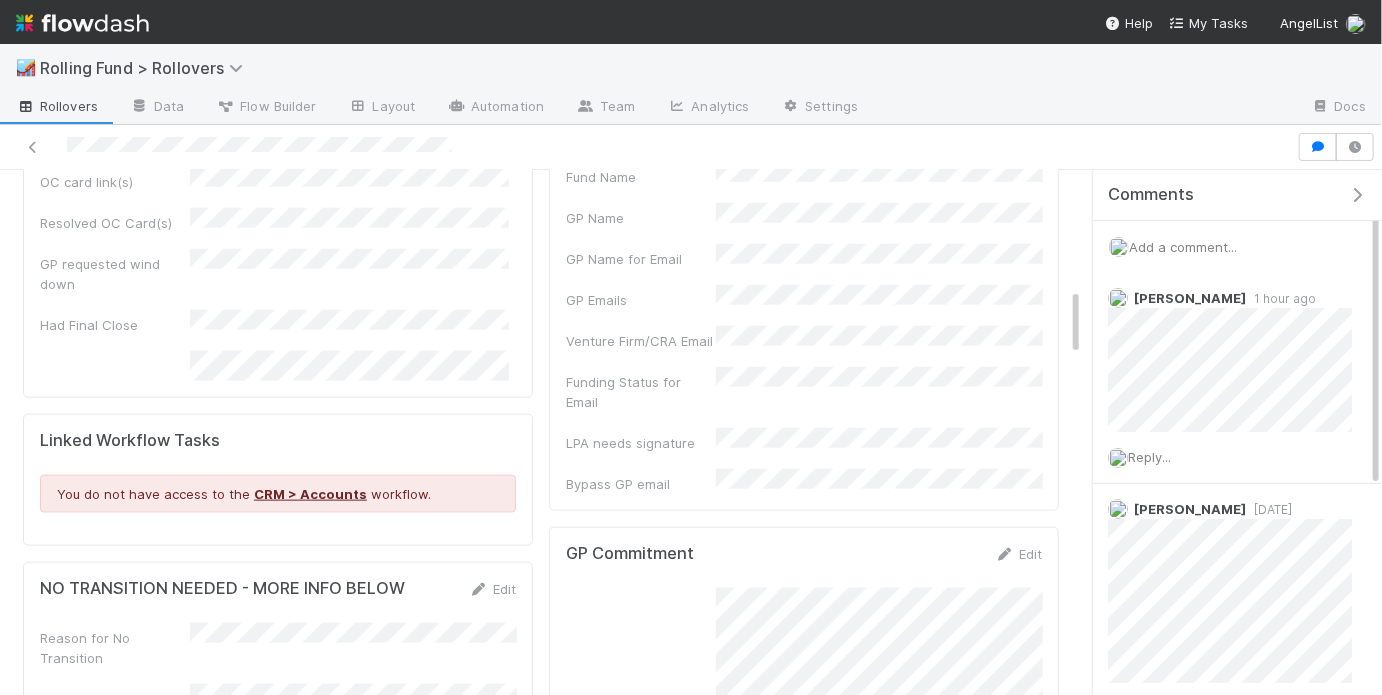 click on "Funding Status for Email" at bounding box center [641, 392] 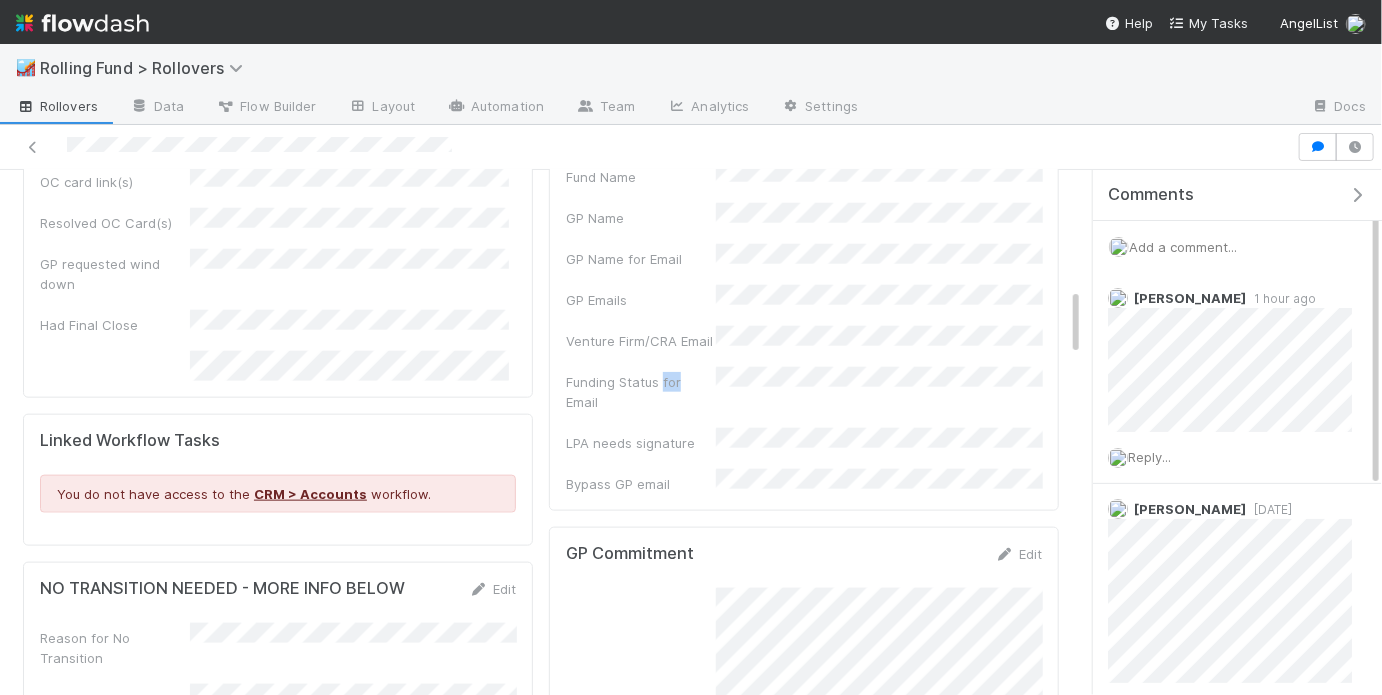 click on "Funding Status for Email" at bounding box center [641, 392] 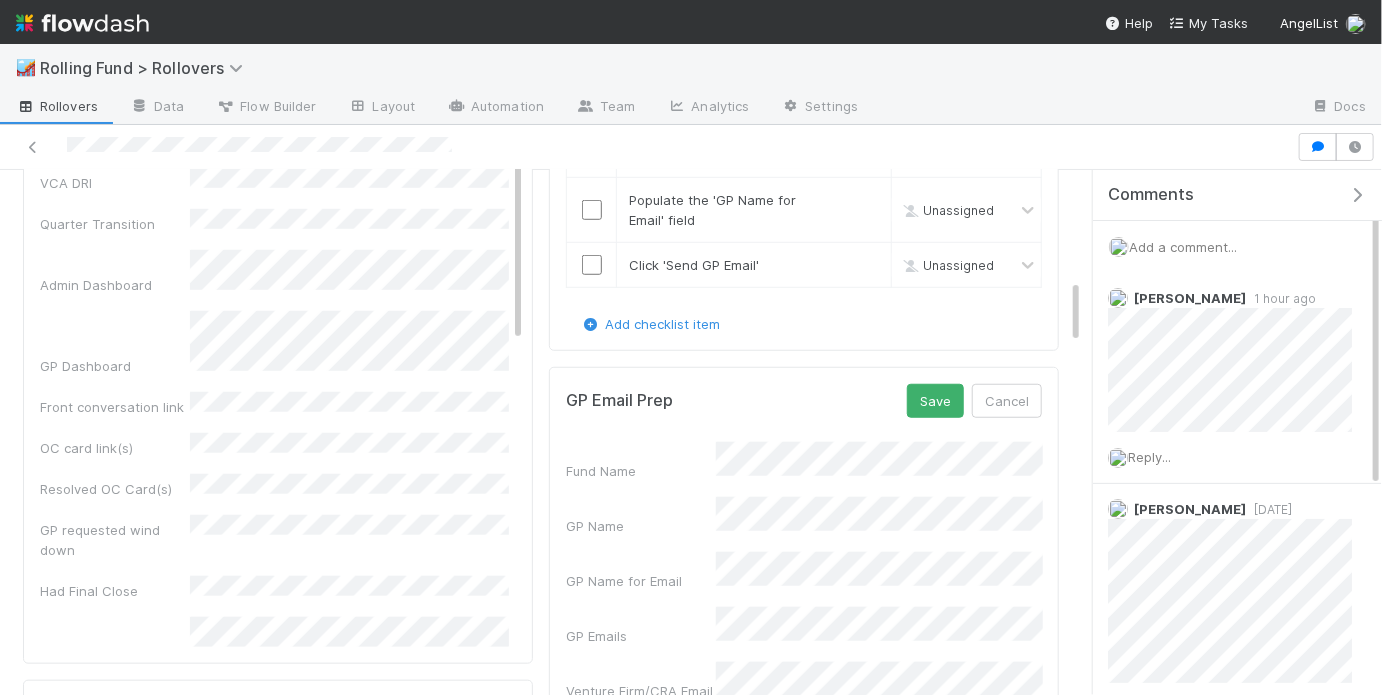 scroll, scrollTop: 560, scrollLeft: 0, axis: vertical 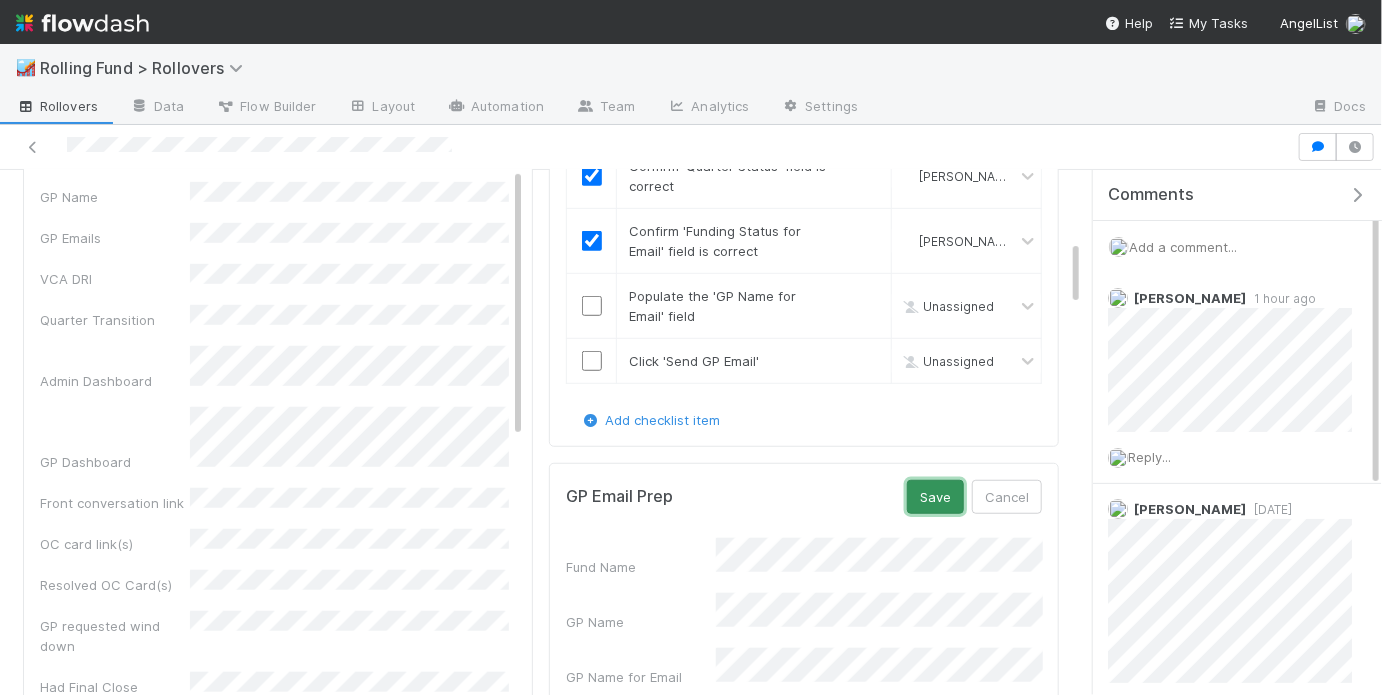 click on "Save" at bounding box center (935, 497) 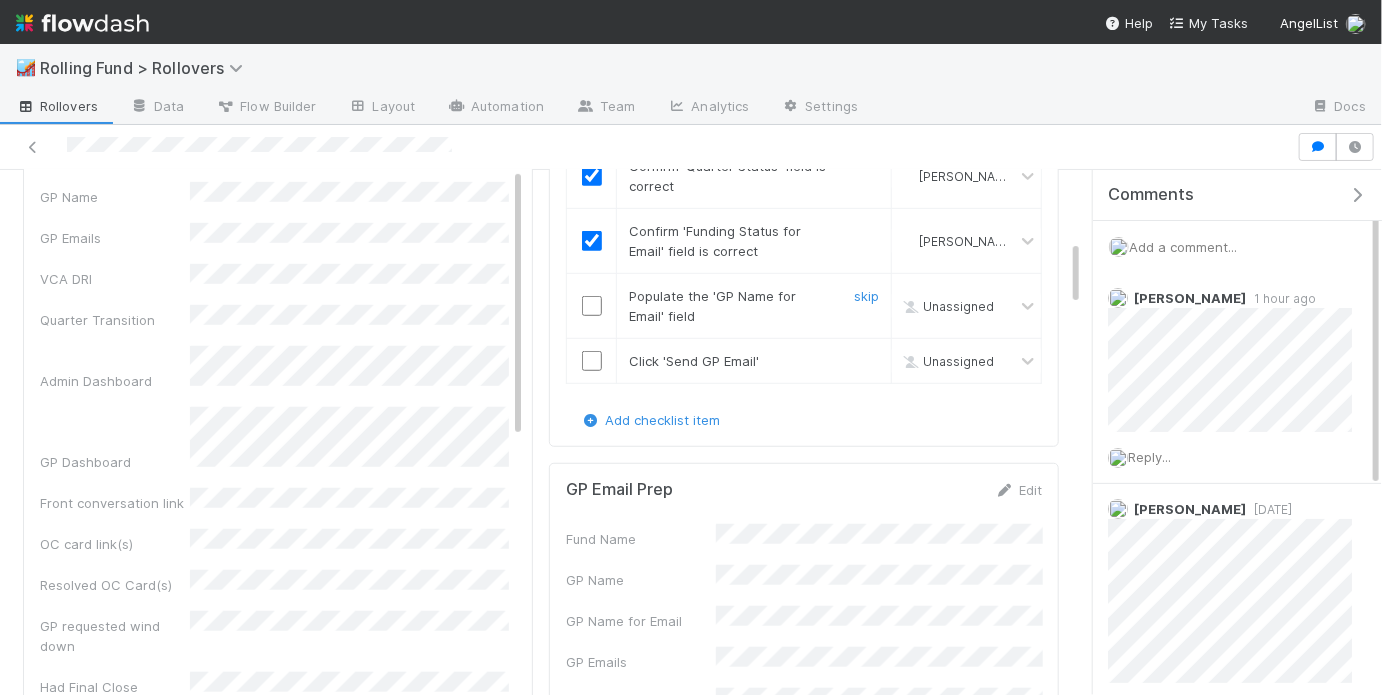 click at bounding box center [592, 306] 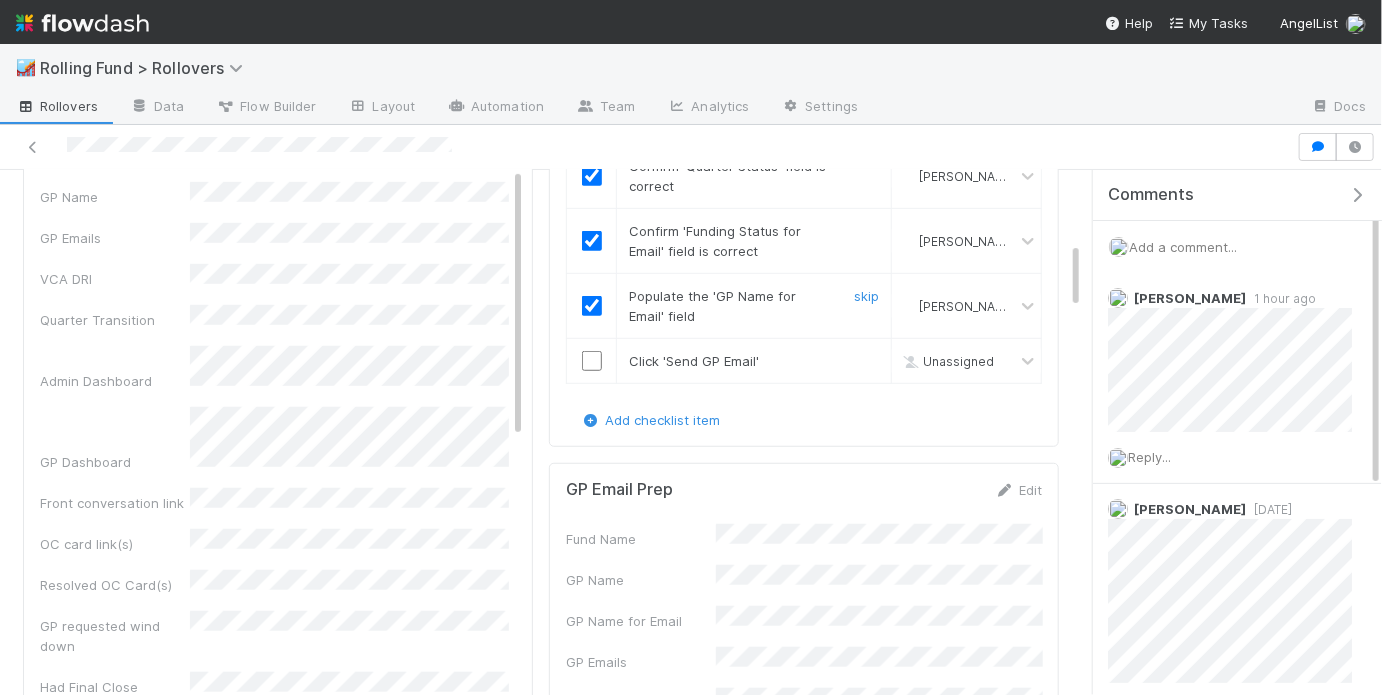 scroll, scrollTop: 1, scrollLeft: 1, axis: both 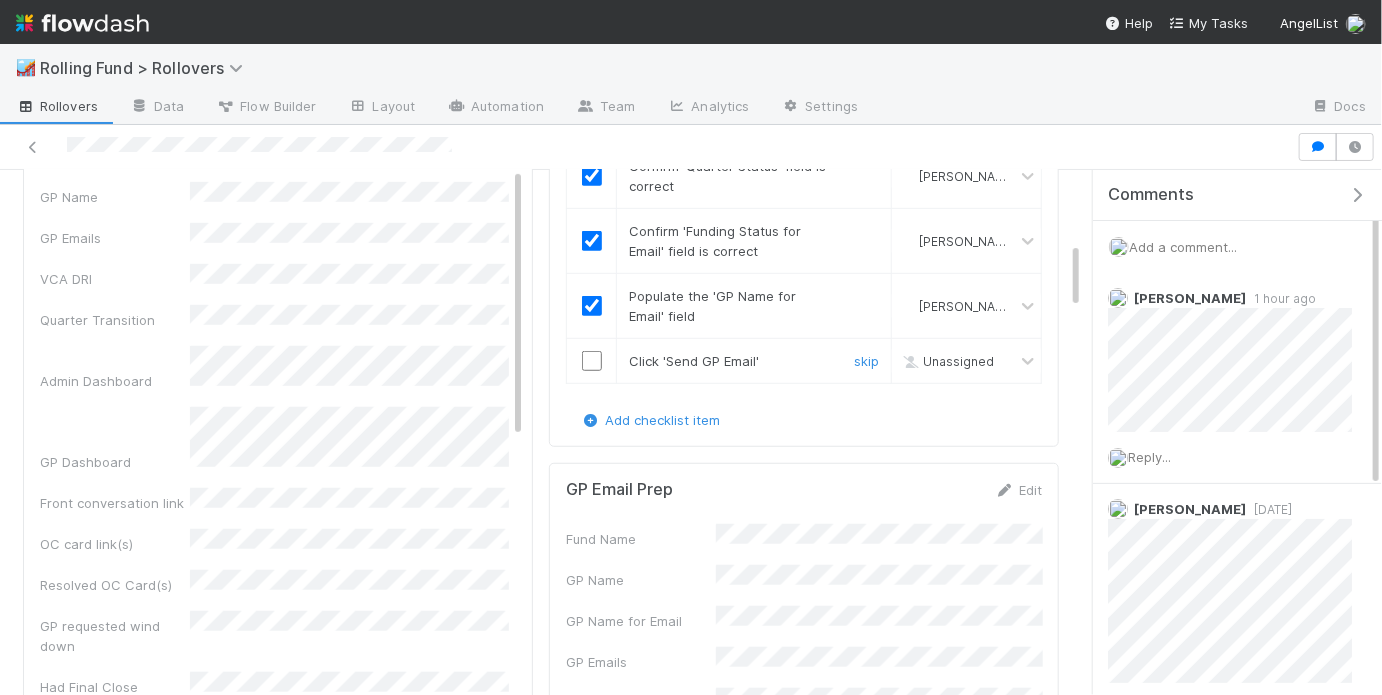 click at bounding box center (592, 361) 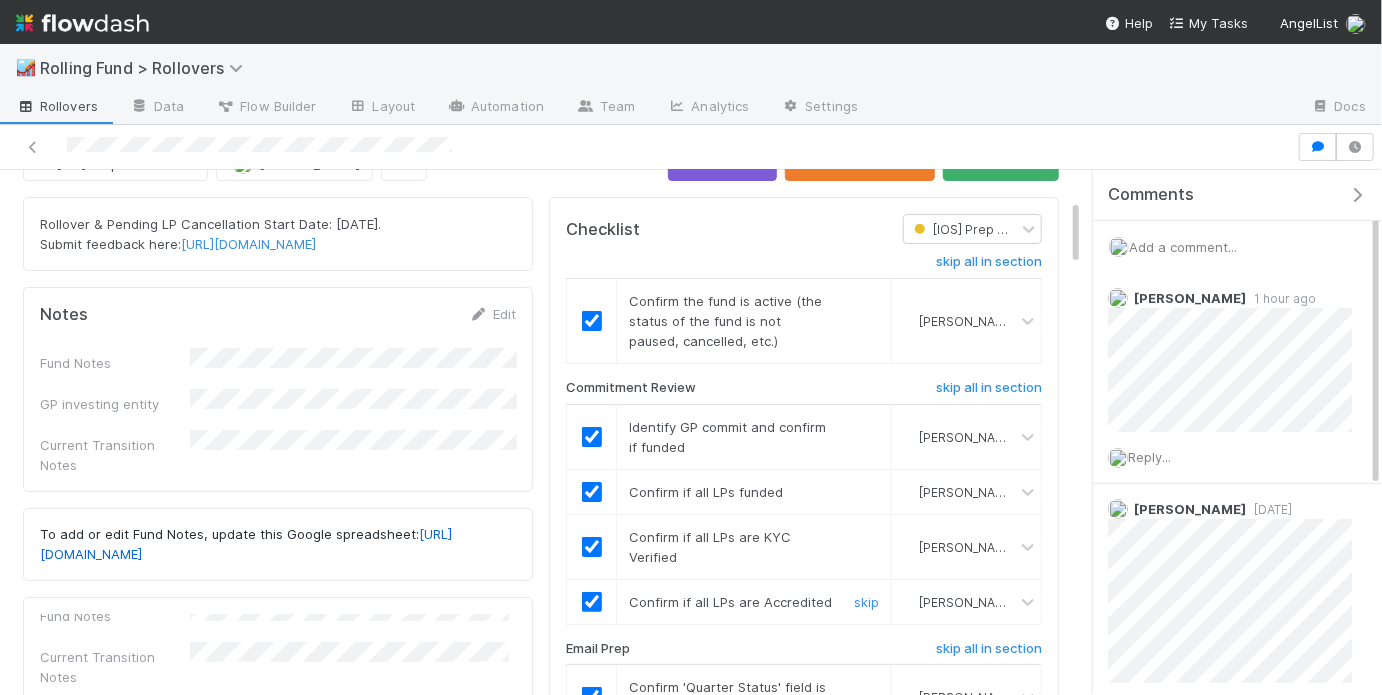 scroll, scrollTop: 0, scrollLeft: 0, axis: both 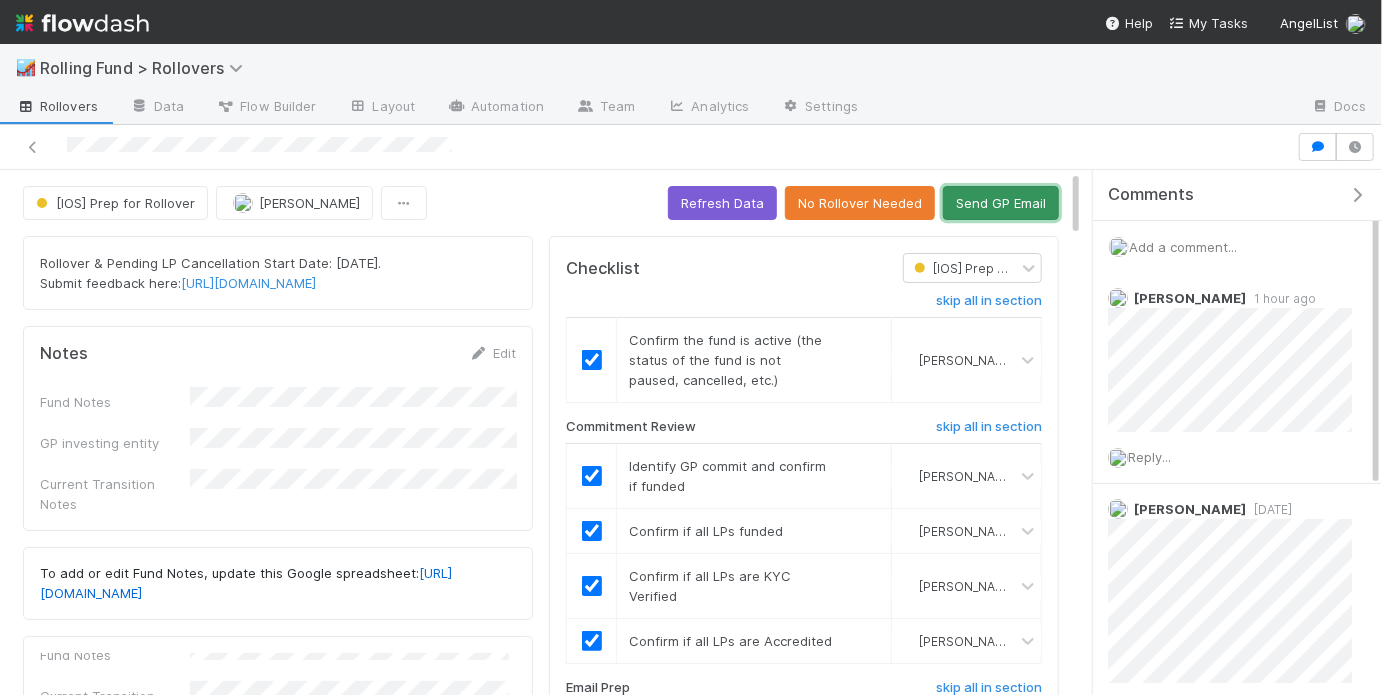 click on "Send GP Email" at bounding box center [1001, 203] 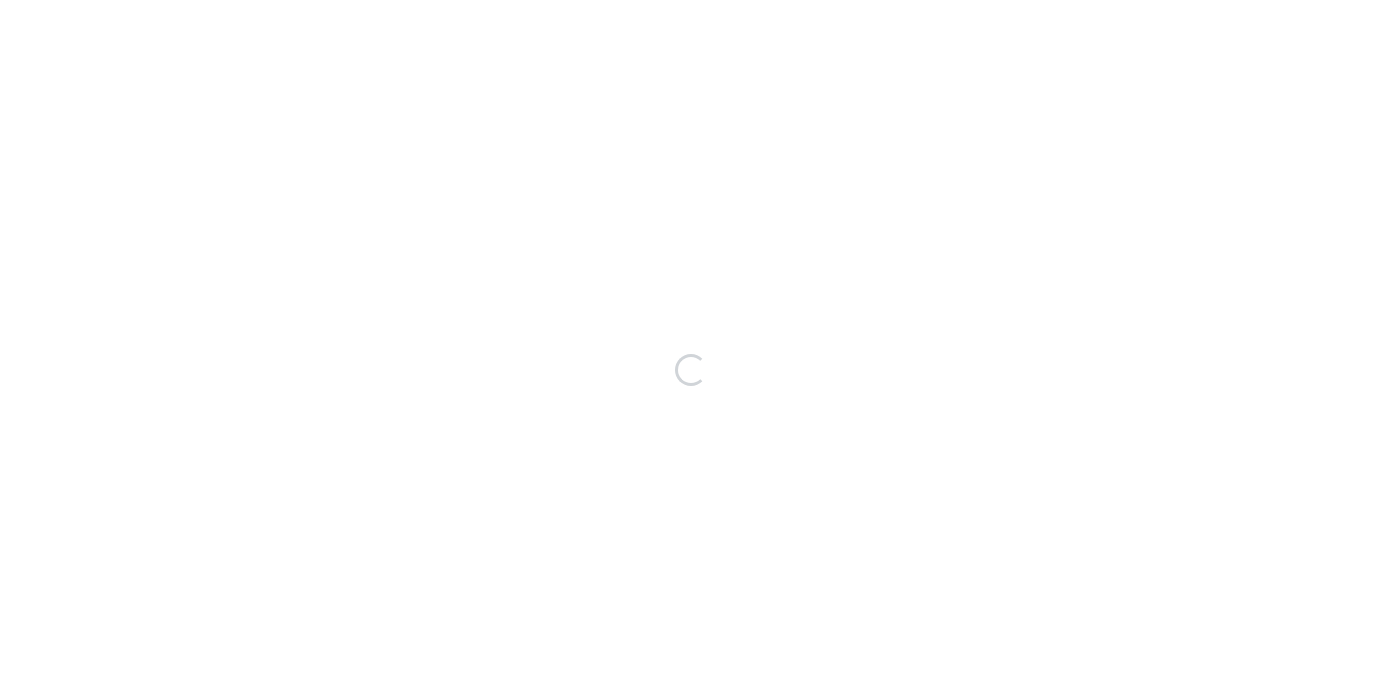 scroll, scrollTop: 0, scrollLeft: 0, axis: both 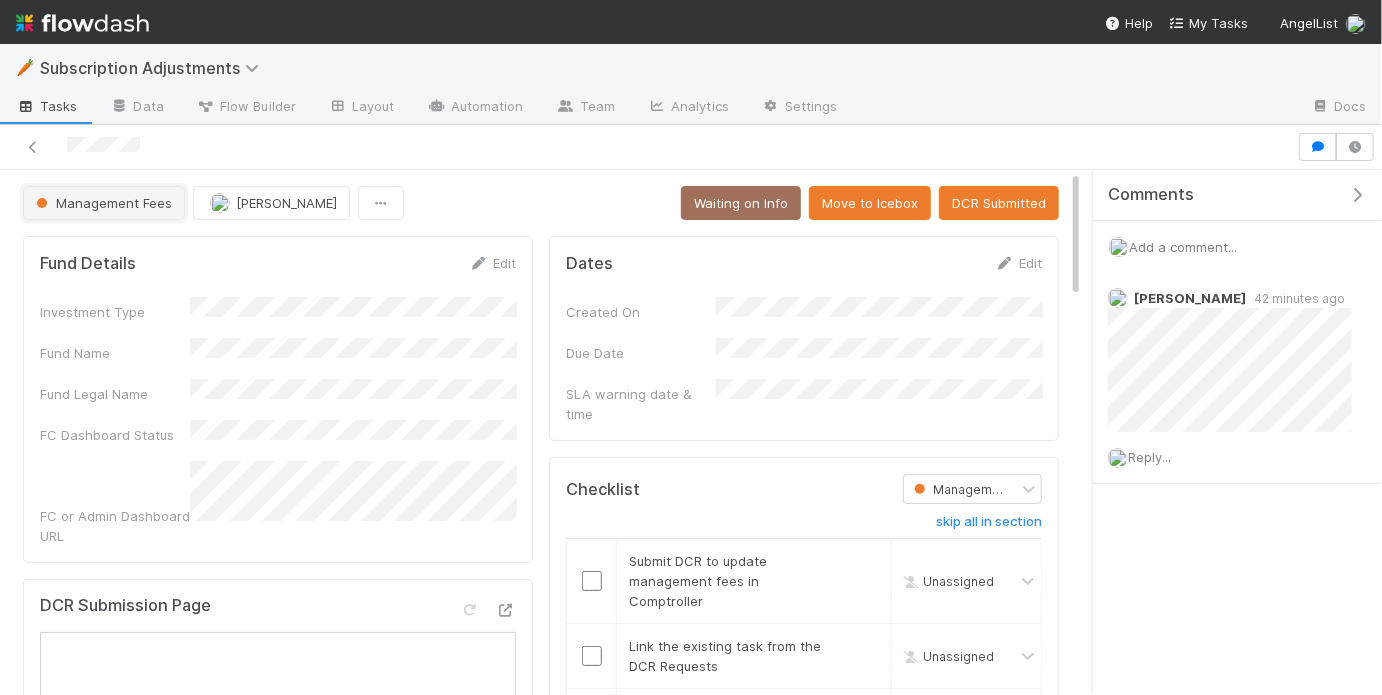 click on "Management Fees" at bounding box center (104, 203) 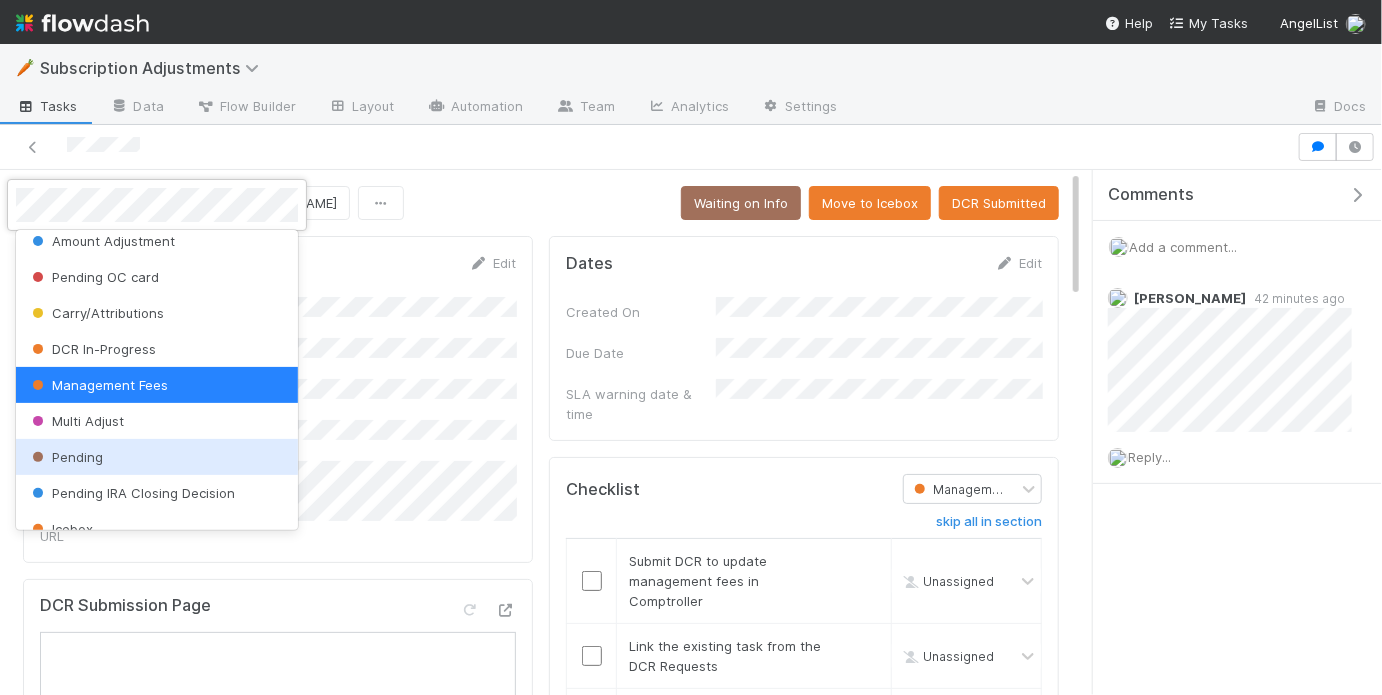 scroll, scrollTop: 68, scrollLeft: 0, axis: vertical 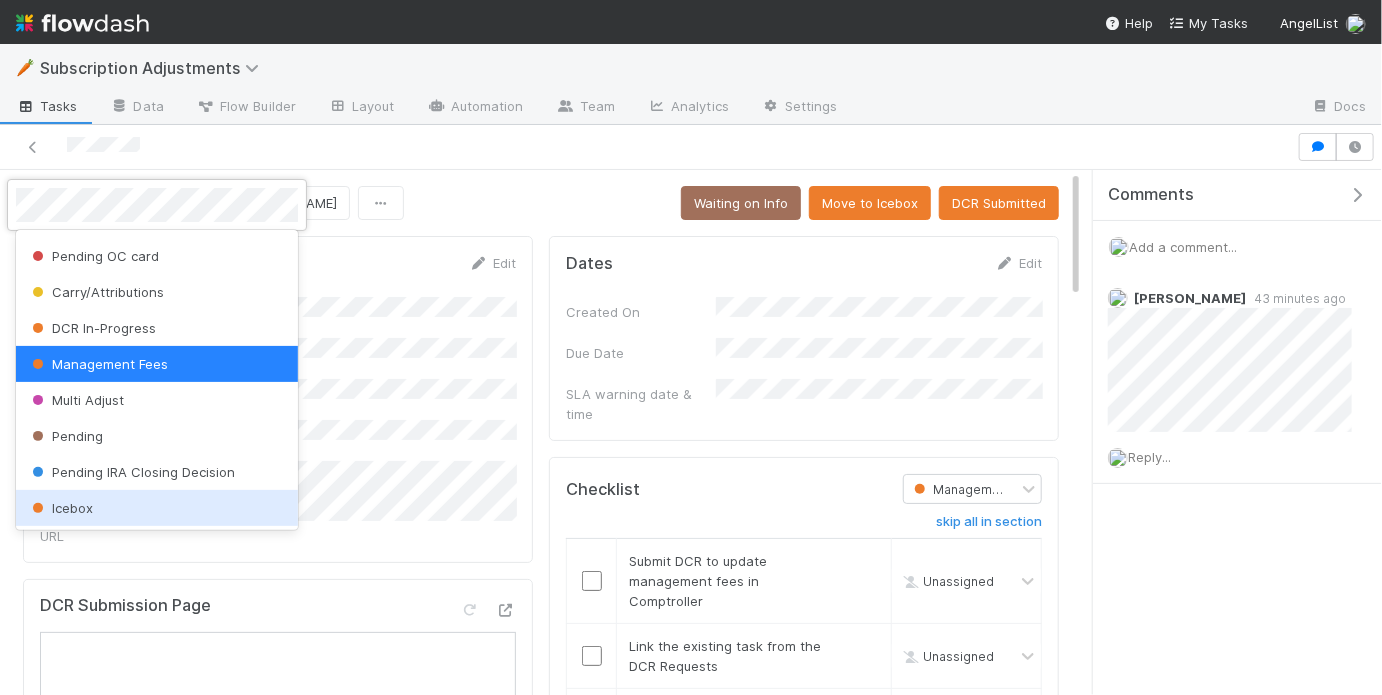 click at bounding box center [691, 347] 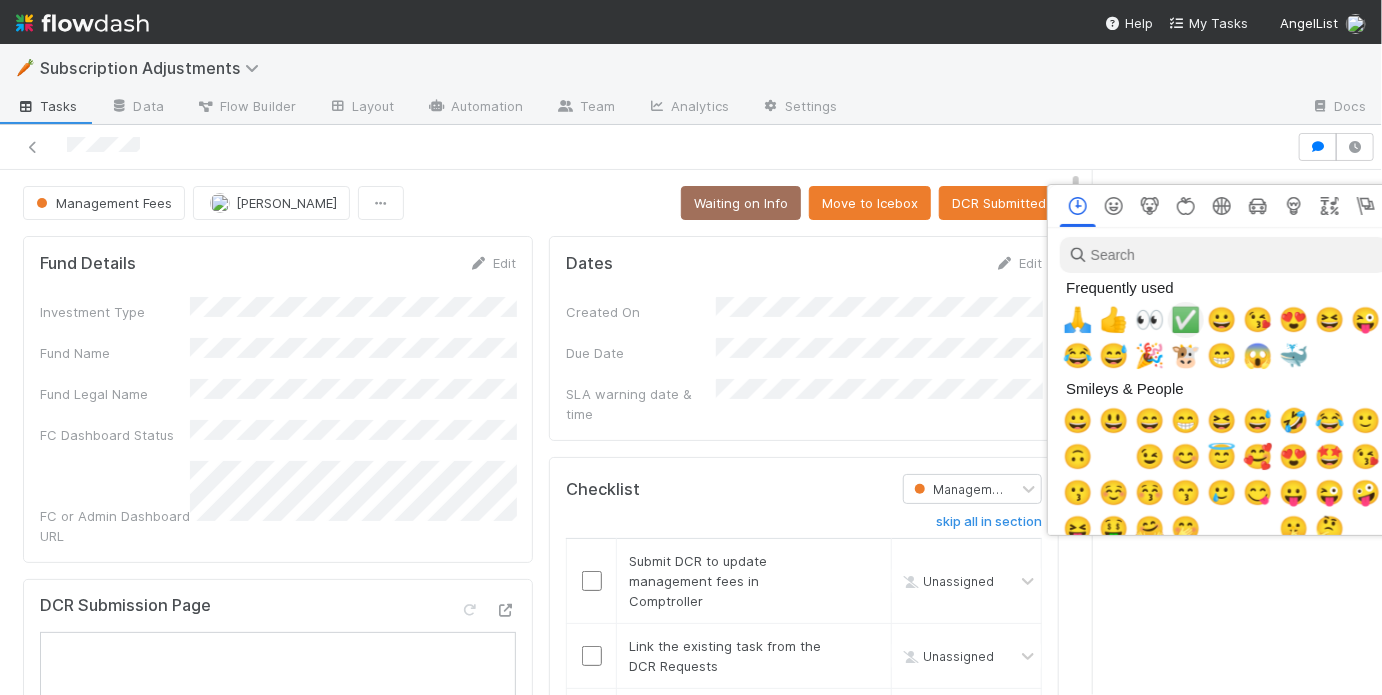 click on "✅" at bounding box center [1186, 320] 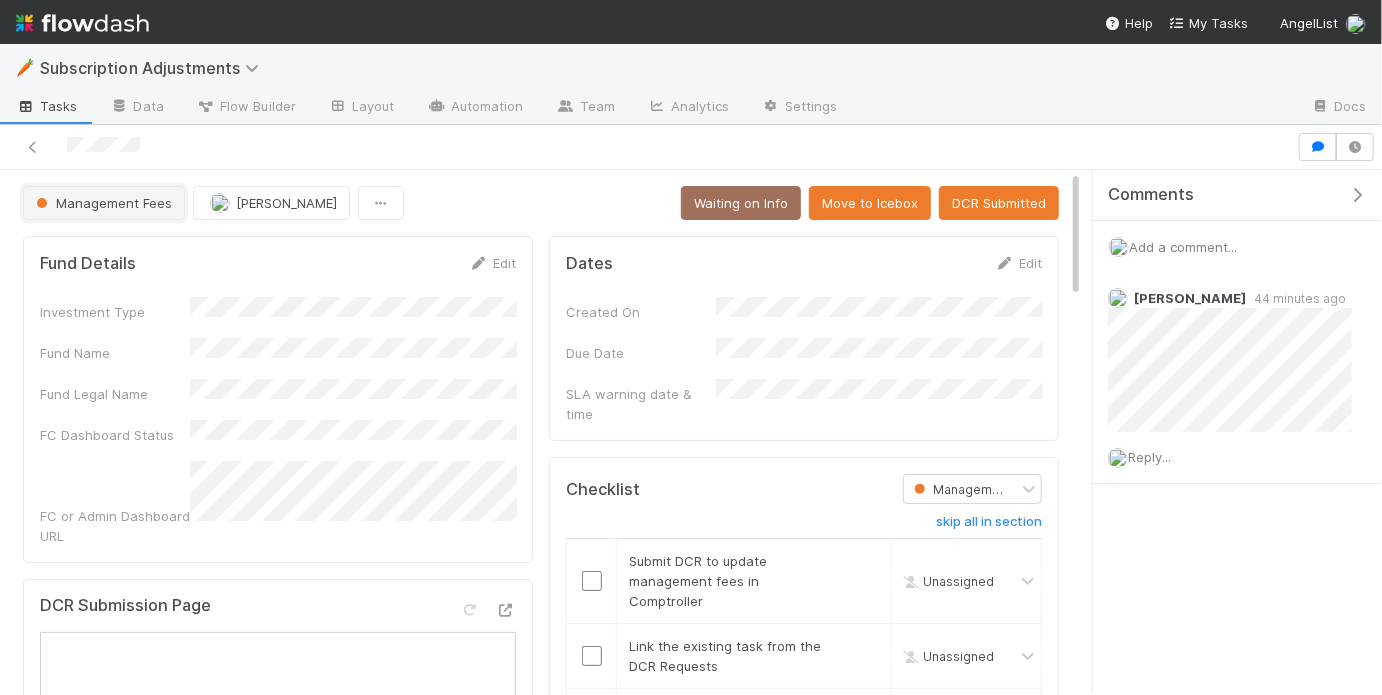 click on "Management Fees" at bounding box center (104, 203) 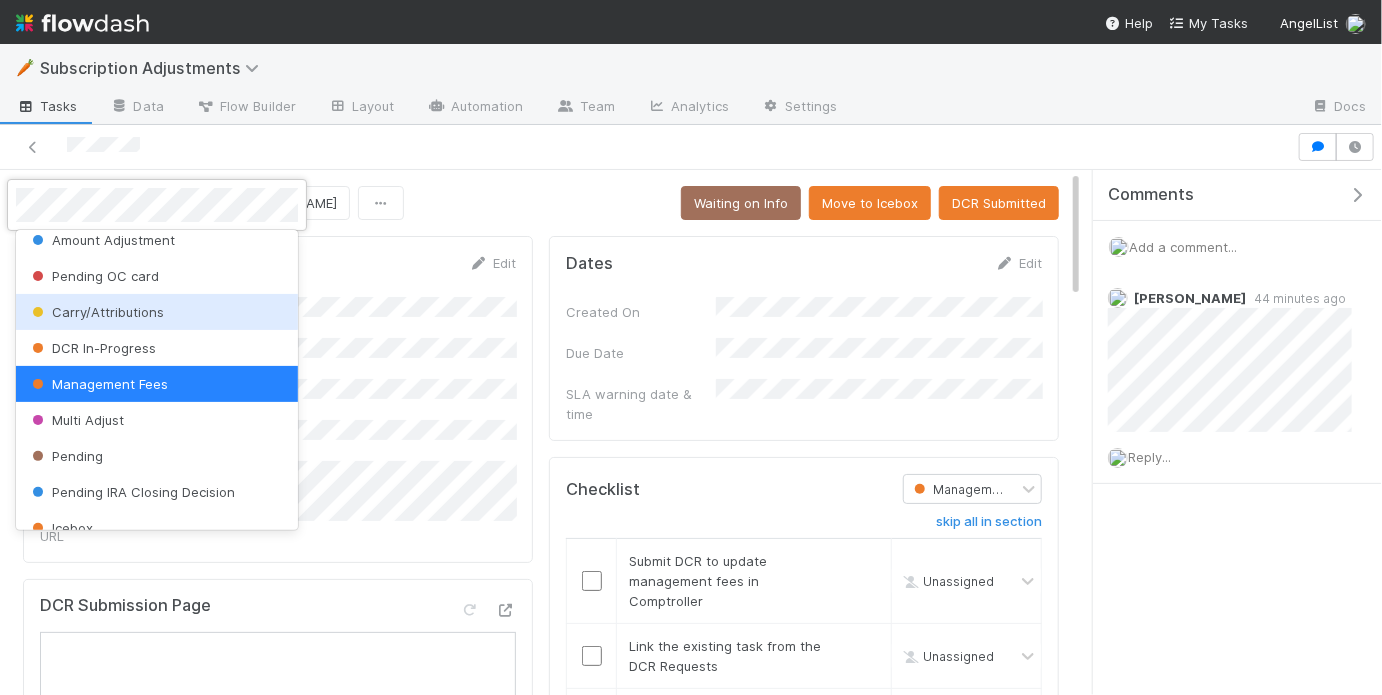 scroll, scrollTop: 68, scrollLeft: 0, axis: vertical 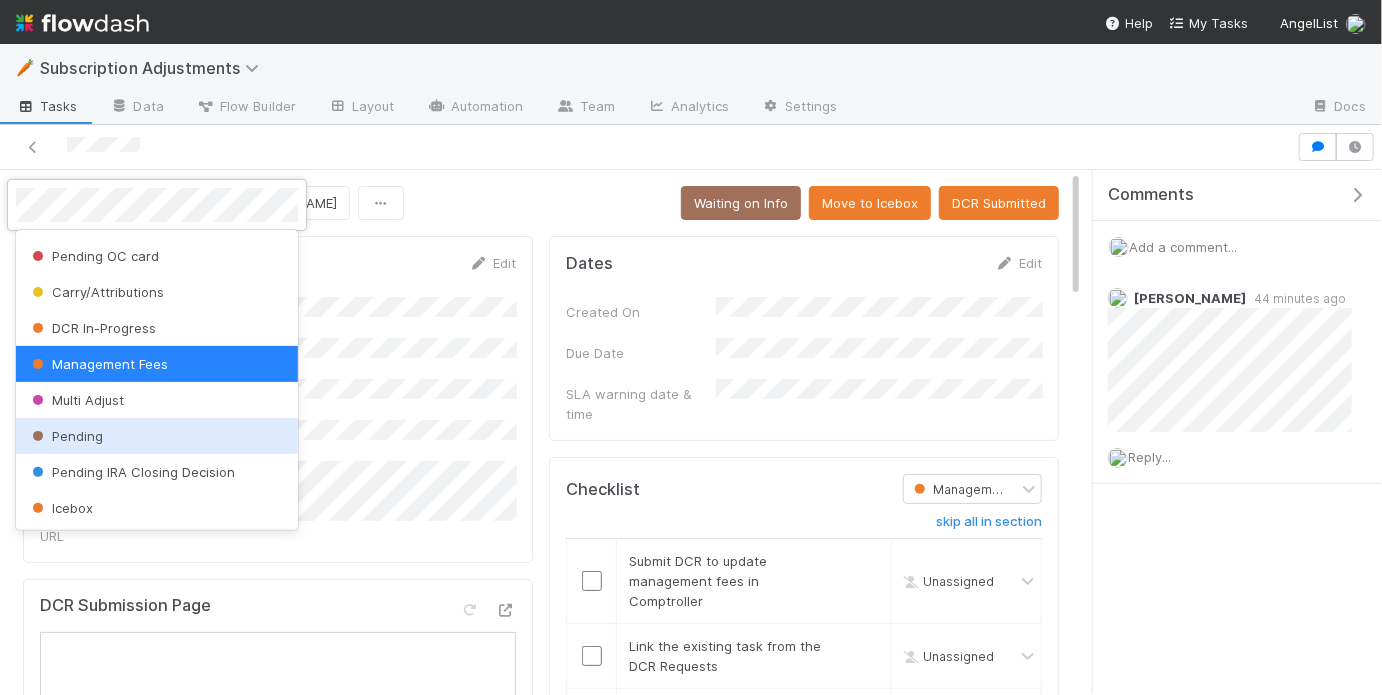 click on "Pending" at bounding box center [157, 436] 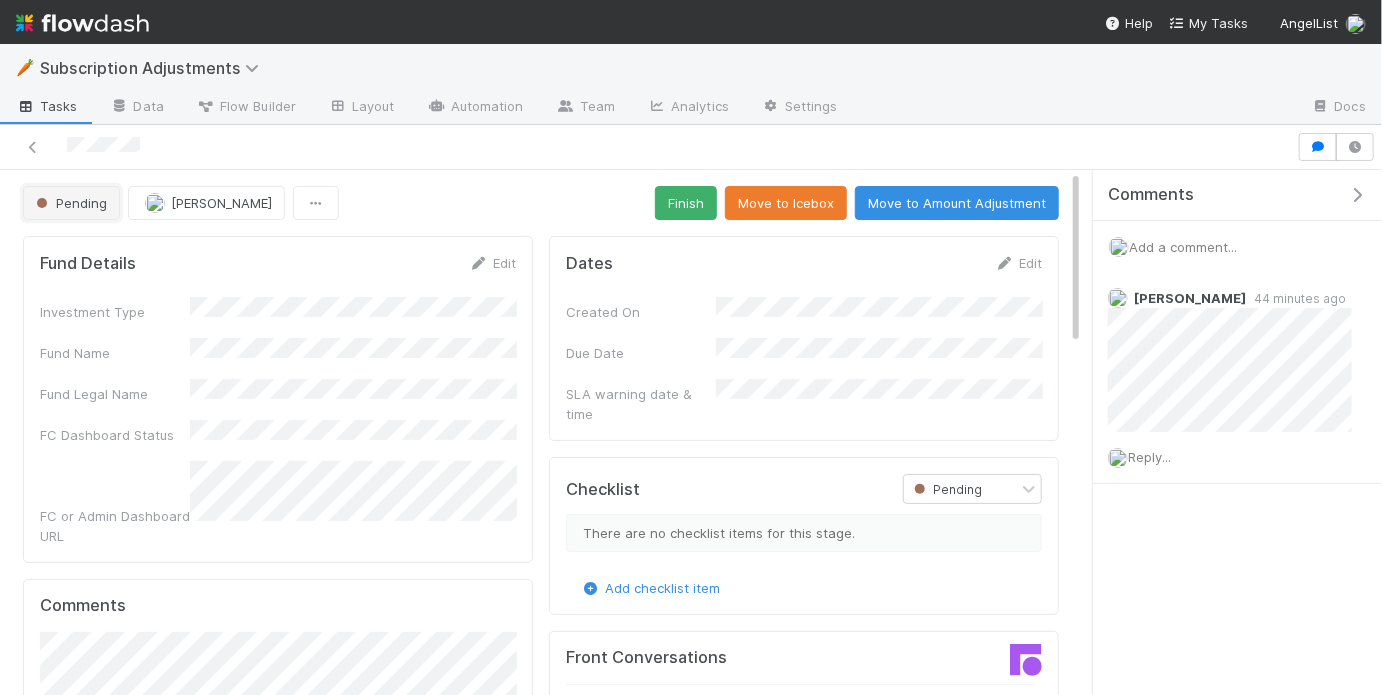 click on "Pending" at bounding box center (69, 203) 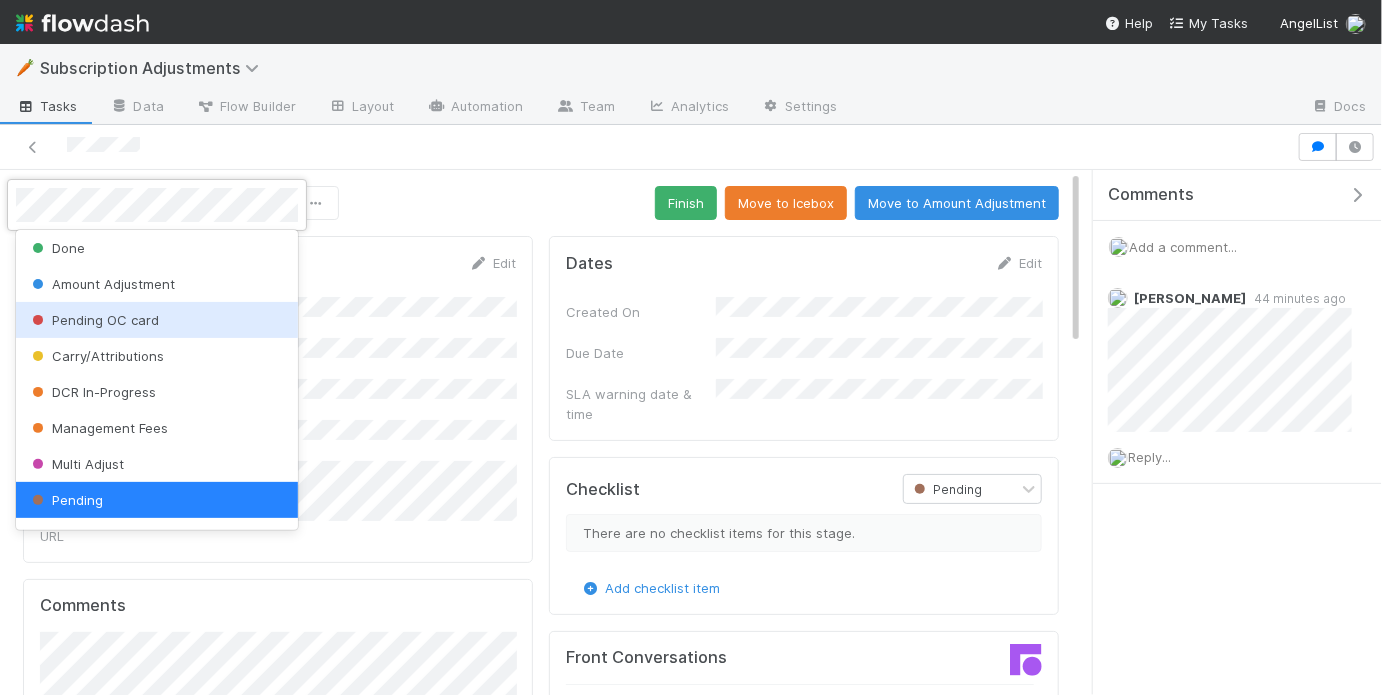 scroll, scrollTop: 68, scrollLeft: 0, axis: vertical 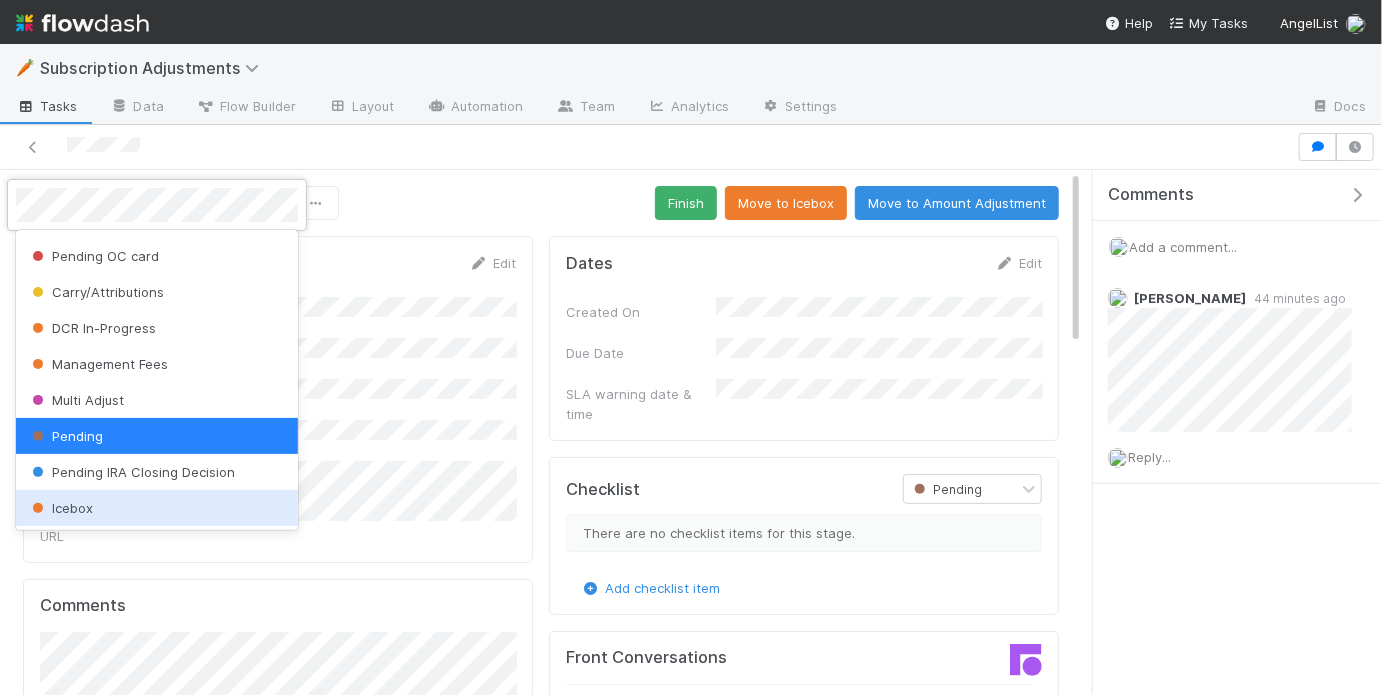 click on "Icebox" at bounding box center [157, 508] 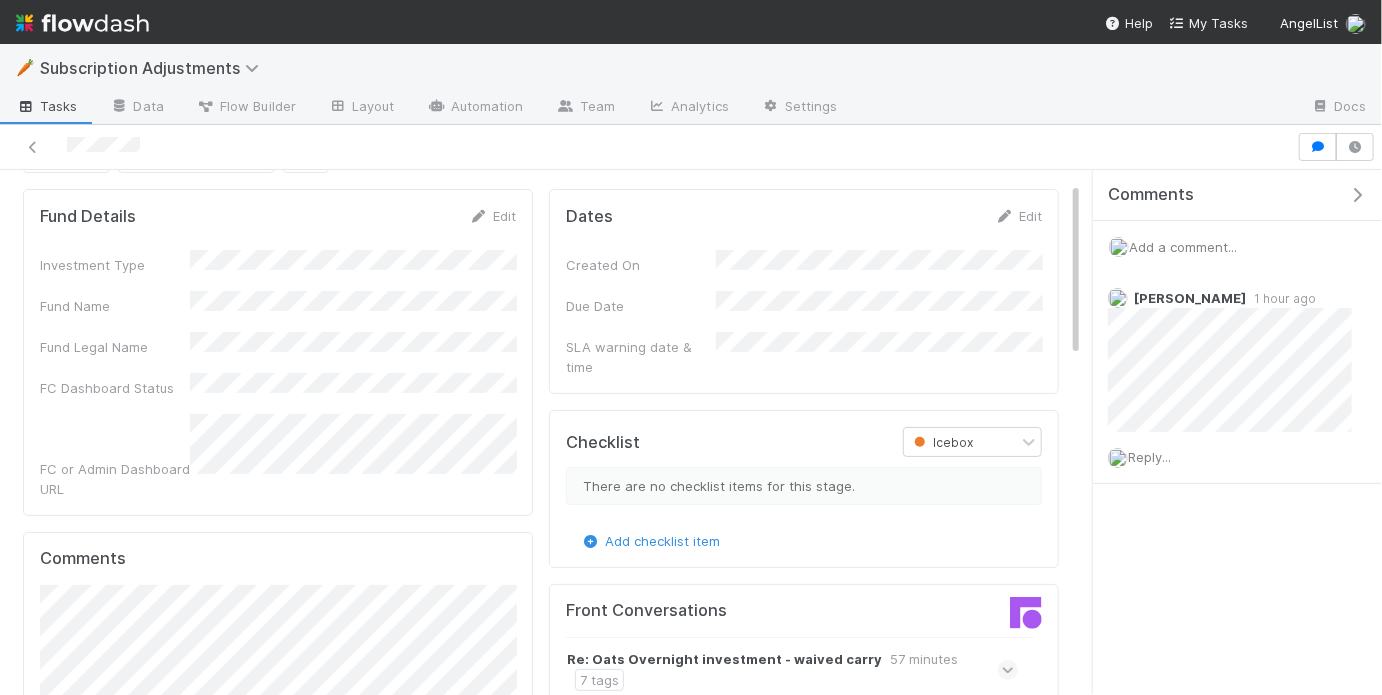scroll, scrollTop: 48, scrollLeft: 0, axis: vertical 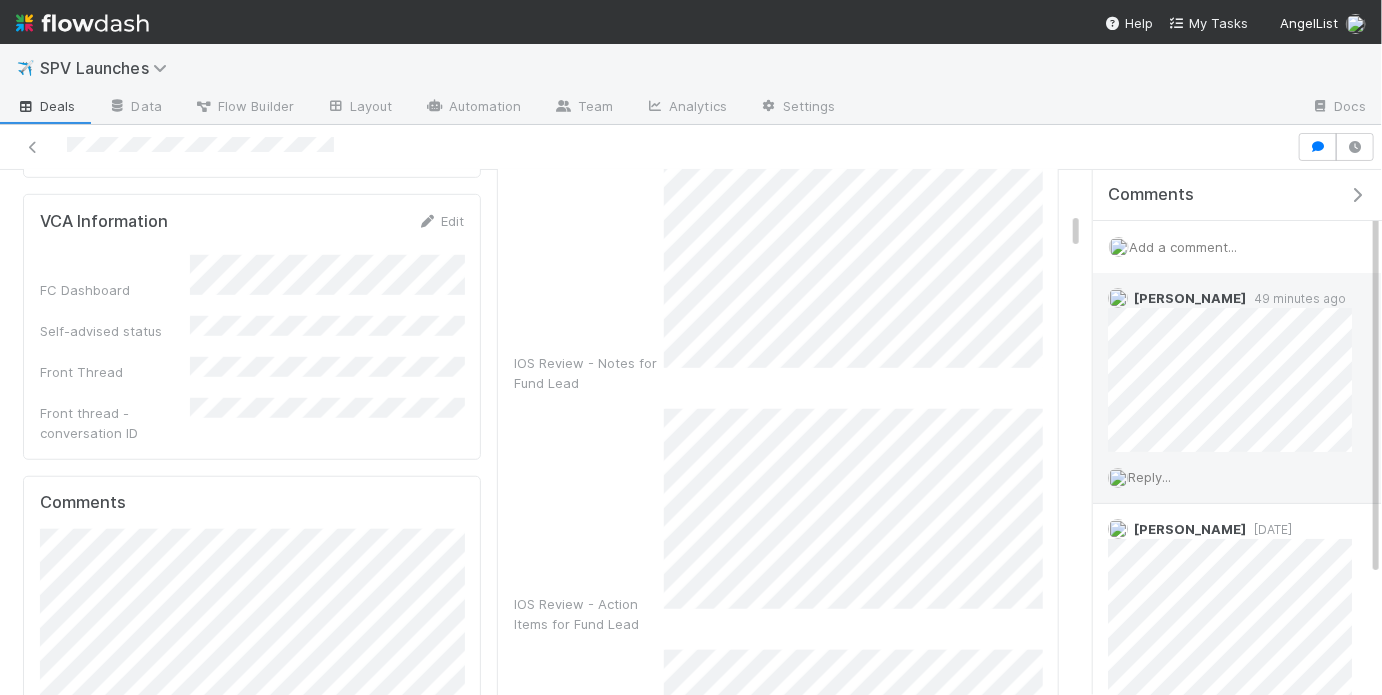 click on "Reply..." at bounding box center (1230, 477) 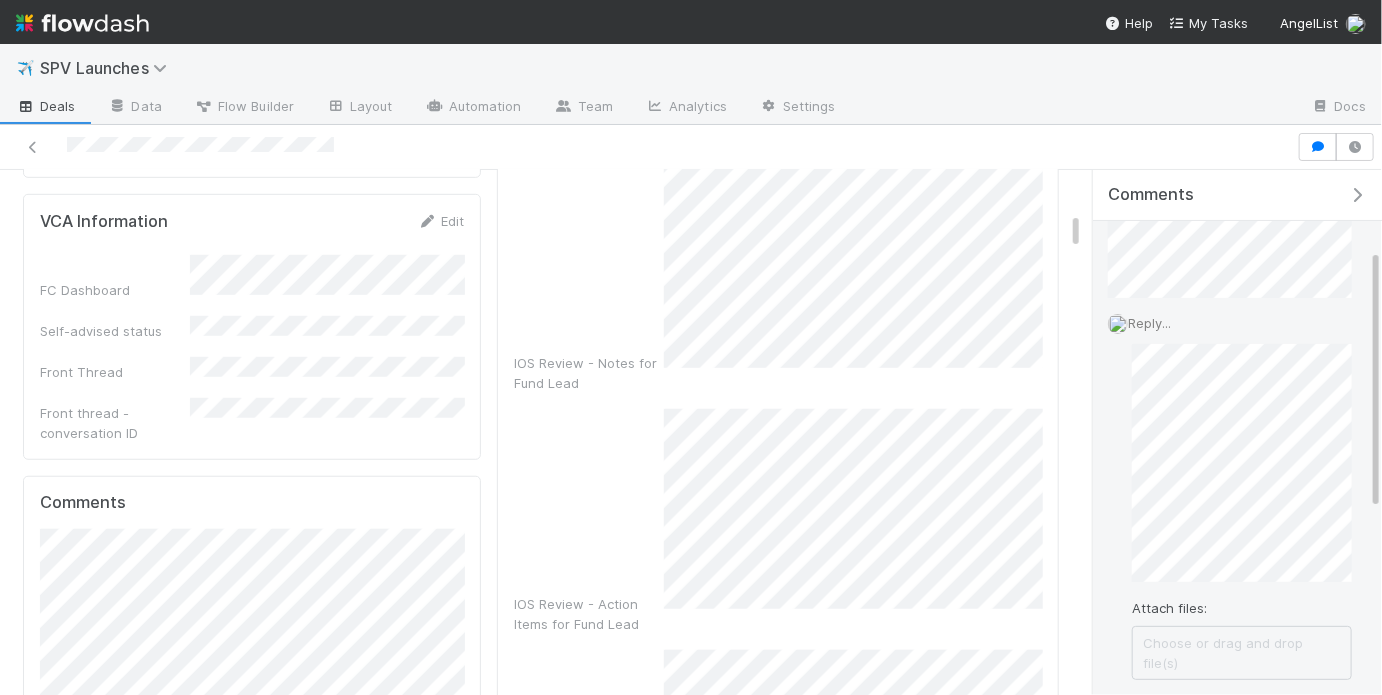 scroll, scrollTop: 164, scrollLeft: 0, axis: vertical 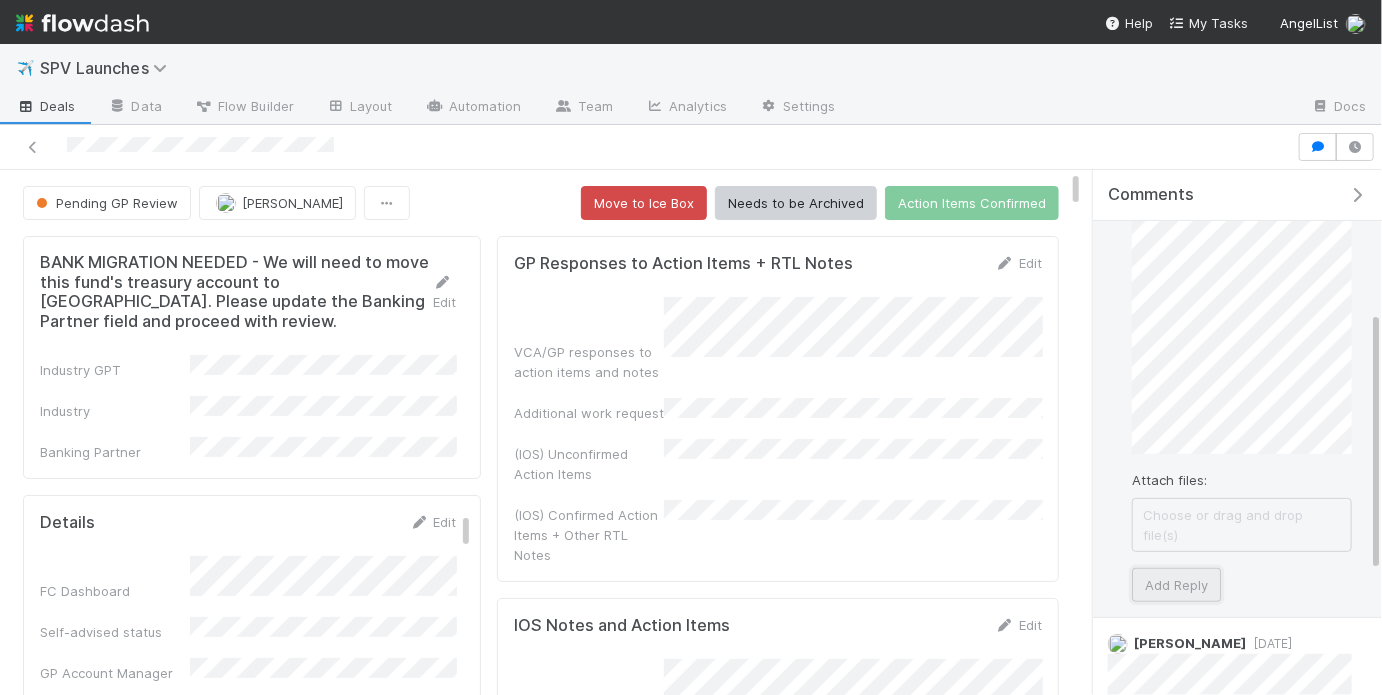 click on "Add Reply" at bounding box center [1176, 585] 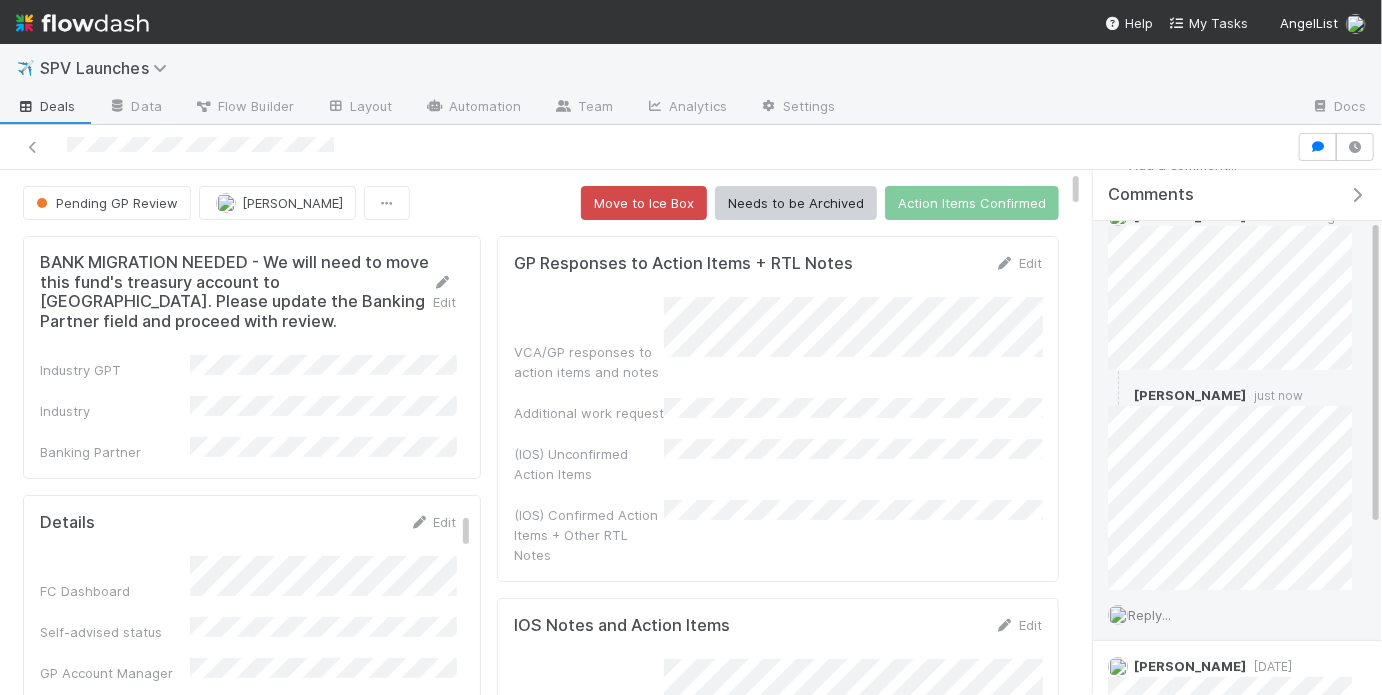 scroll, scrollTop: 83, scrollLeft: 0, axis: vertical 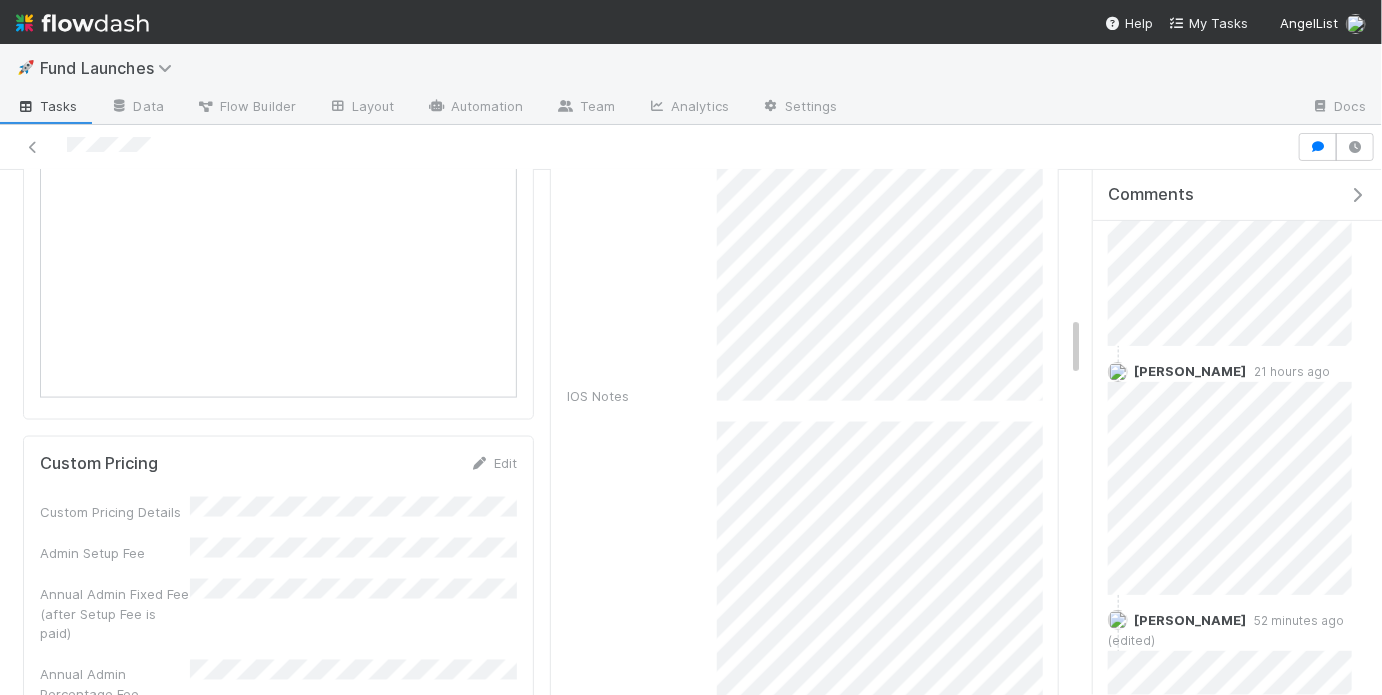 click on "IOS Action Items" at bounding box center (804, 610) 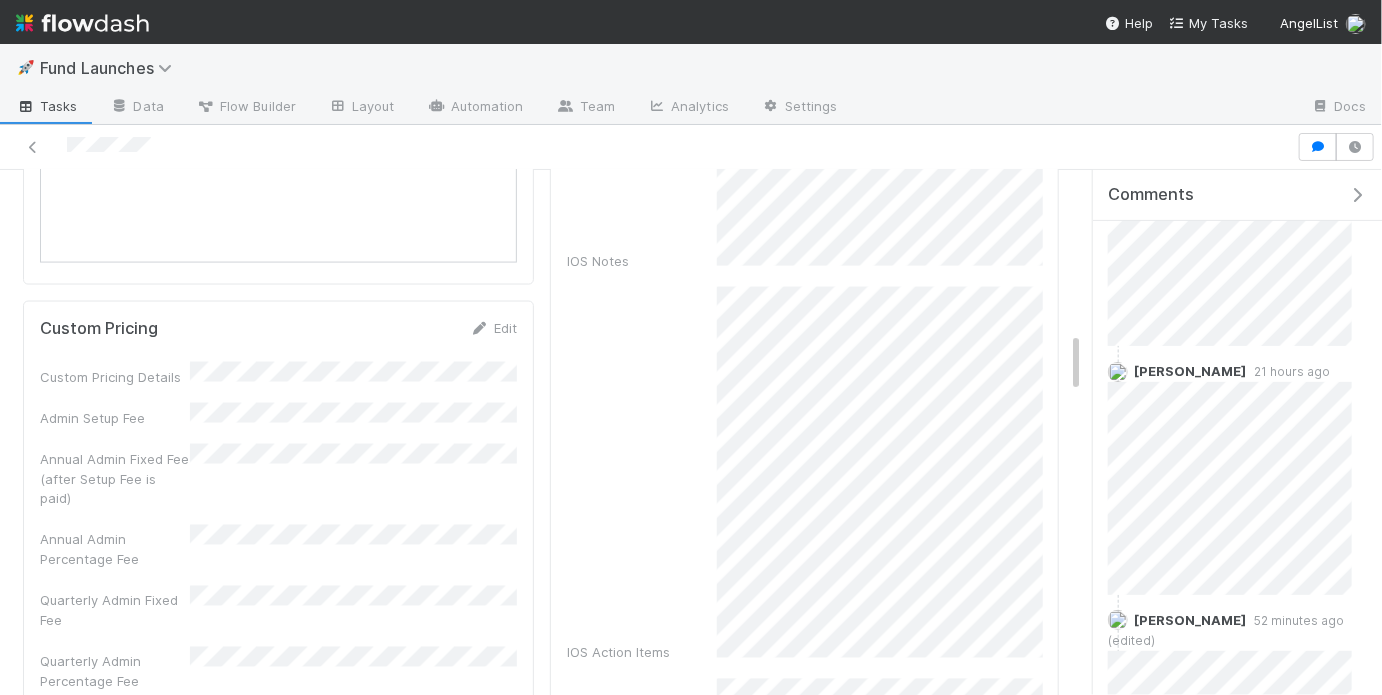 scroll, scrollTop: 1410, scrollLeft: 0, axis: vertical 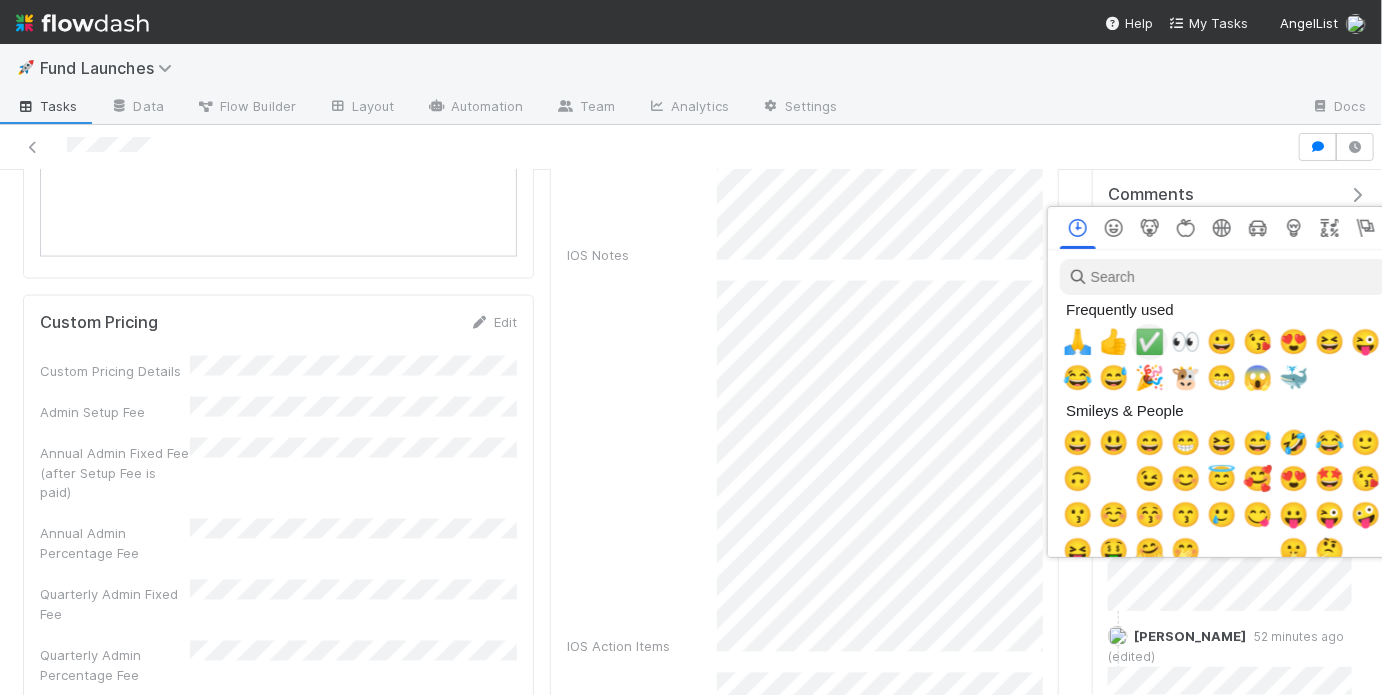 click on "✅" at bounding box center (1150, 342) 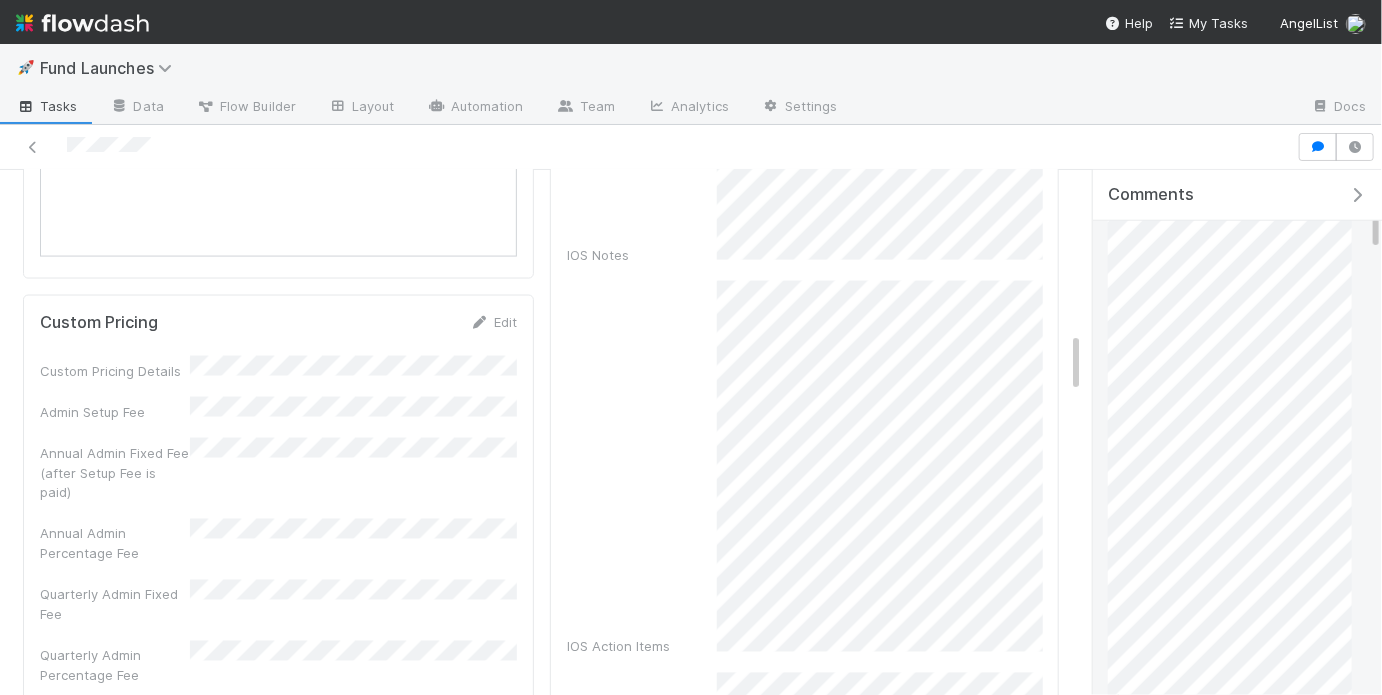 scroll, scrollTop: 770, scrollLeft: 0, axis: vertical 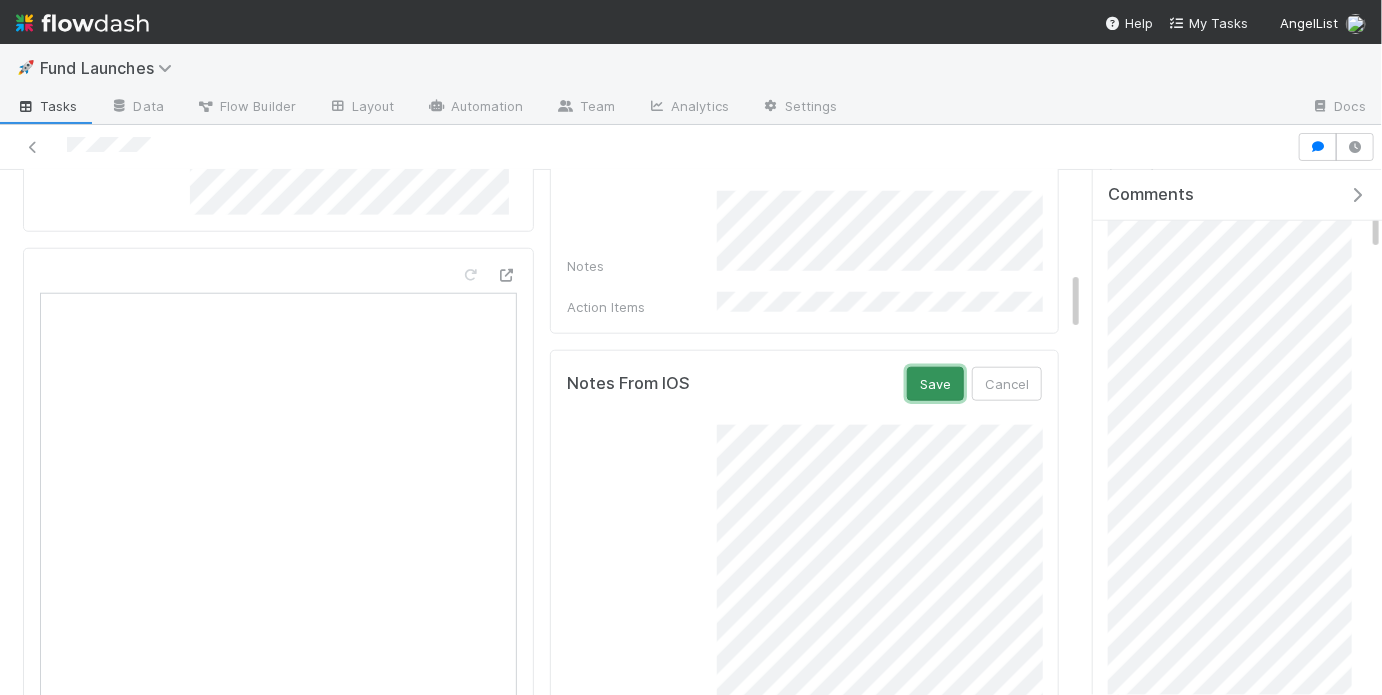 click on "Save" at bounding box center [935, 384] 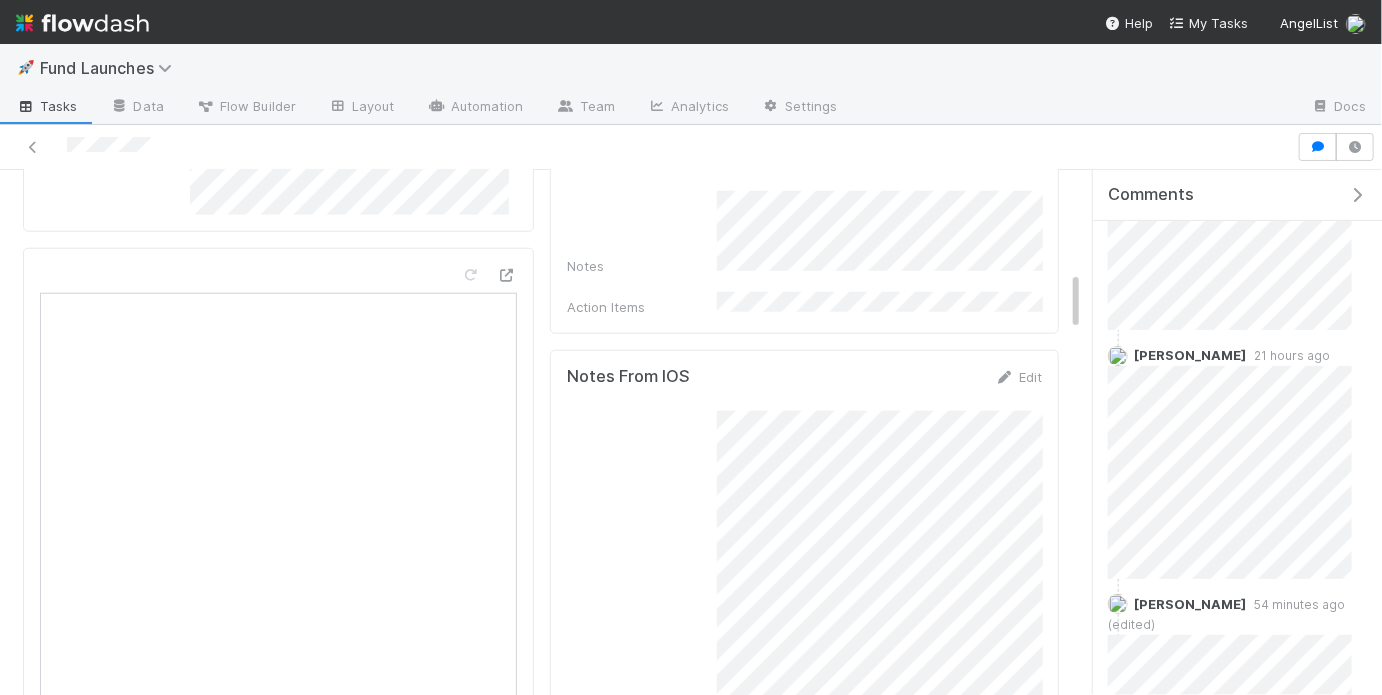 scroll, scrollTop: 319, scrollLeft: 0, axis: vertical 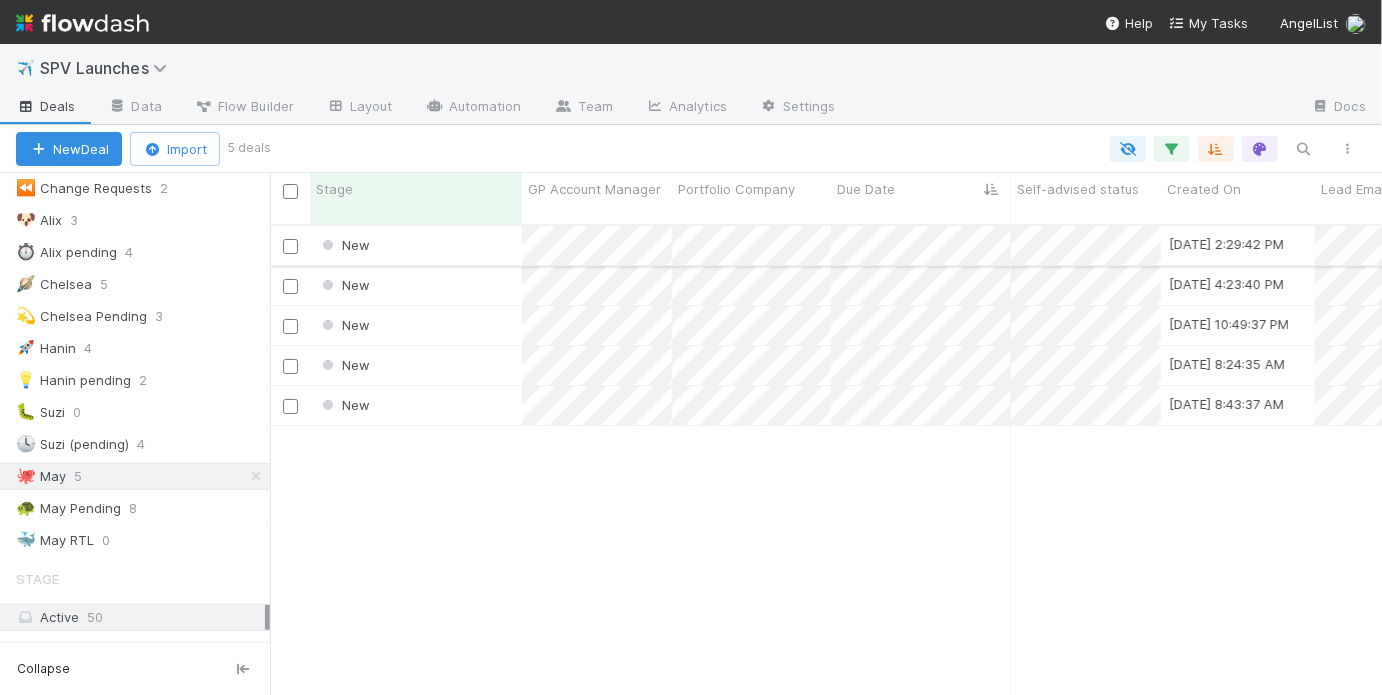 click on "New" at bounding box center (416, 245) 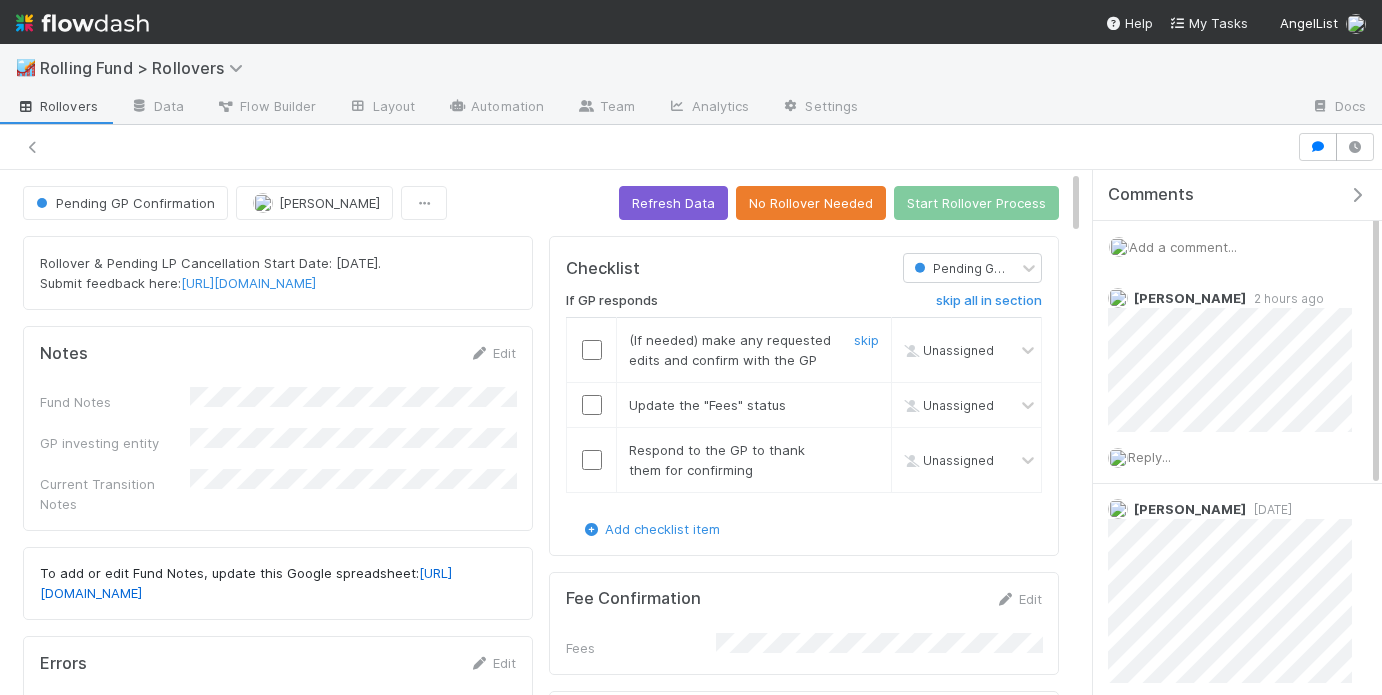scroll, scrollTop: 0, scrollLeft: 0, axis: both 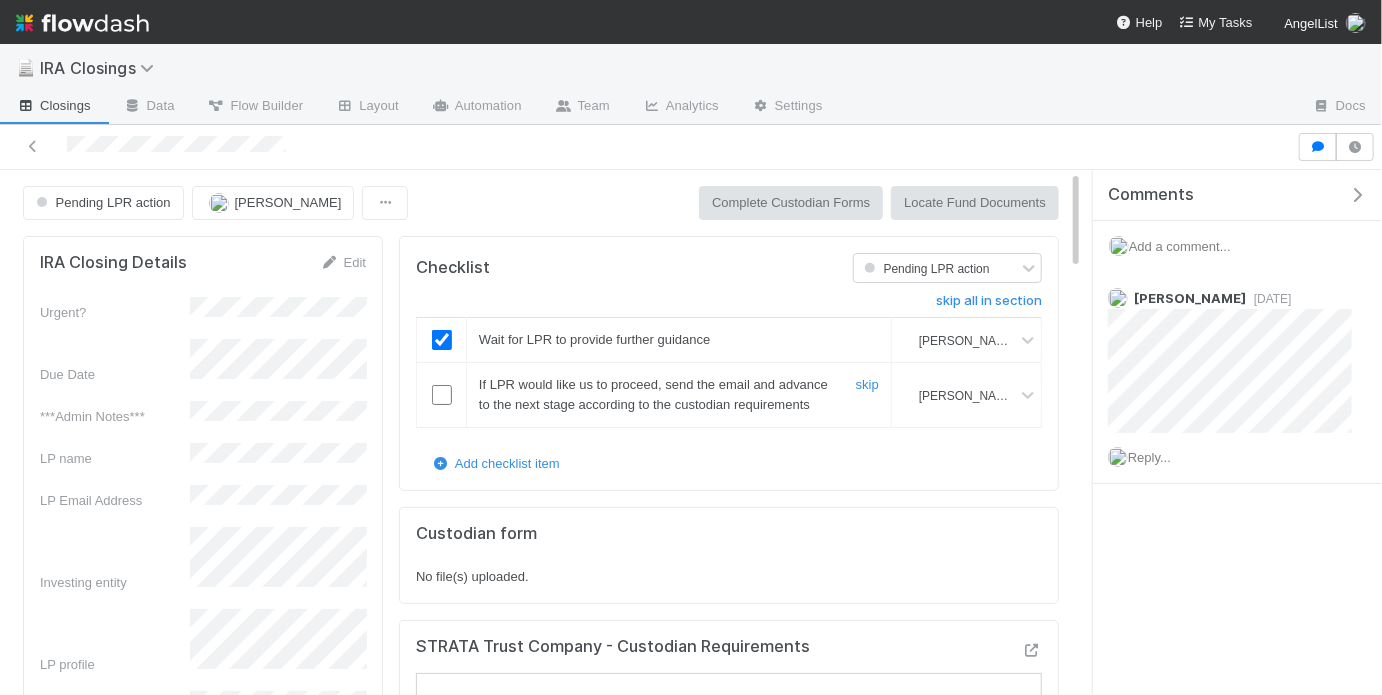 click at bounding box center [442, 395] 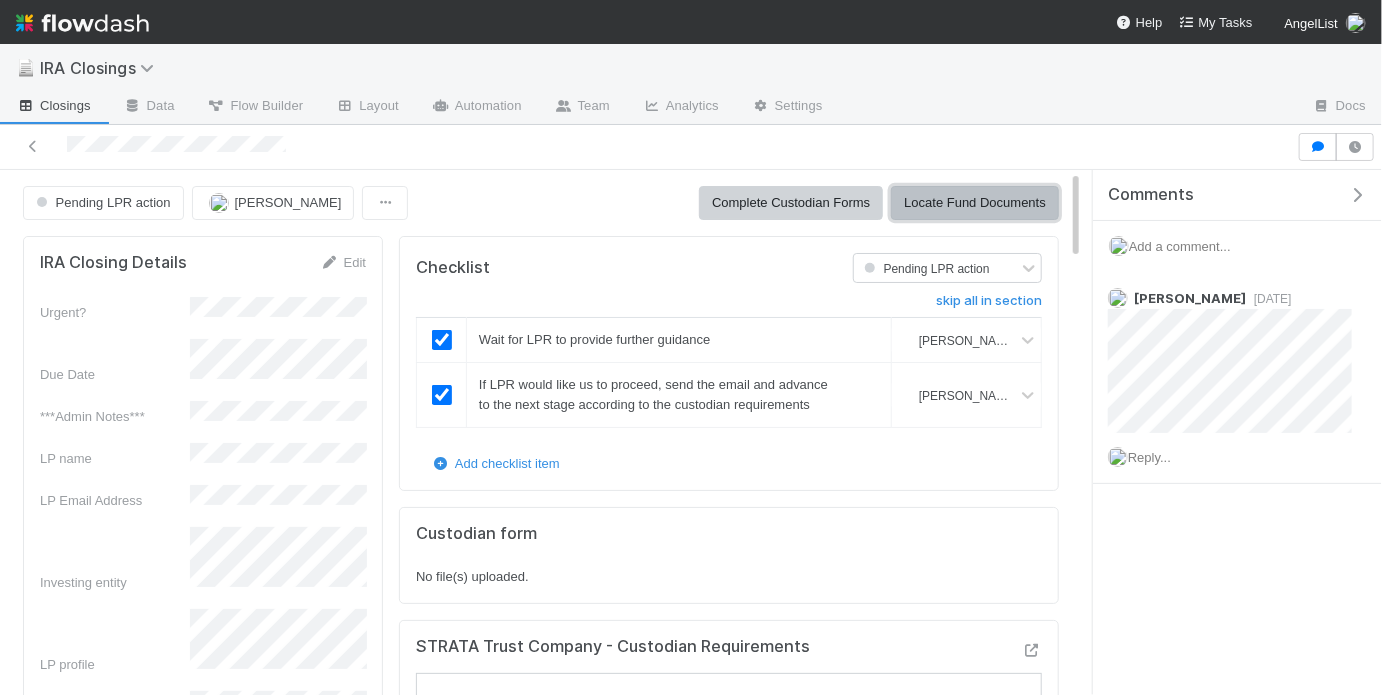 click on "Locate Fund Documents" at bounding box center [975, 203] 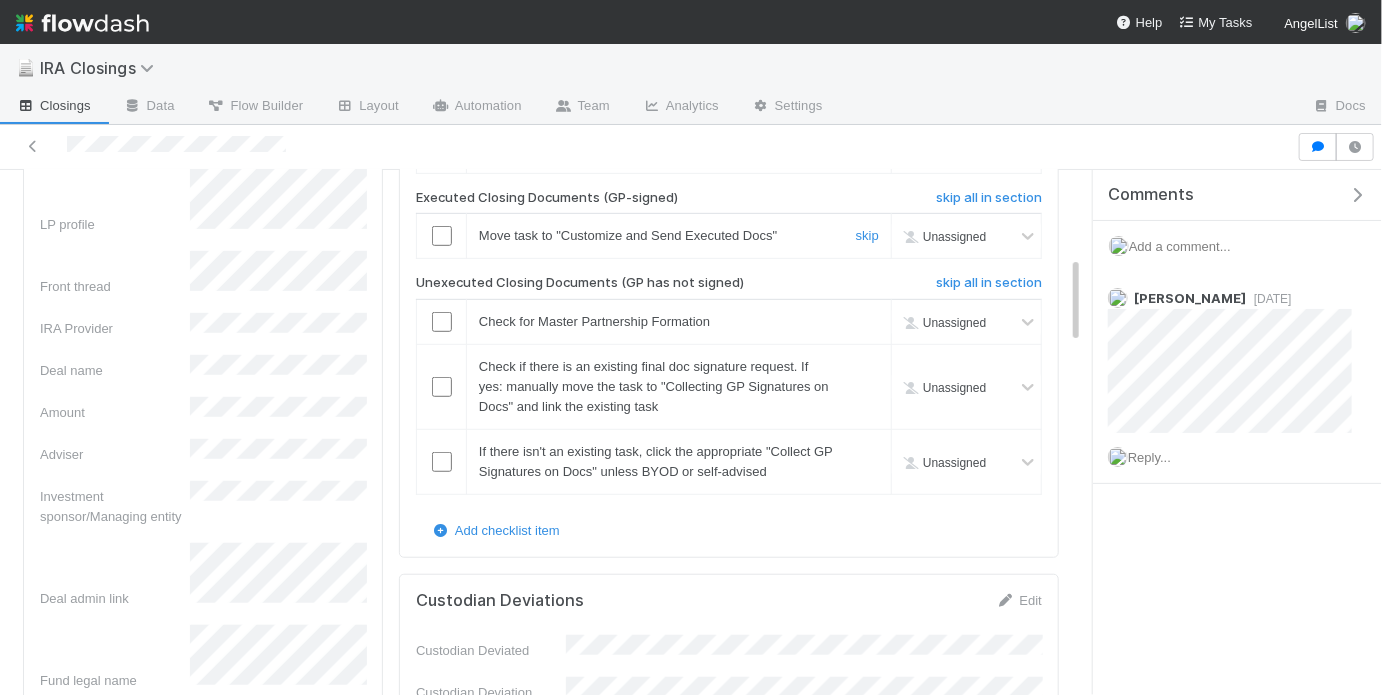scroll, scrollTop: 509, scrollLeft: 0, axis: vertical 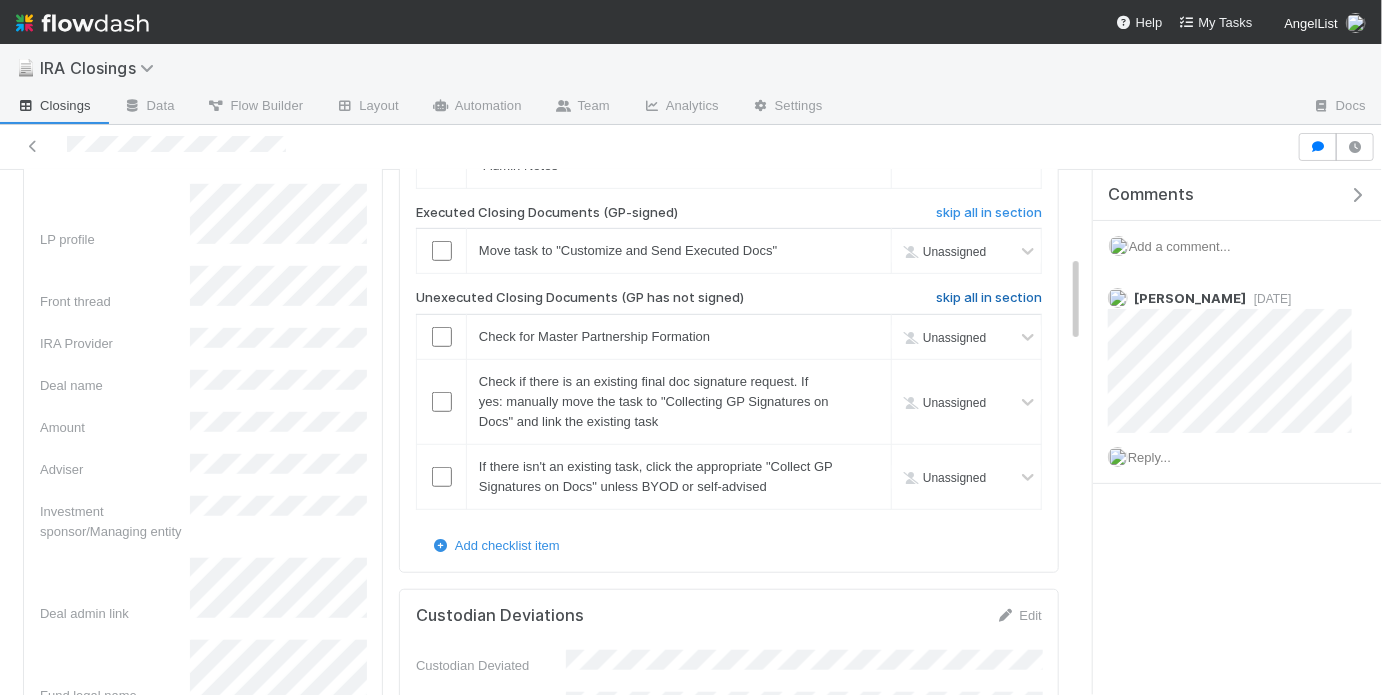 click on "skip all in section" at bounding box center [989, 298] 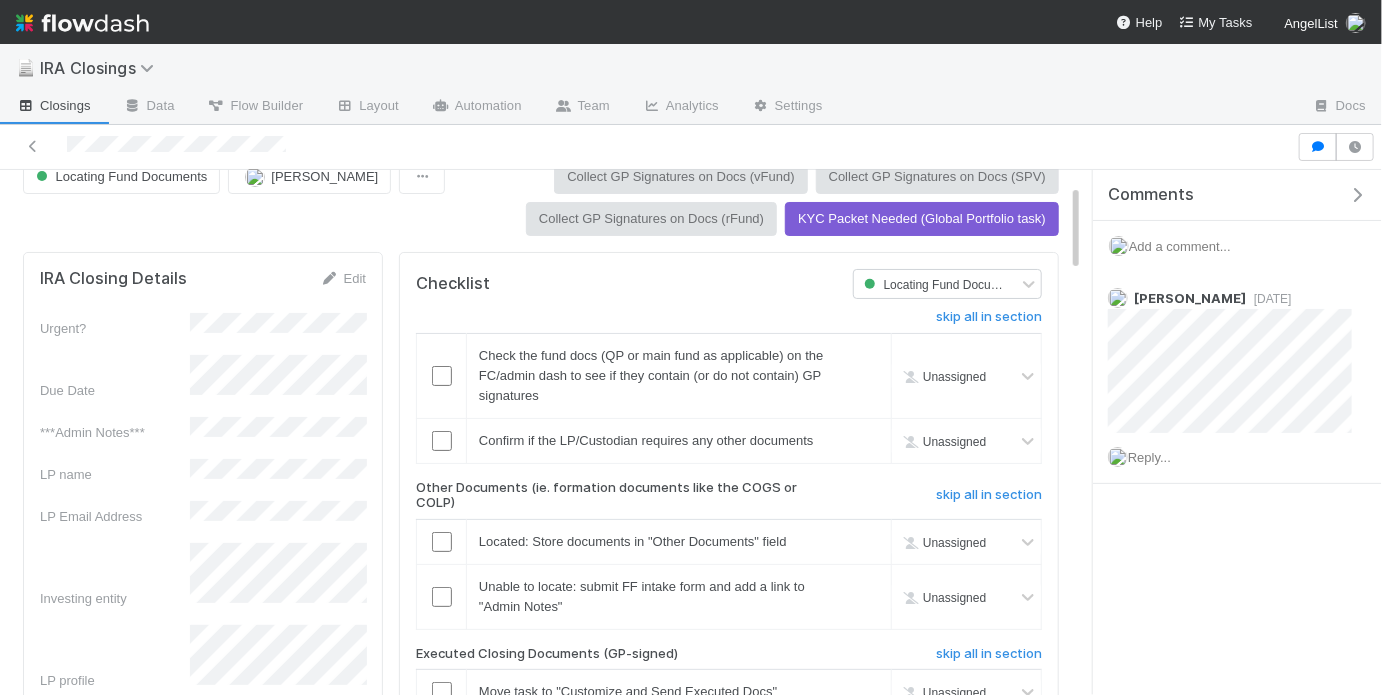 scroll, scrollTop: 56, scrollLeft: 0, axis: vertical 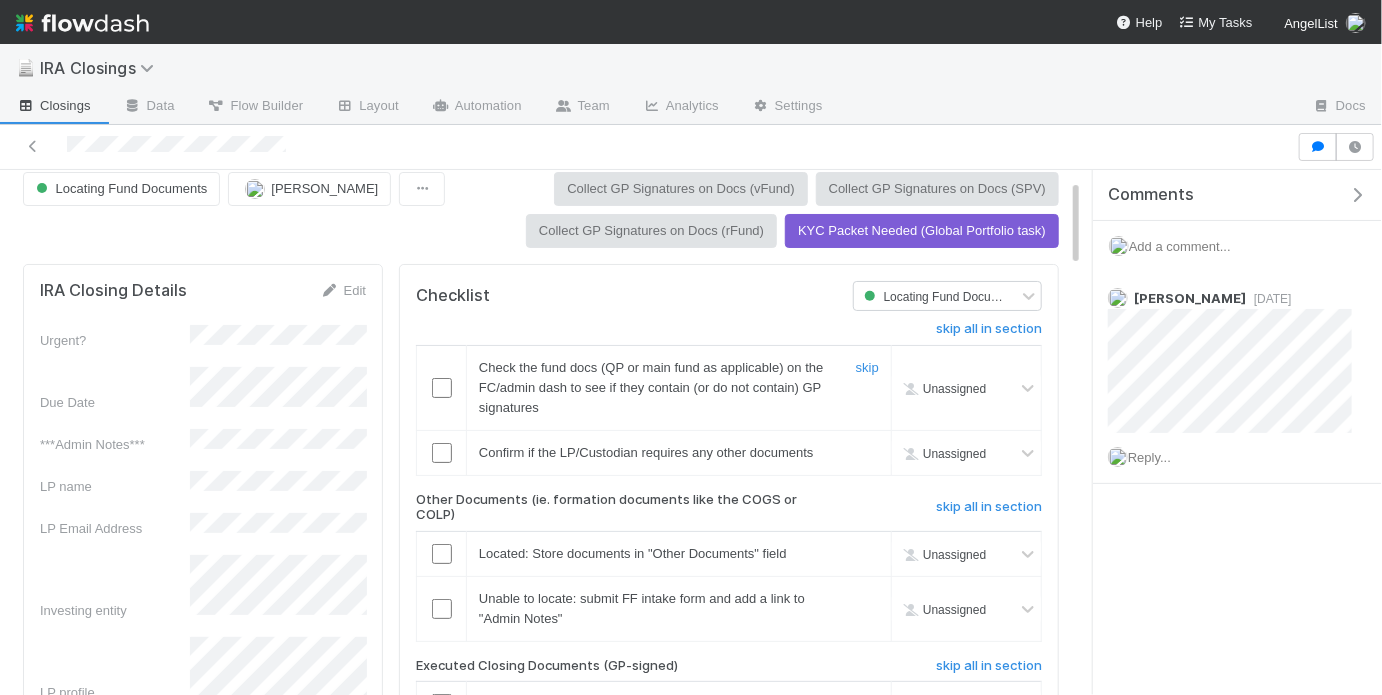 click at bounding box center (442, 388) 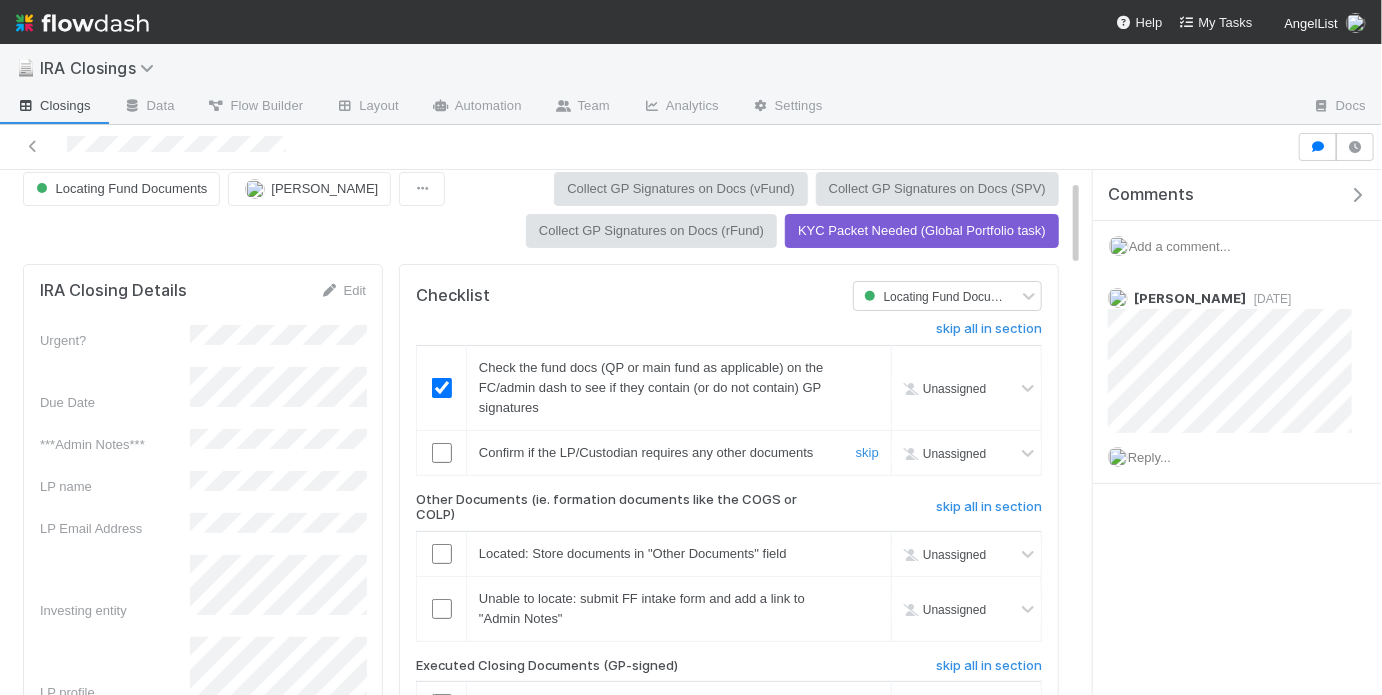 checkbox on "true" 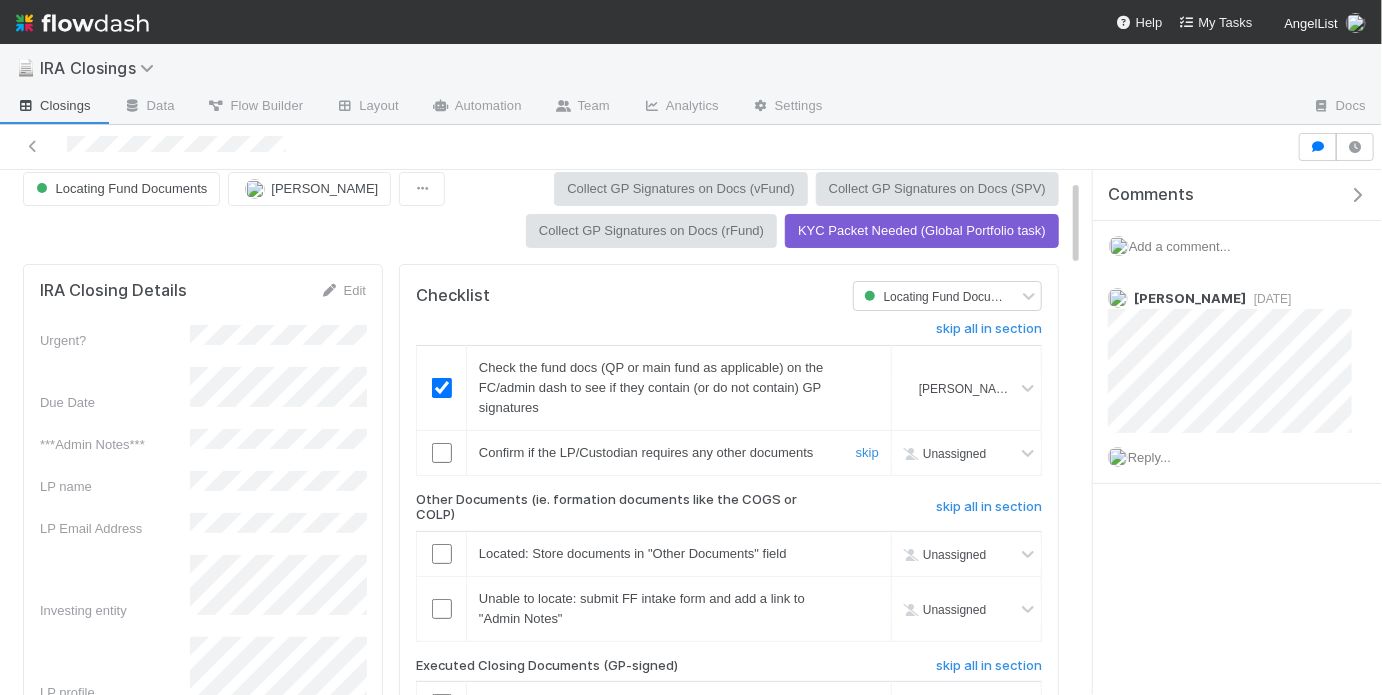click at bounding box center [442, 453] 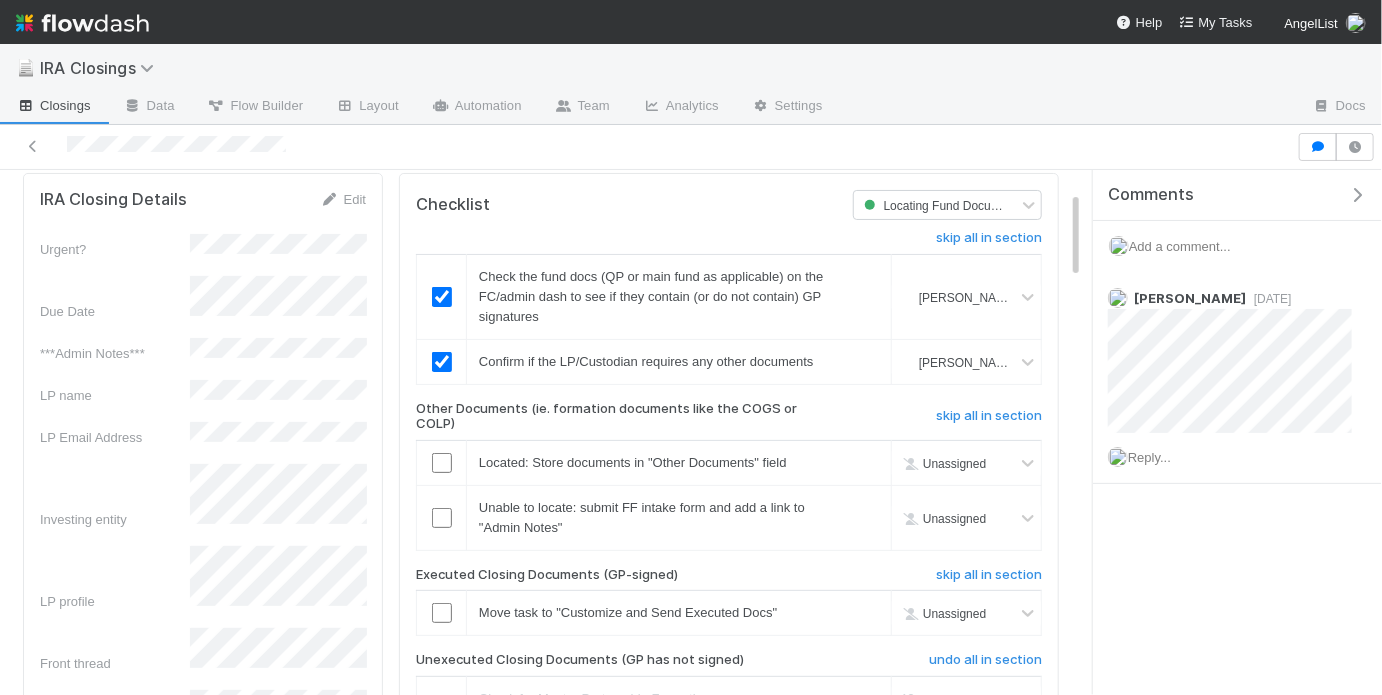 scroll, scrollTop: 189, scrollLeft: 0, axis: vertical 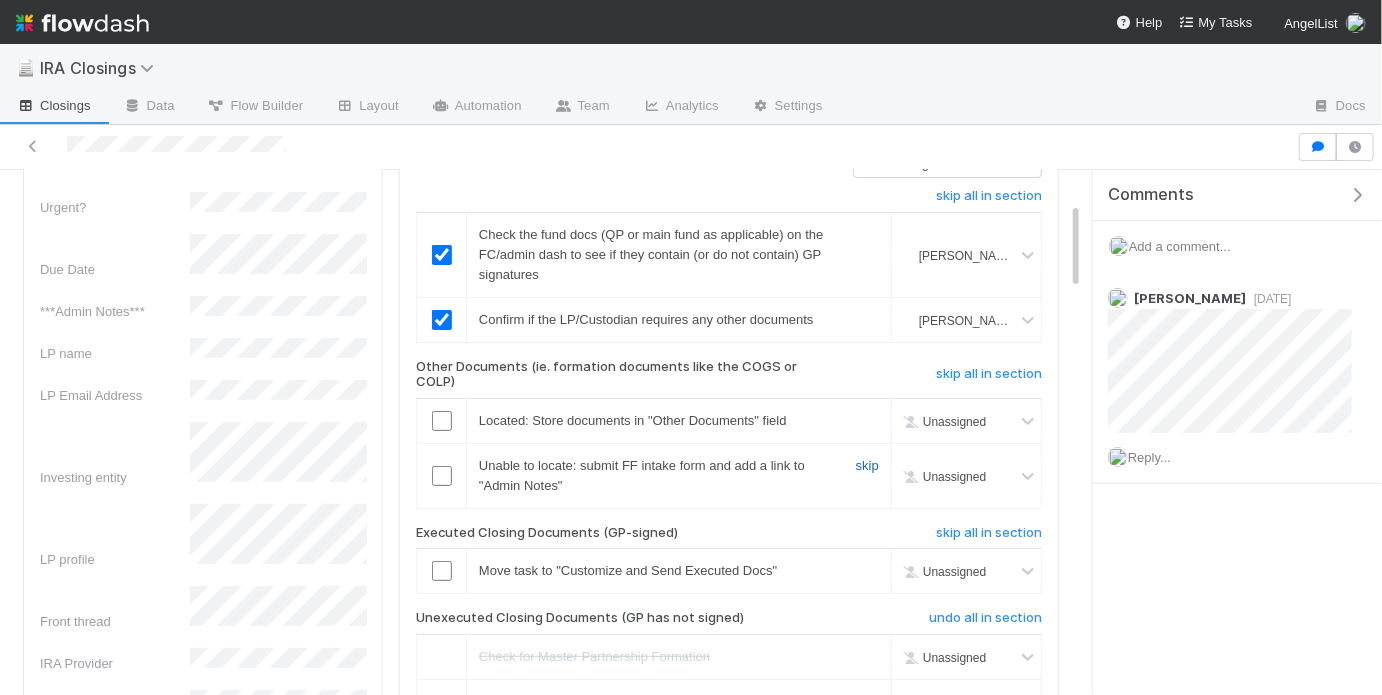 click on "skip" at bounding box center [867, 465] 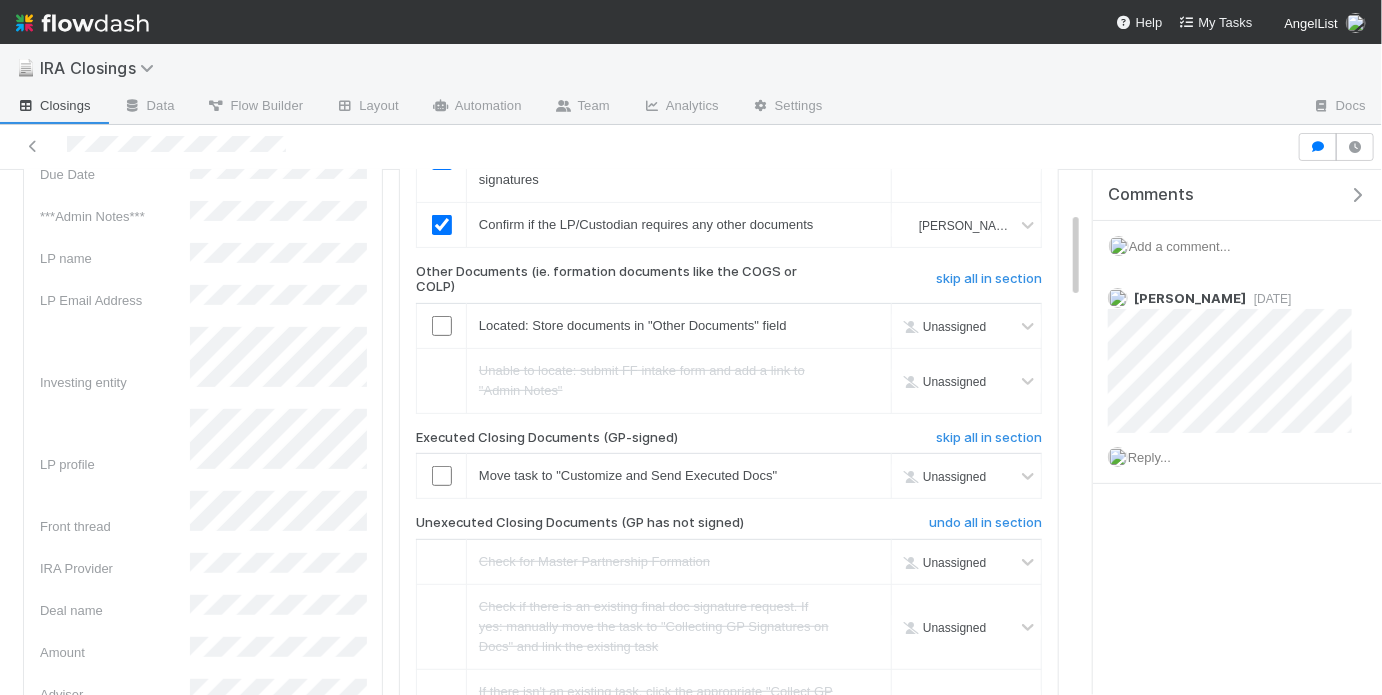 scroll, scrollTop: 290, scrollLeft: 0, axis: vertical 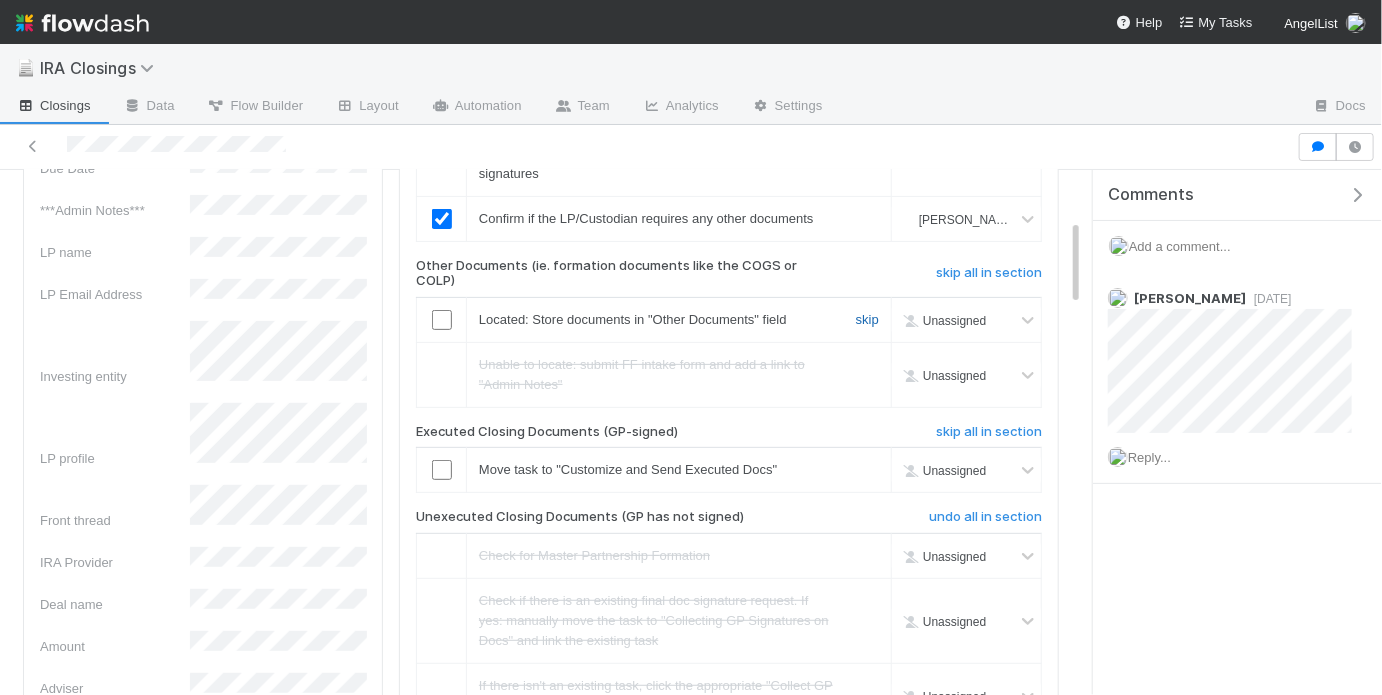 click on "skip" at bounding box center [867, 319] 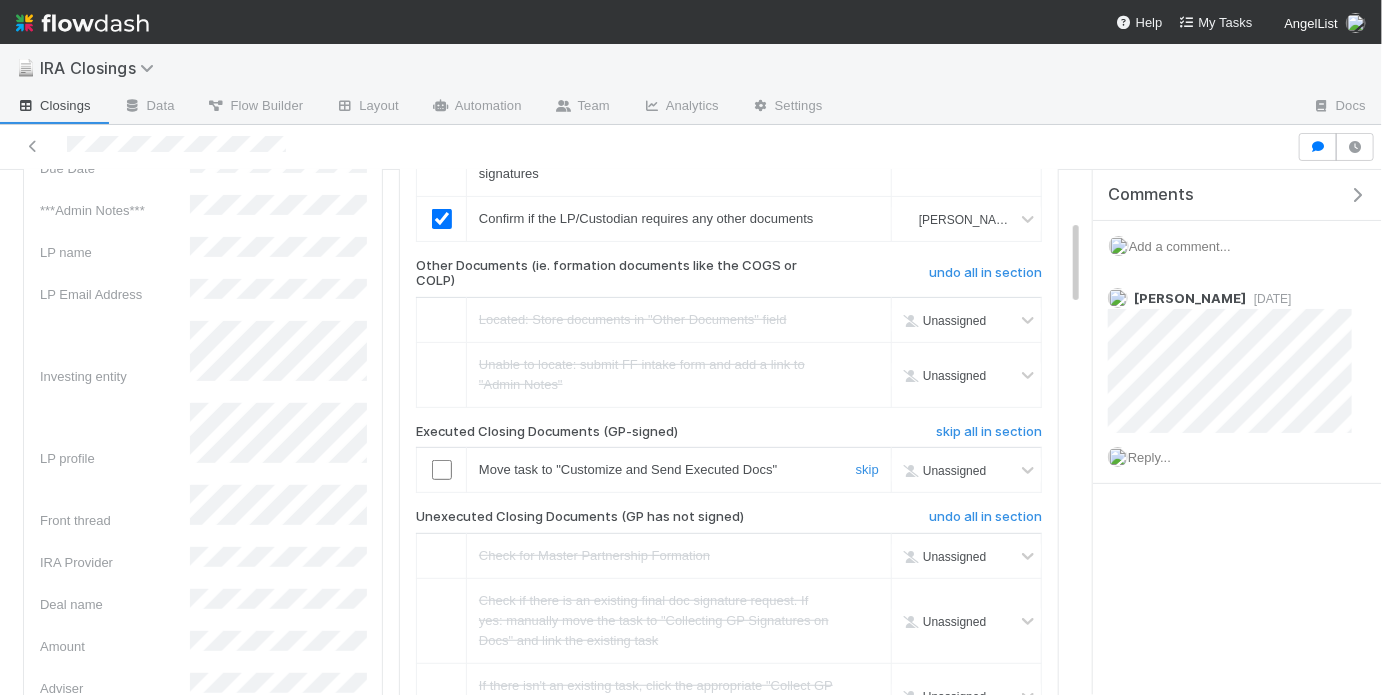 click at bounding box center [442, 470] 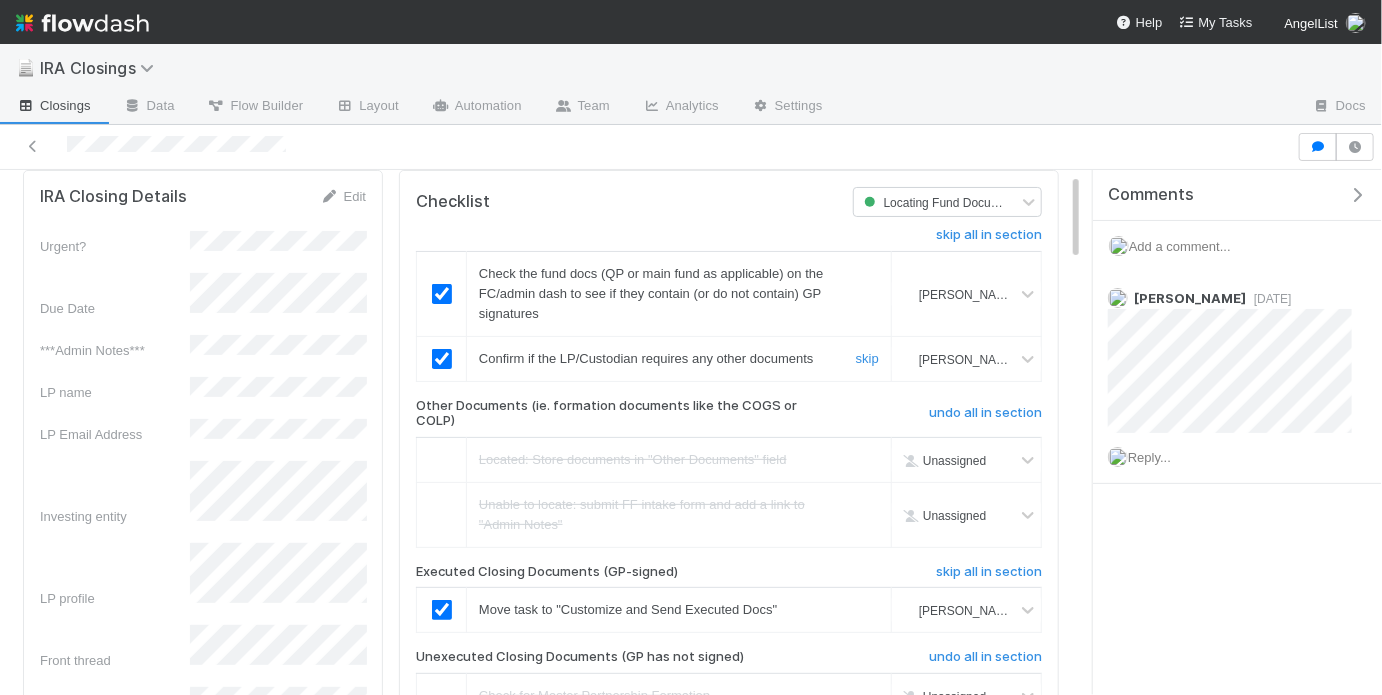 scroll, scrollTop: 0, scrollLeft: 0, axis: both 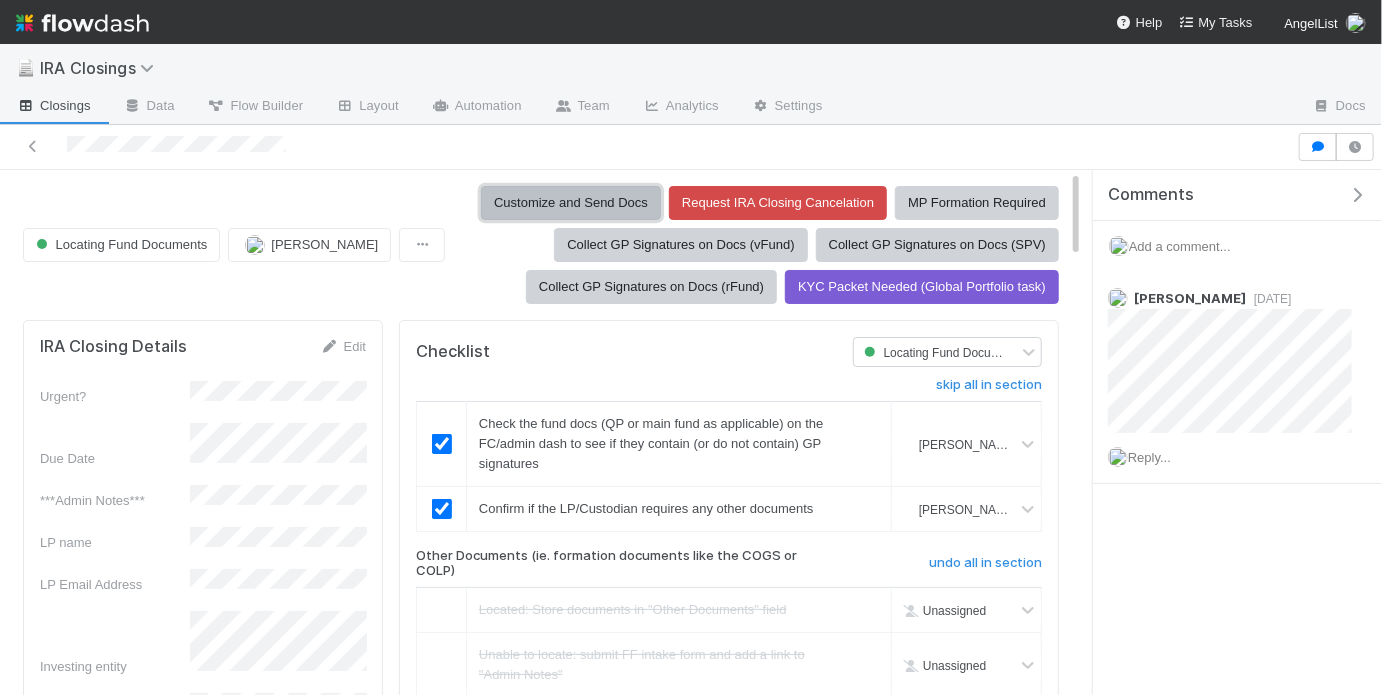 click on "Customize and Send Docs" at bounding box center [571, 203] 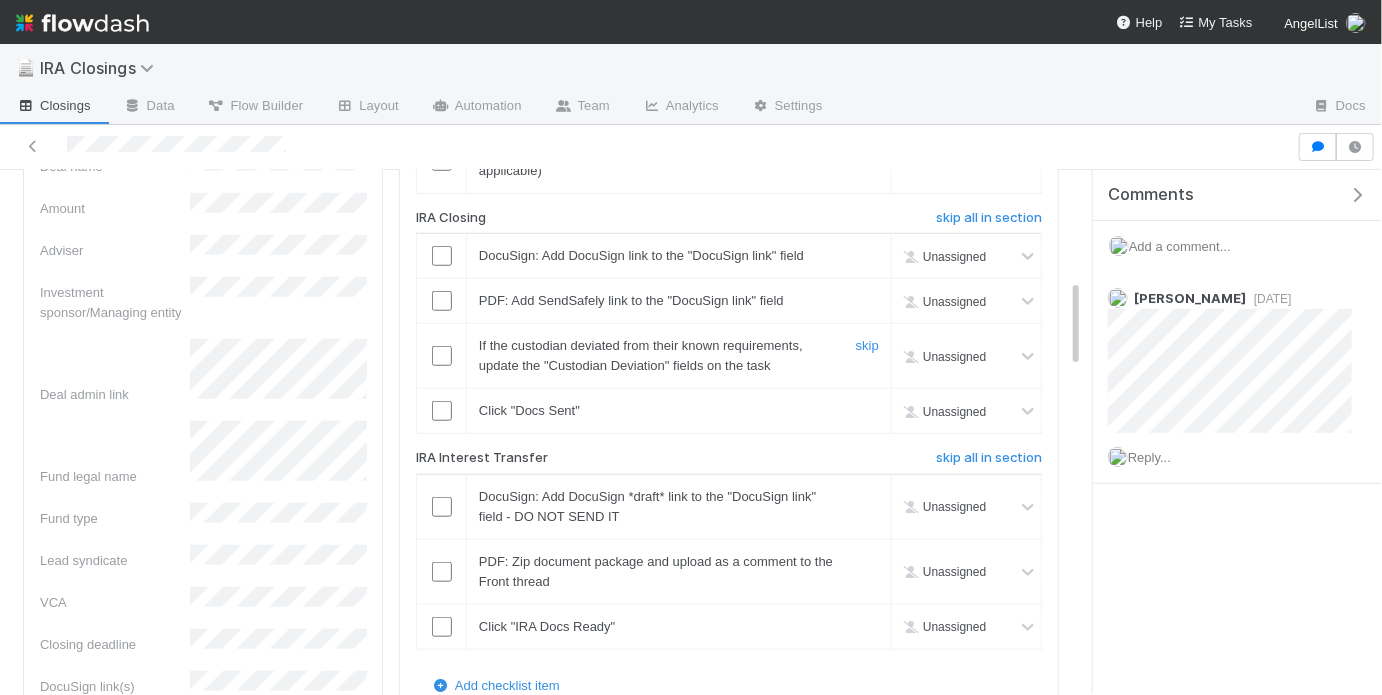 scroll, scrollTop: 688, scrollLeft: 0, axis: vertical 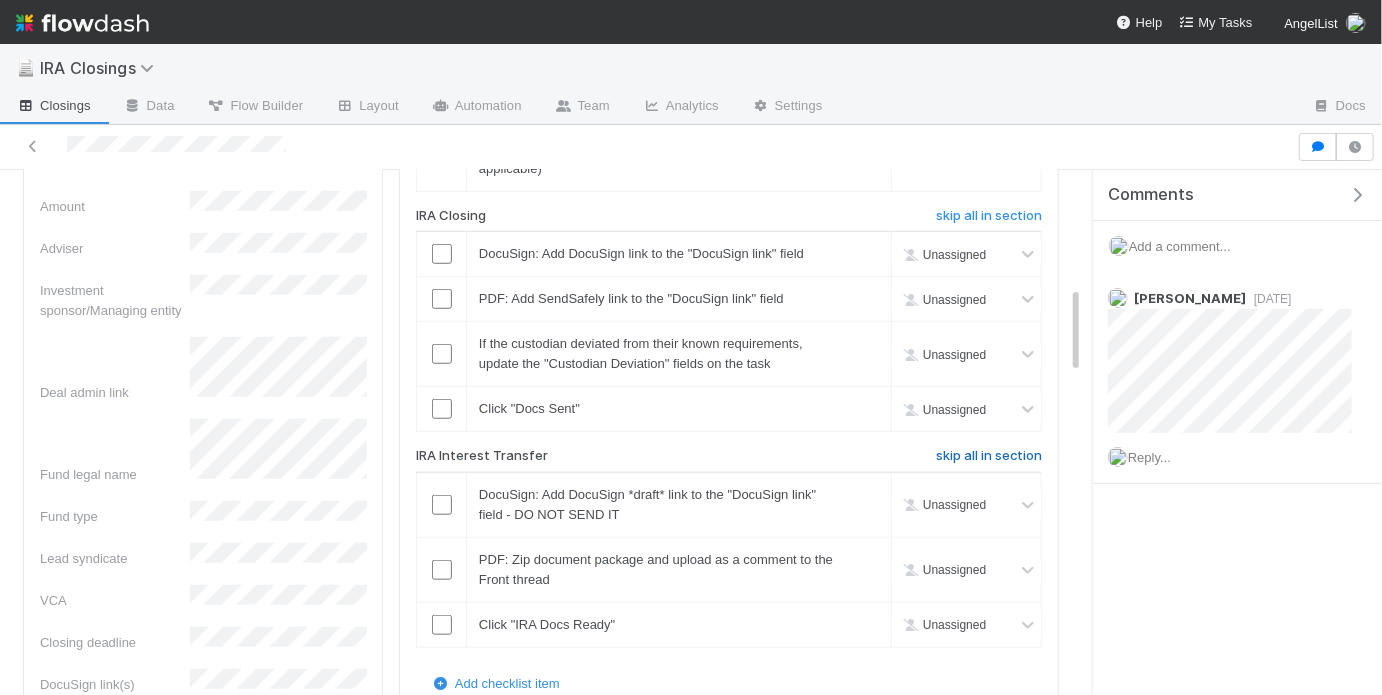 click on "skip all in section" at bounding box center (989, 456) 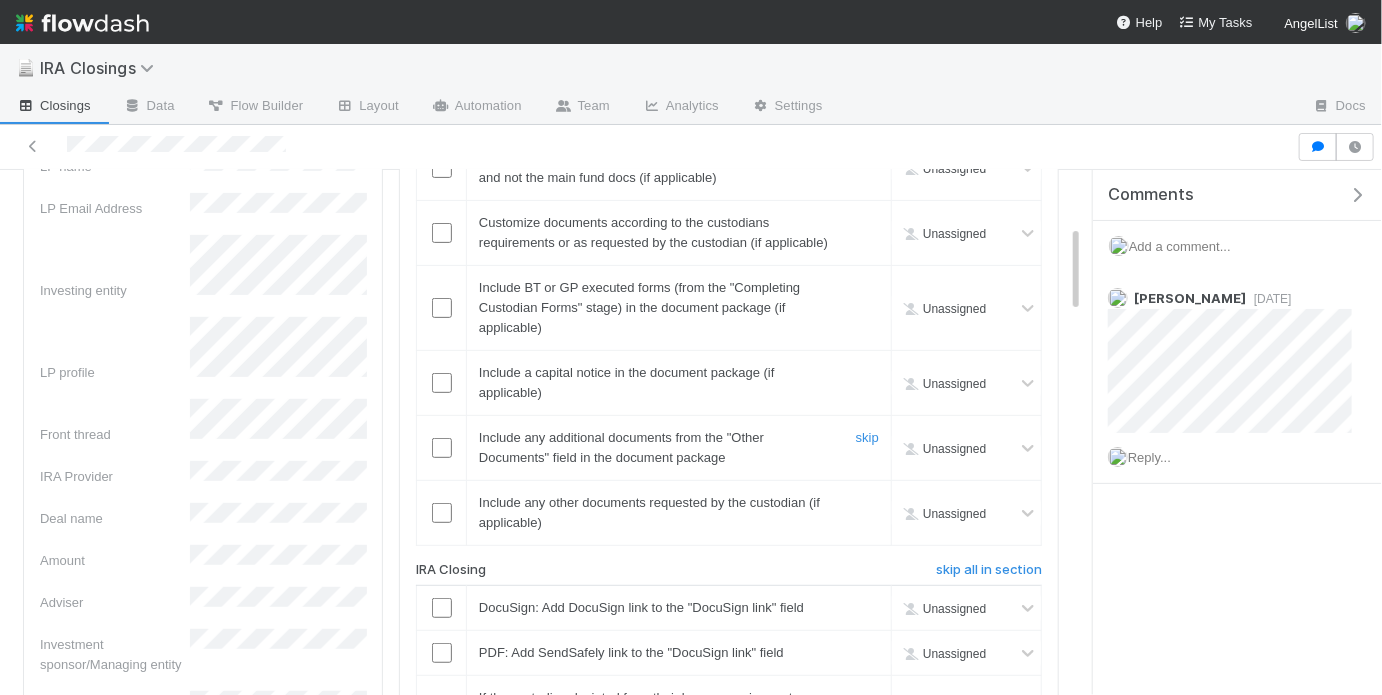 scroll, scrollTop: 323, scrollLeft: 0, axis: vertical 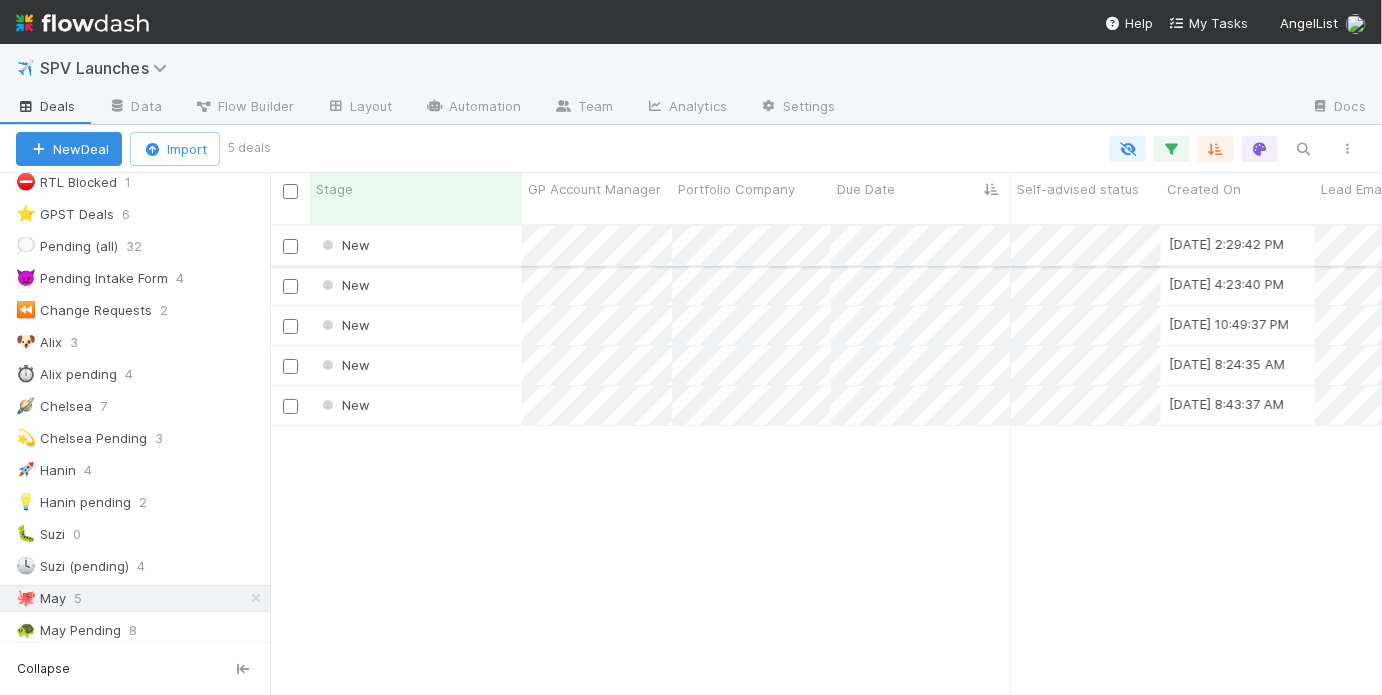 click on "New" at bounding box center [416, 245] 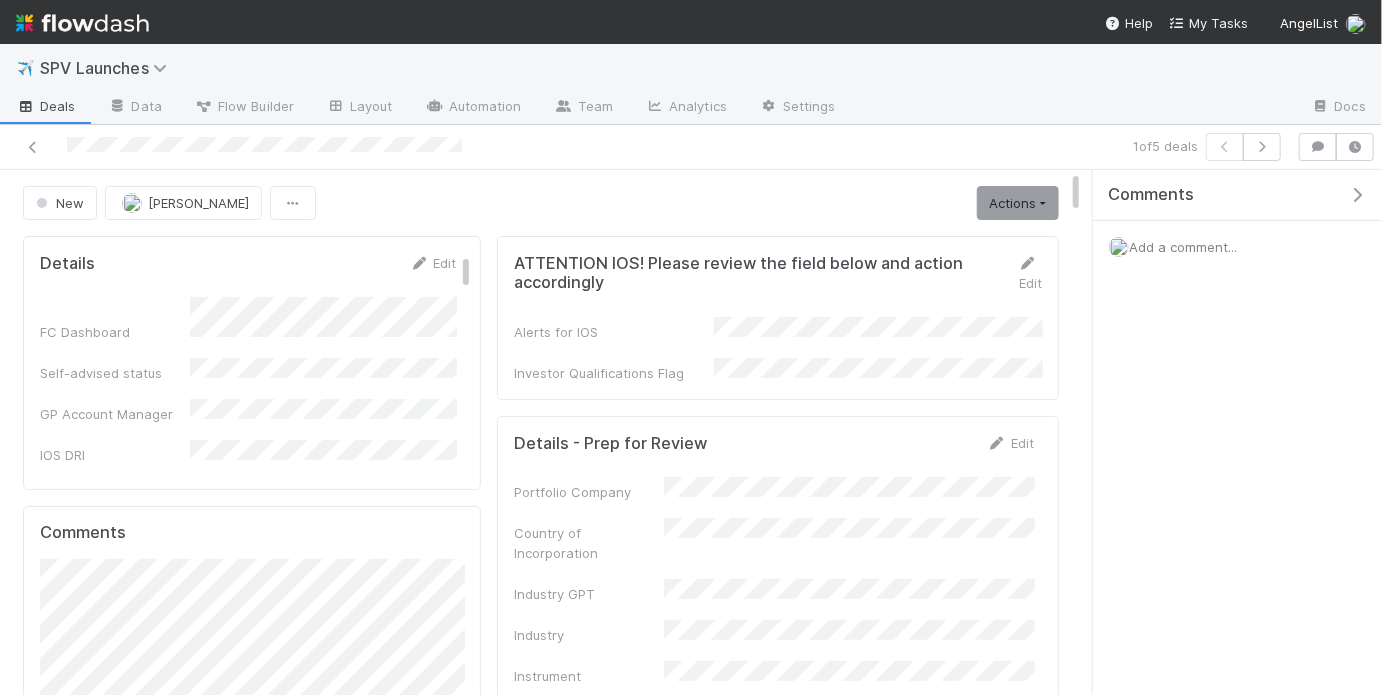 scroll, scrollTop: 27, scrollLeft: 0, axis: vertical 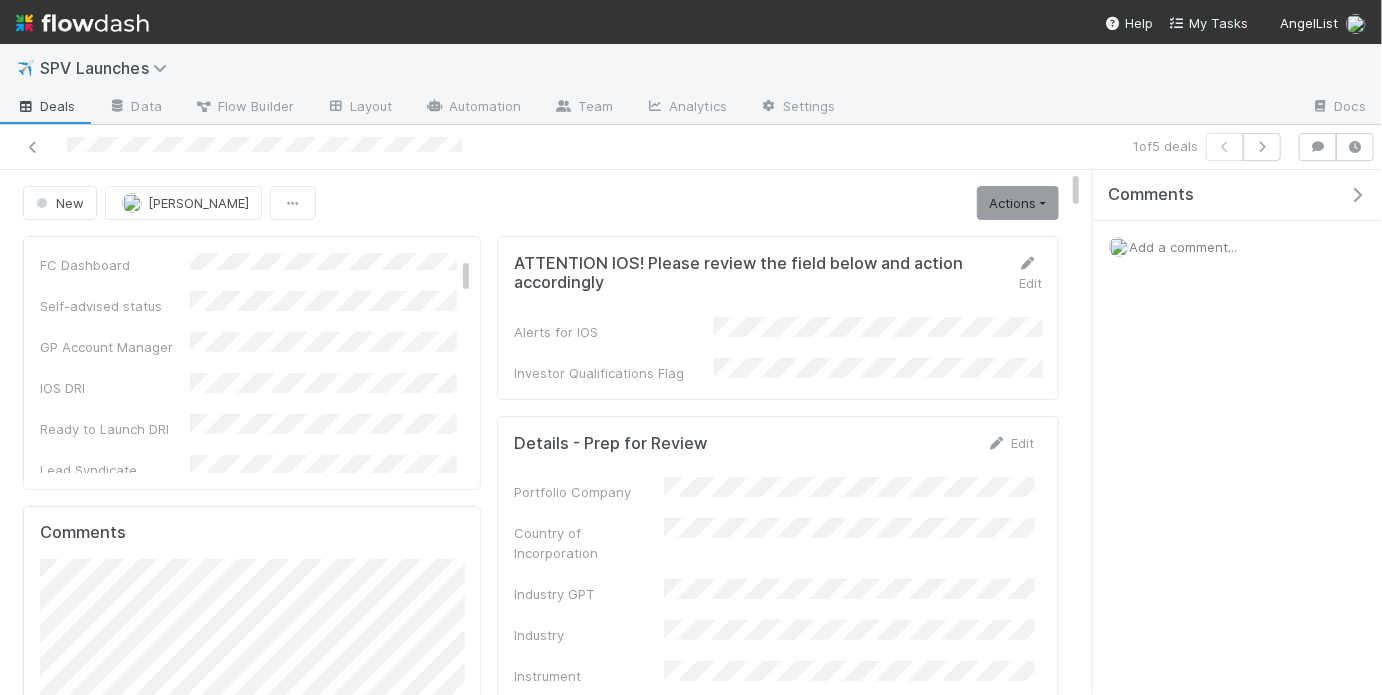 click on "Portfolio Company  Country of Incorporation  Industry GPT  Industry  Instrument  Is Instrument Off-Platform SPV  Adviser  Self-advised status  Transaction Type  Acquisition GPT Flag  Off-platform SPV GPT Flag  SAFT/Token Flag" at bounding box center [774, 825] 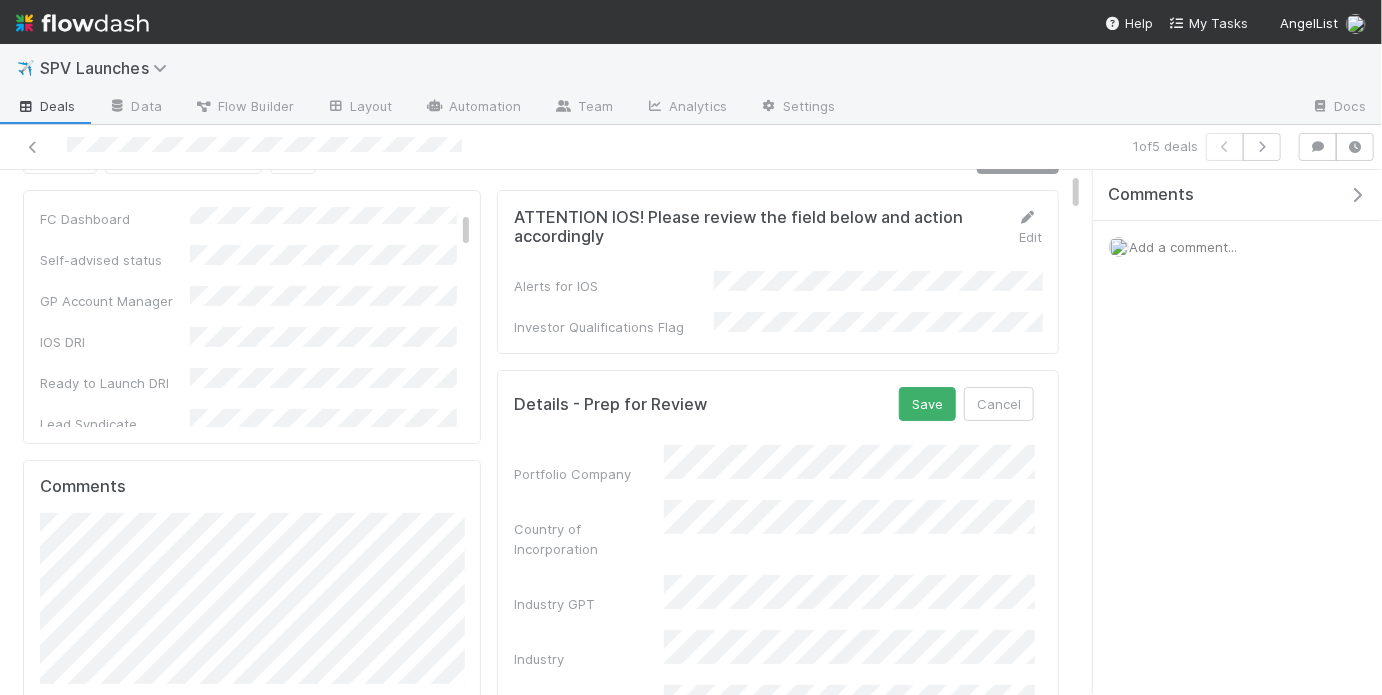 scroll, scrollTop: 52, scrollLeft: 0, axis: vertical 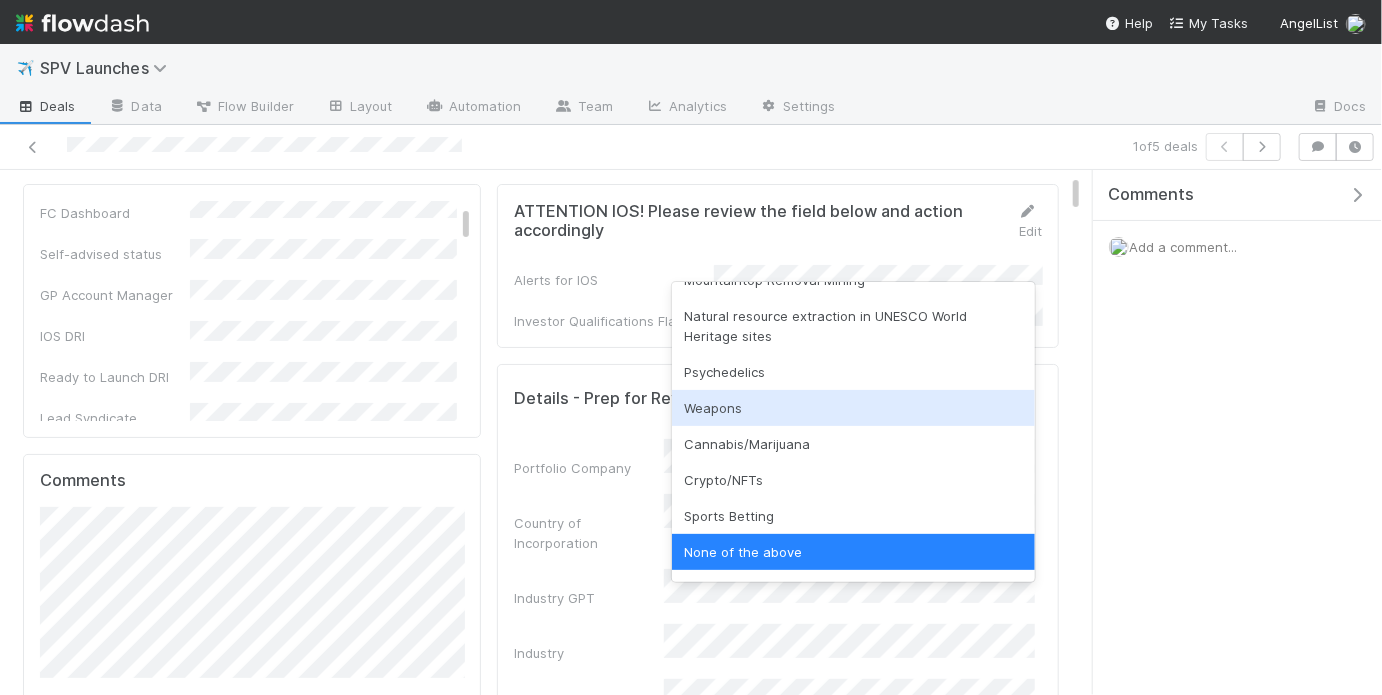 click on "Weapons" at bounding box center [853, 408] 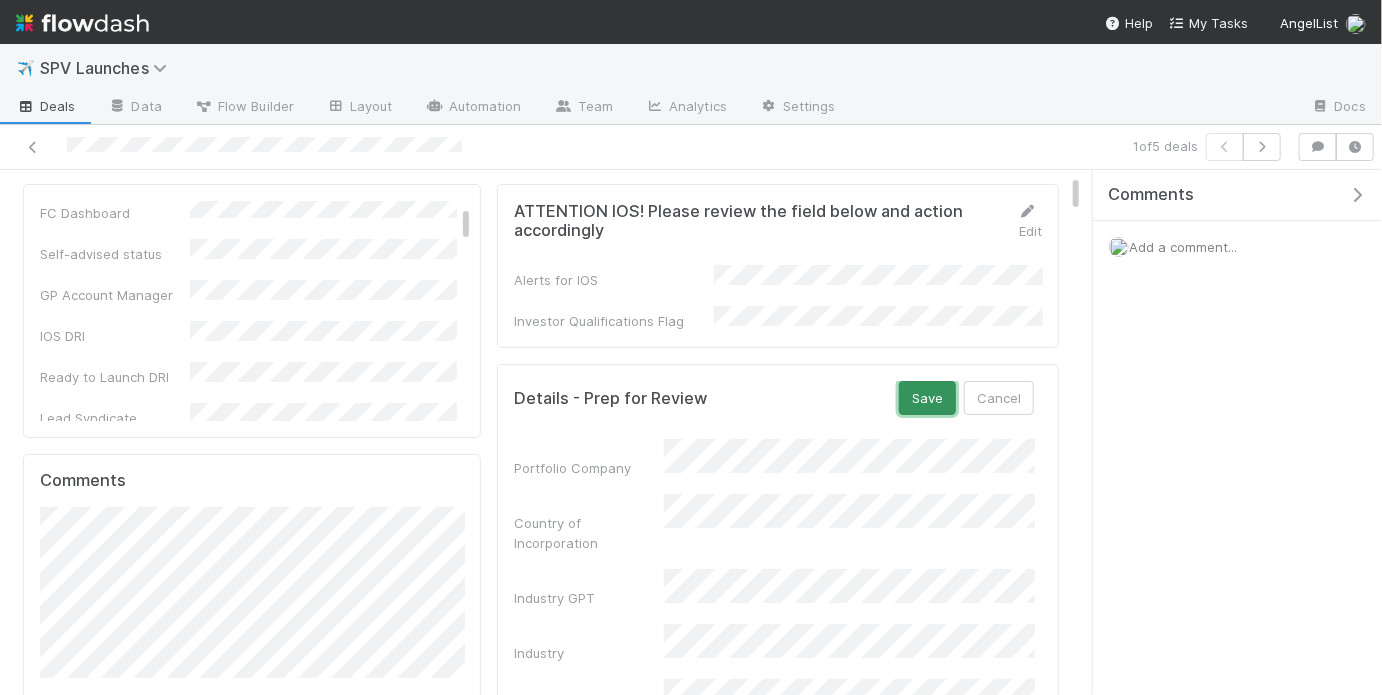 click on "Save" at bounding box center (927, 398) 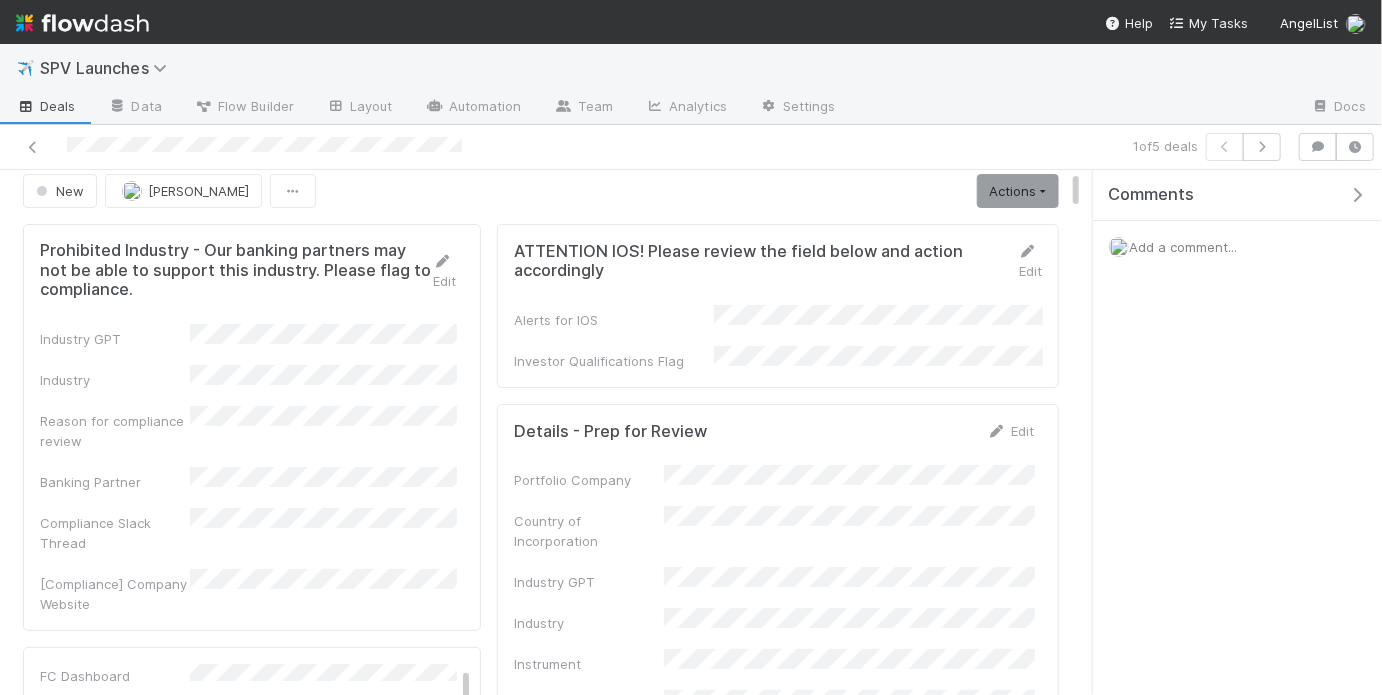 scroll, scrollTop: 0, scrollLeft: 0, axis: both 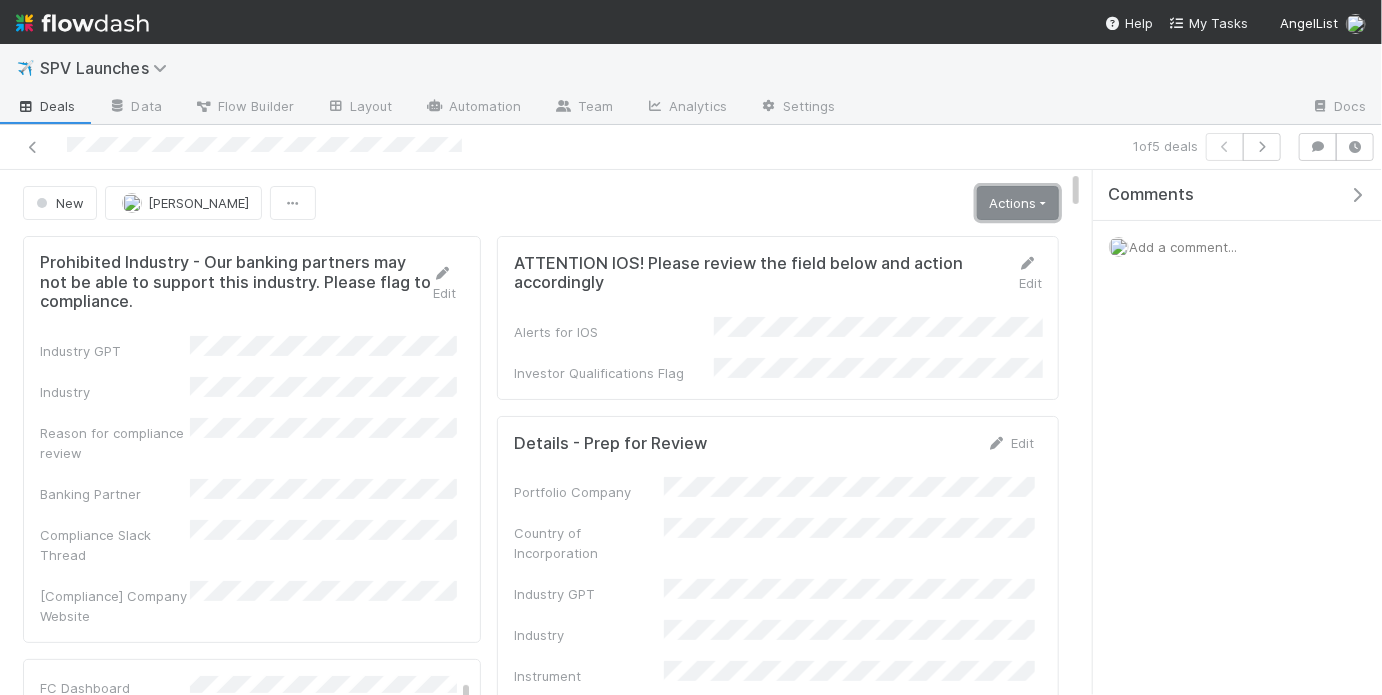 click on "Actions" at bounding box center [1018, 203] 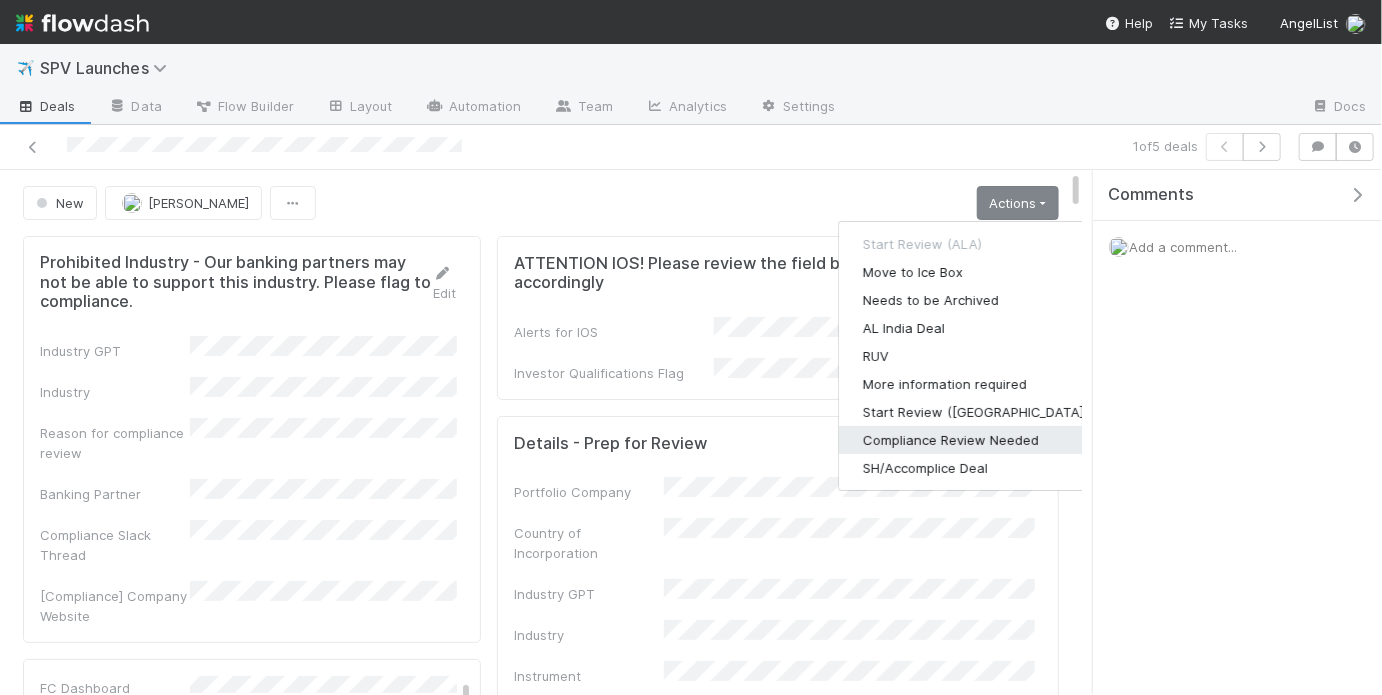 click on "Compliance Review Needed" at bounding box center [975, 440] 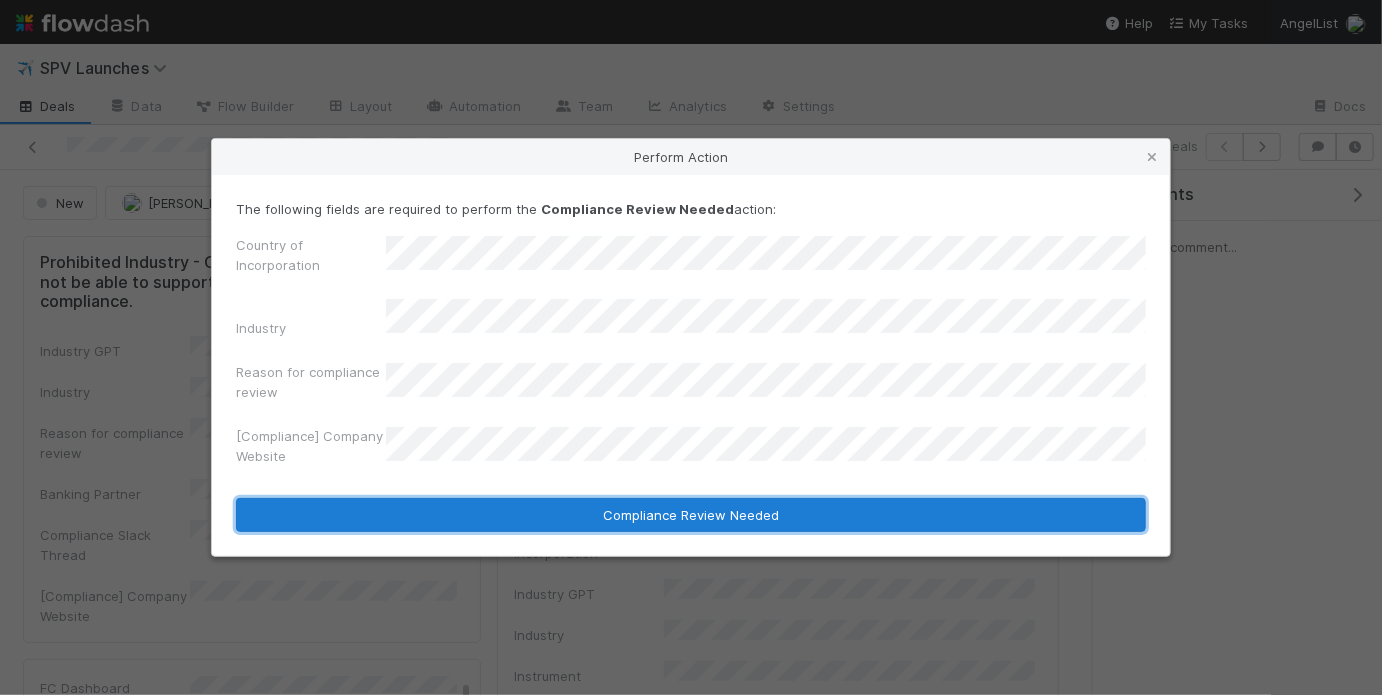 click on "Compliance Review Needed" at bounding box center [691, 515] 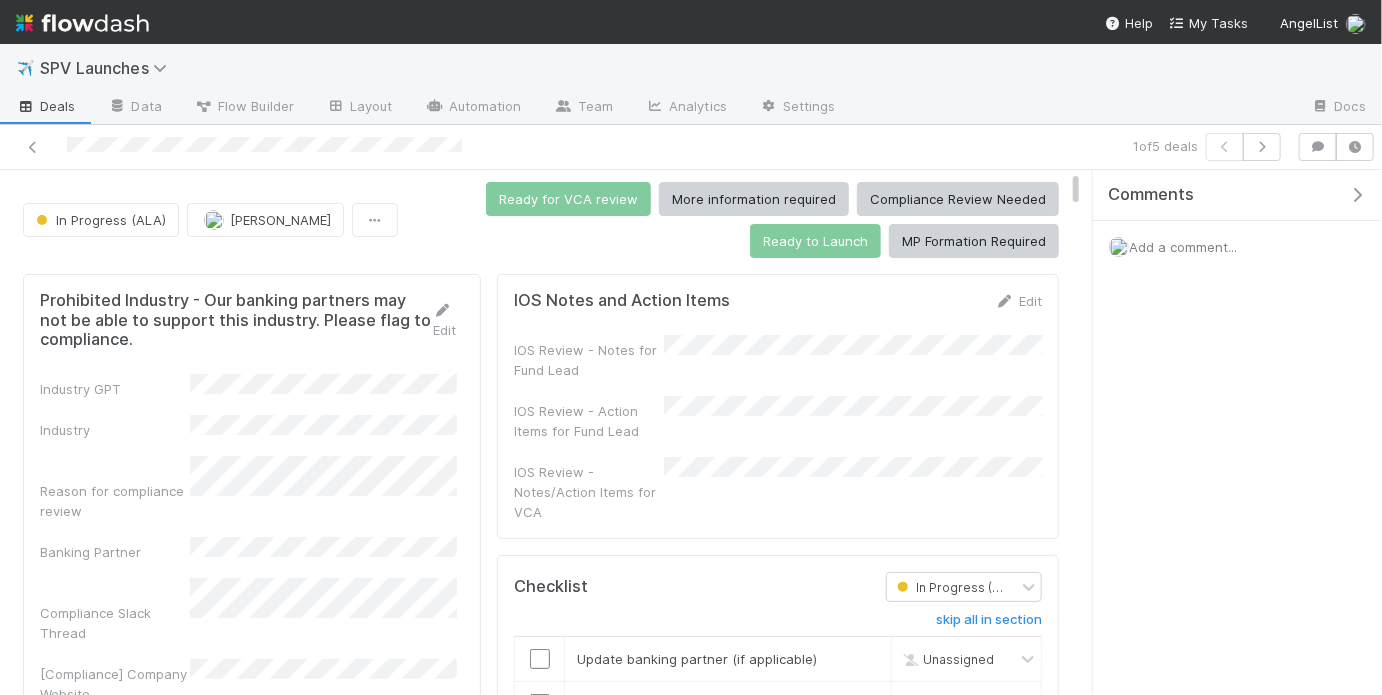 scroll, scrollTop: 0, scrollLeft: 0, axis: both 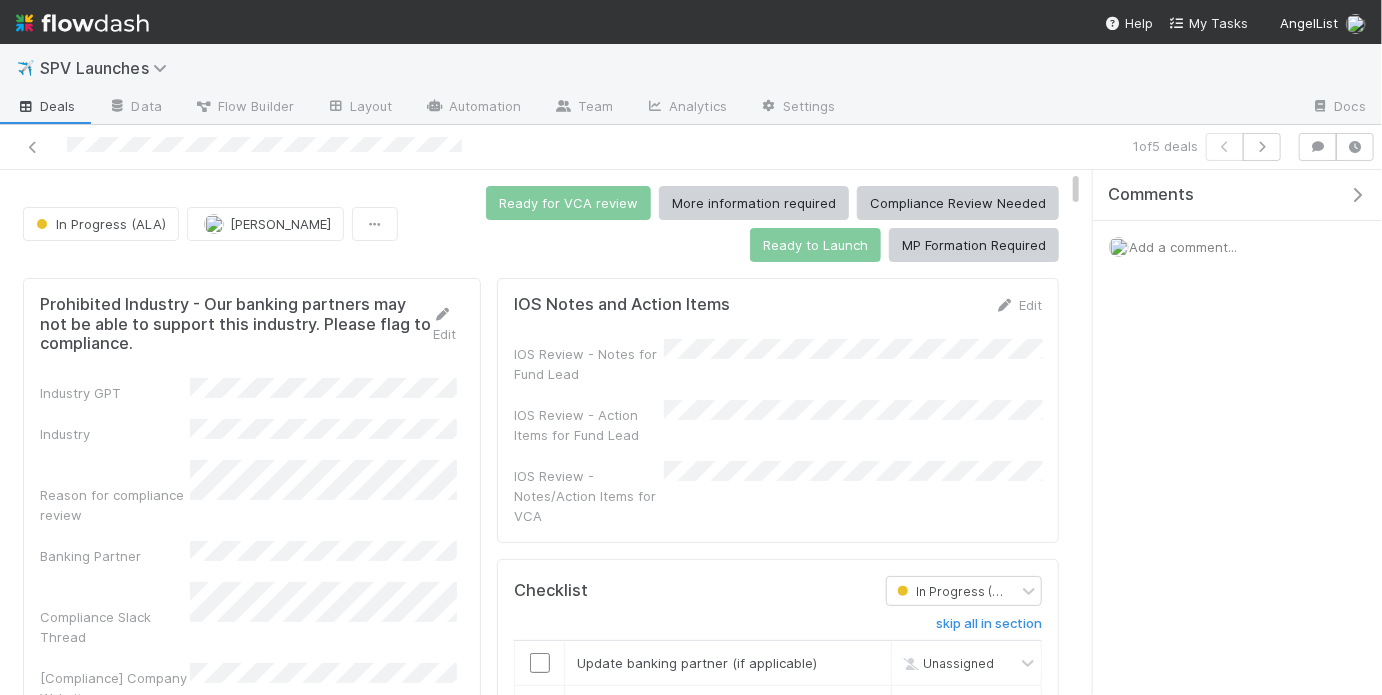 click on "In Progress (ALA)" at bounding box center [105, 224] 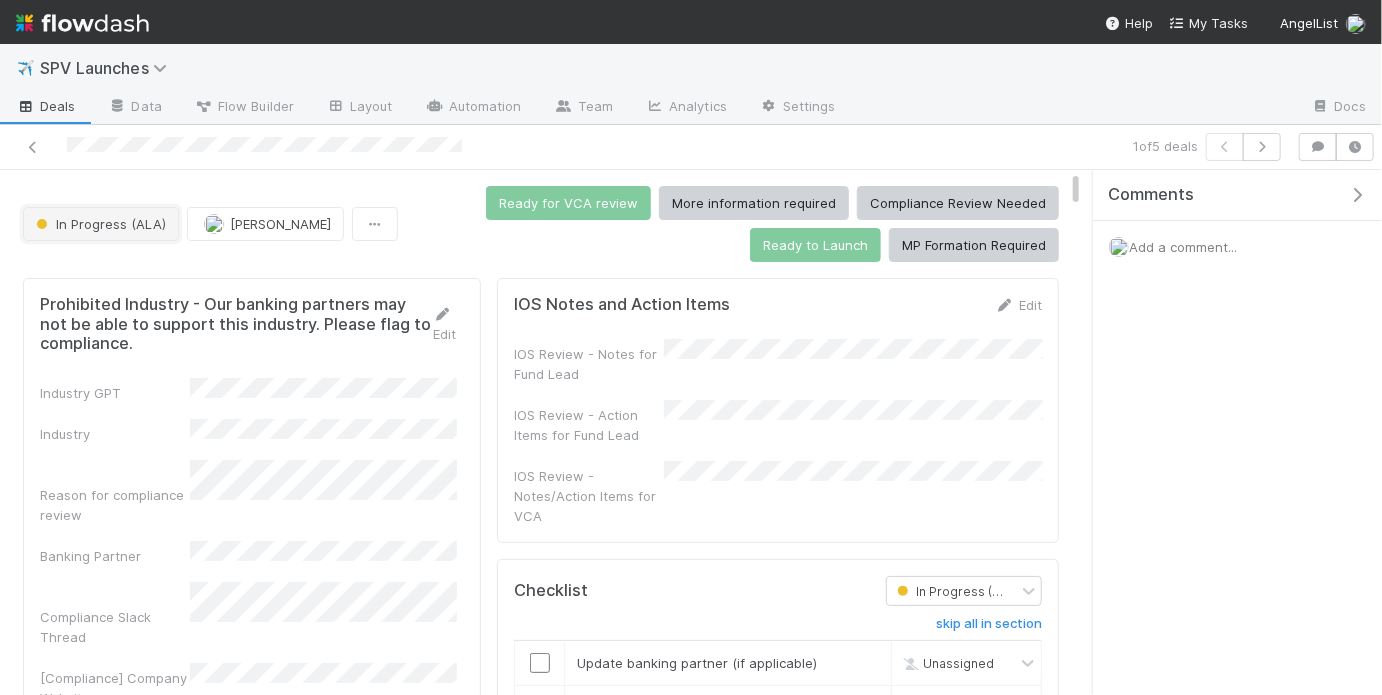 click on "In Progress (ALA)" at bounding box center (99, 224) 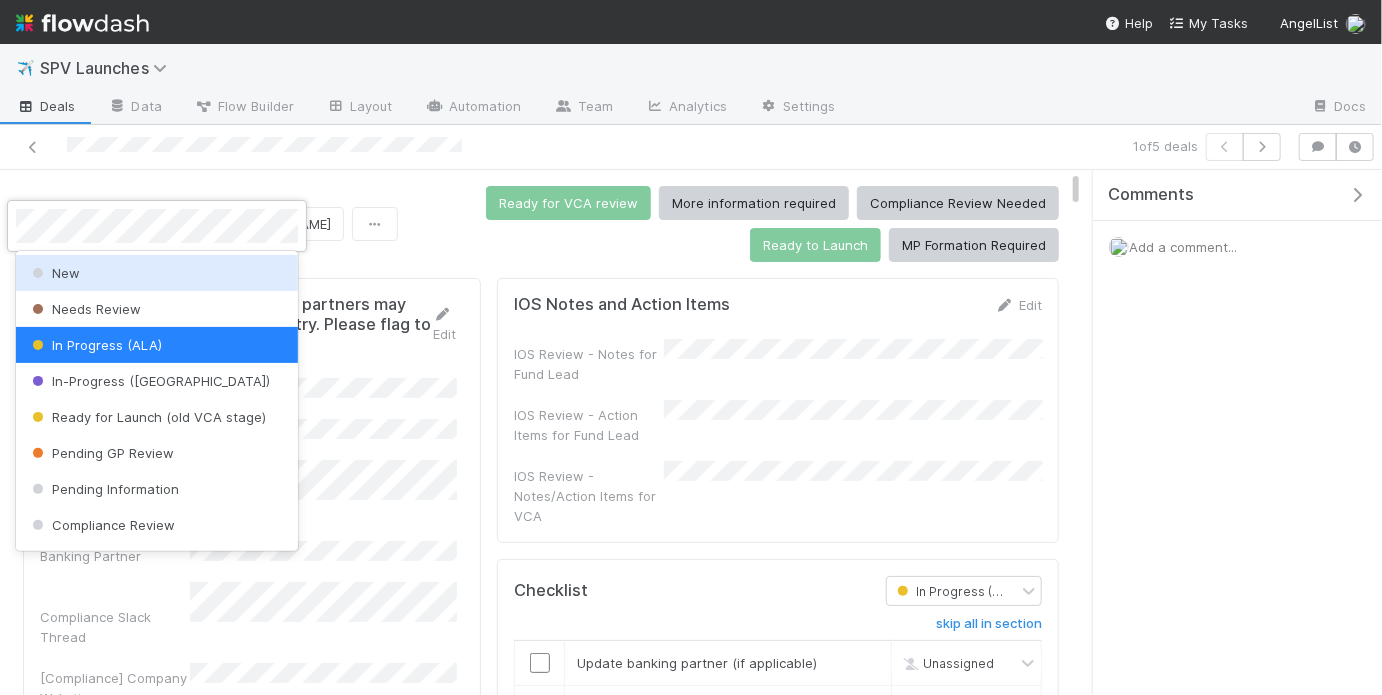 click on "New" at bounding box center (157, 273) 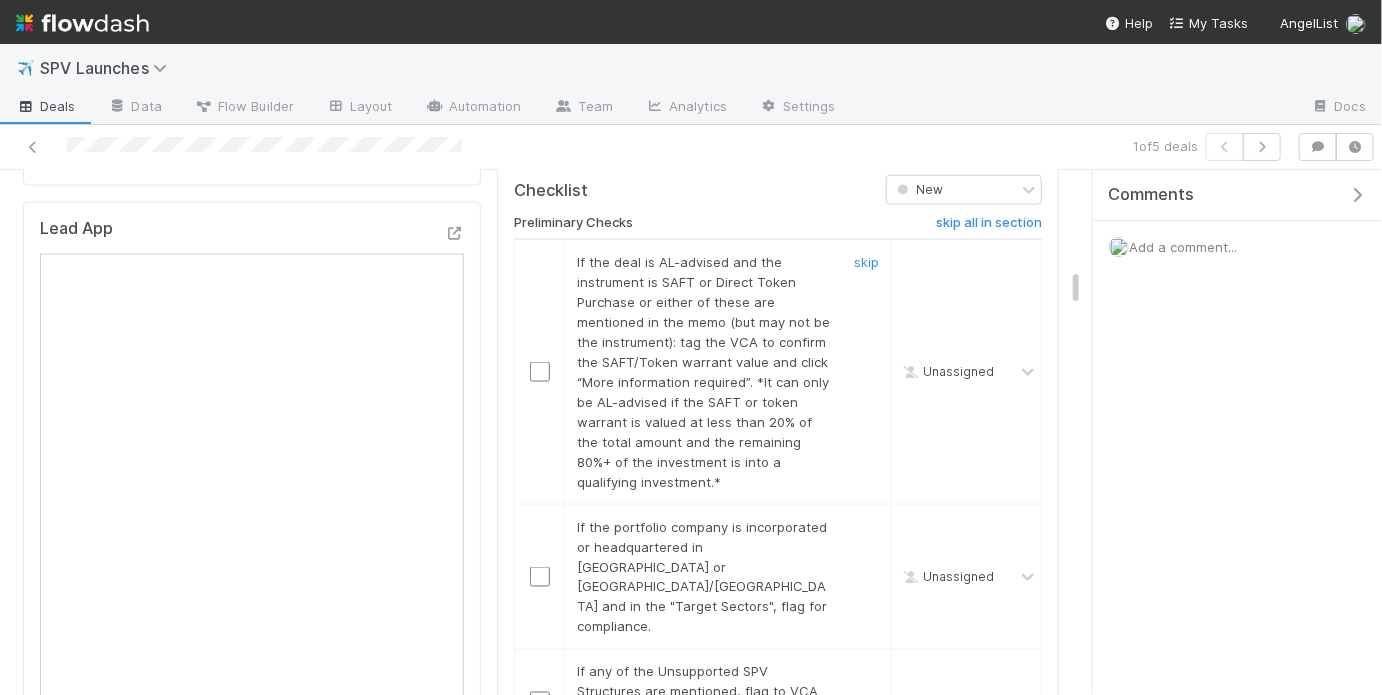 scroll, scrollTop: 1300, scrollLeft: 0, axis: vertical 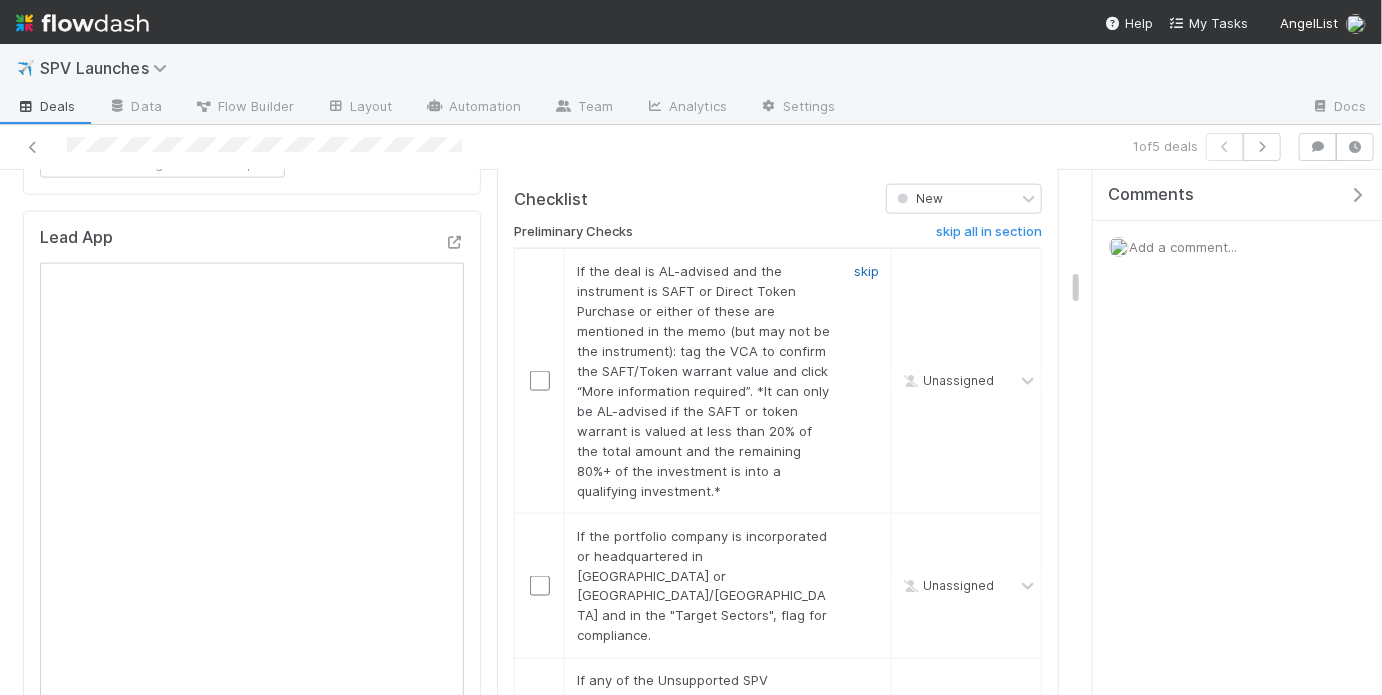 click on "skip" at bounding box center [866, 271] 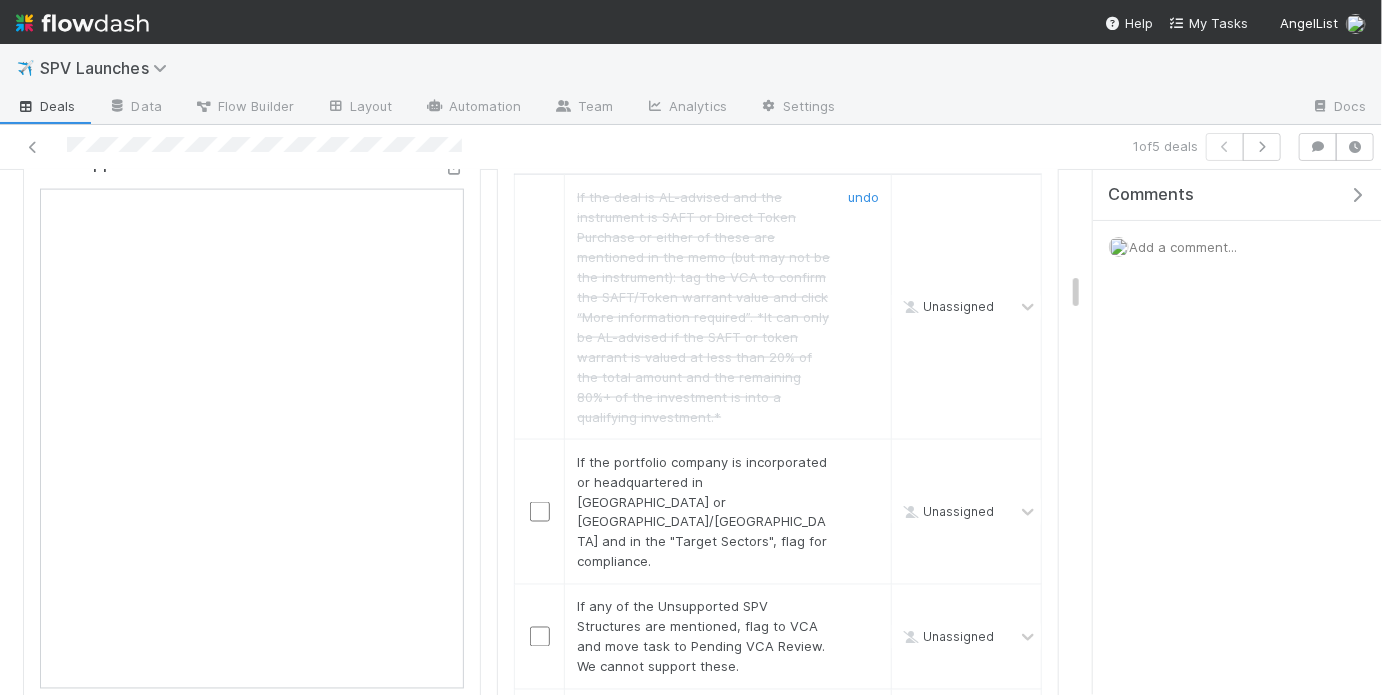 scroll, scrollTop: 1399, scrollLeft: 0, axis: vertical 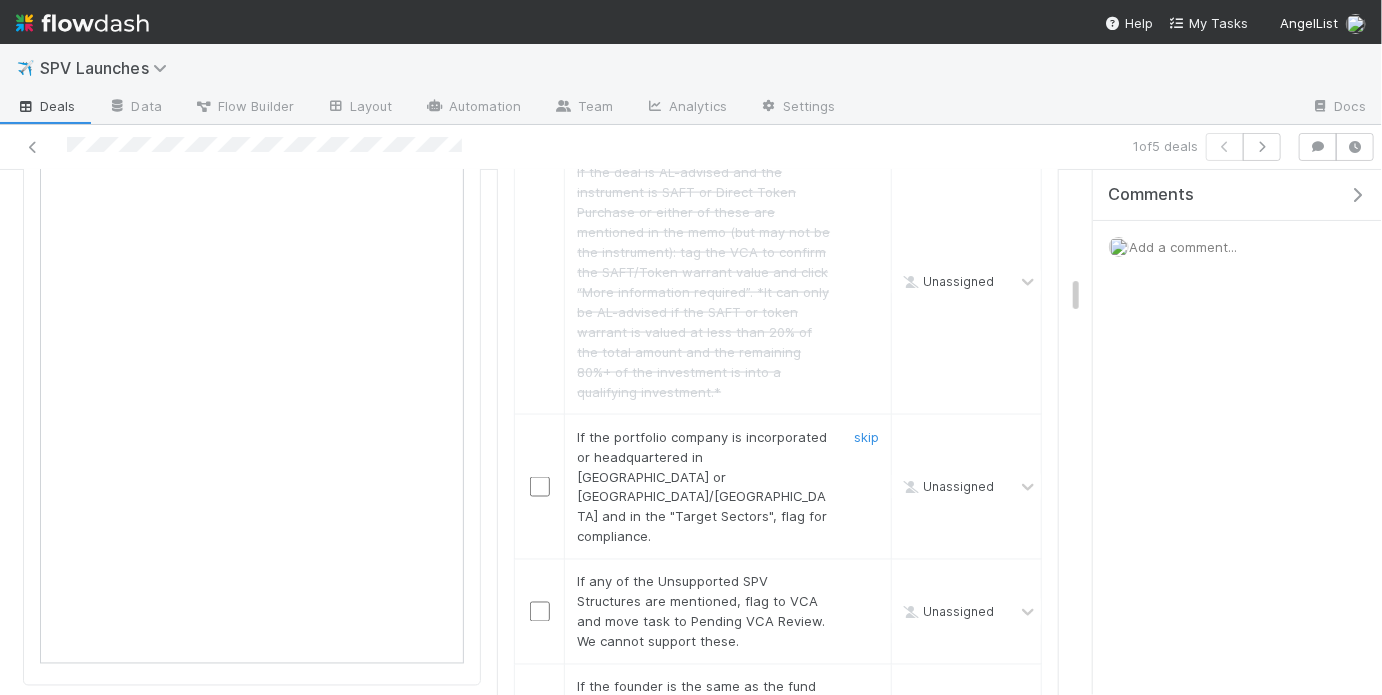 click on "skip" at bounding box center (864, 487) 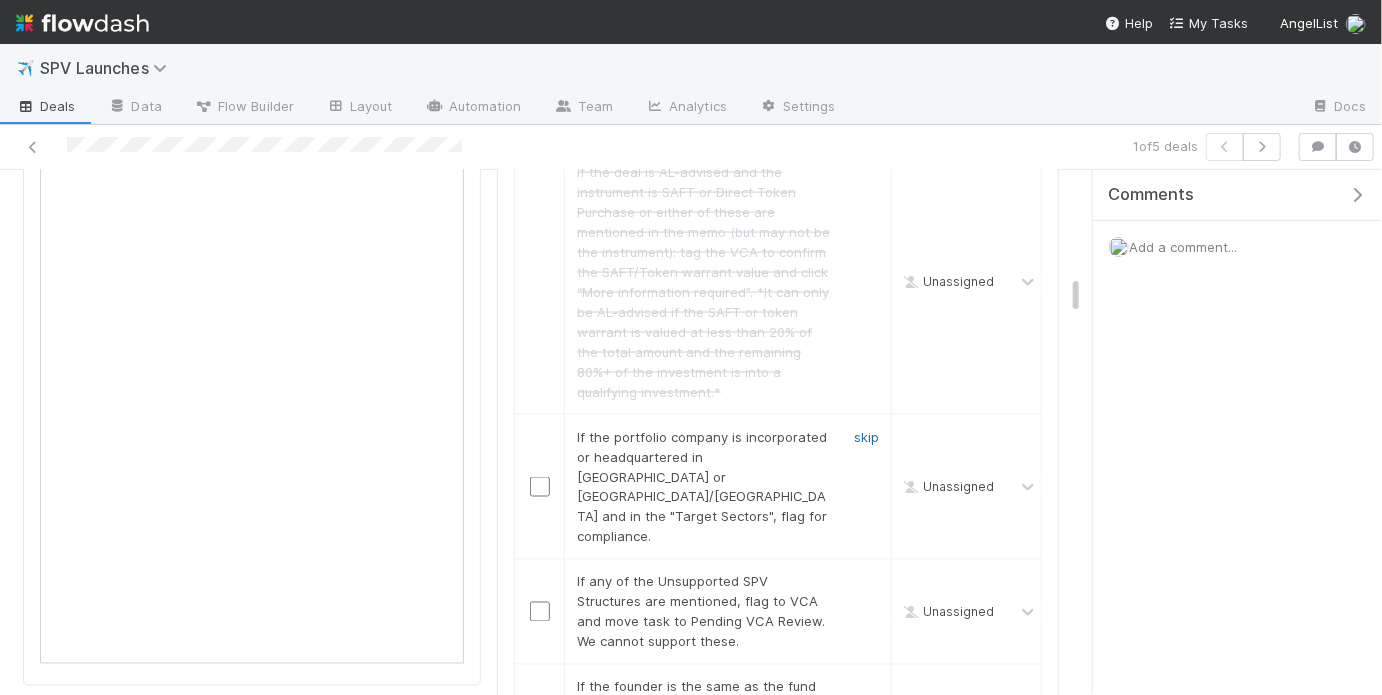 click on "skip" at bounding box center (866, 437) 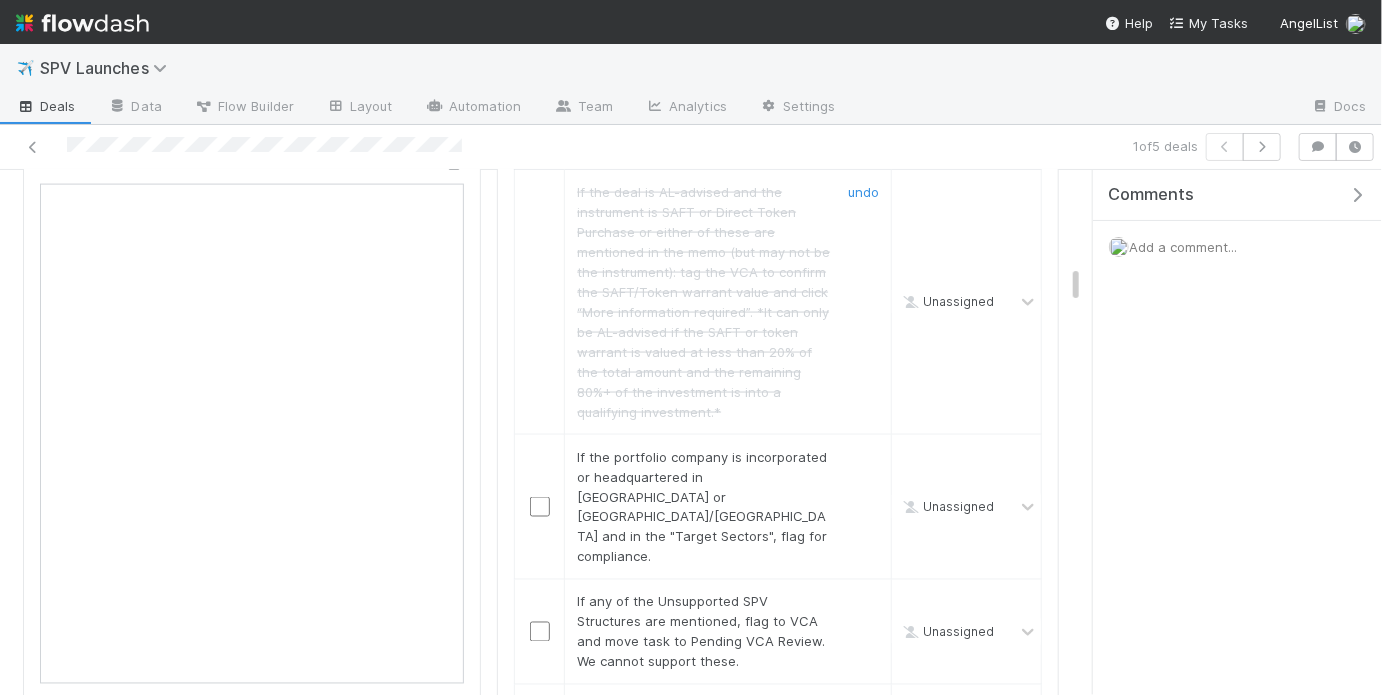 scroll, scrollTop: 1383, scrollLeft: 0, axis: vertical 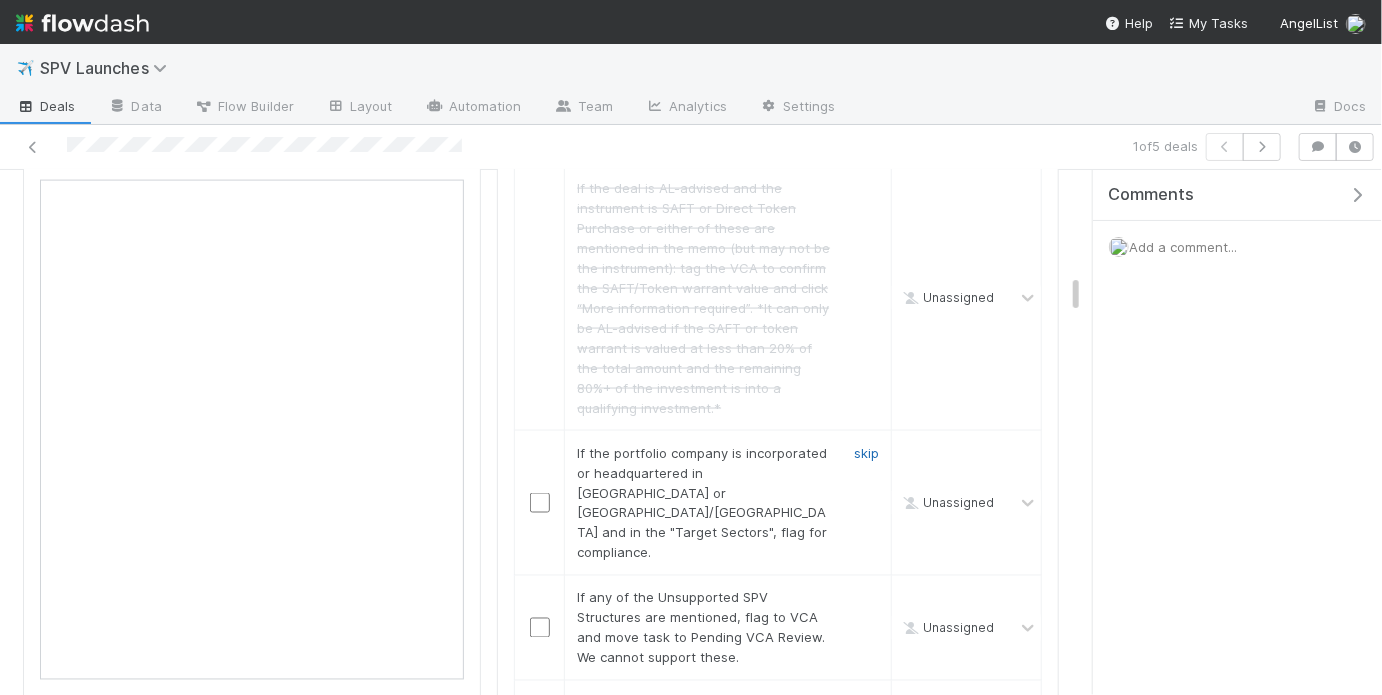 click on "skip" at bounding box center (866, 453) 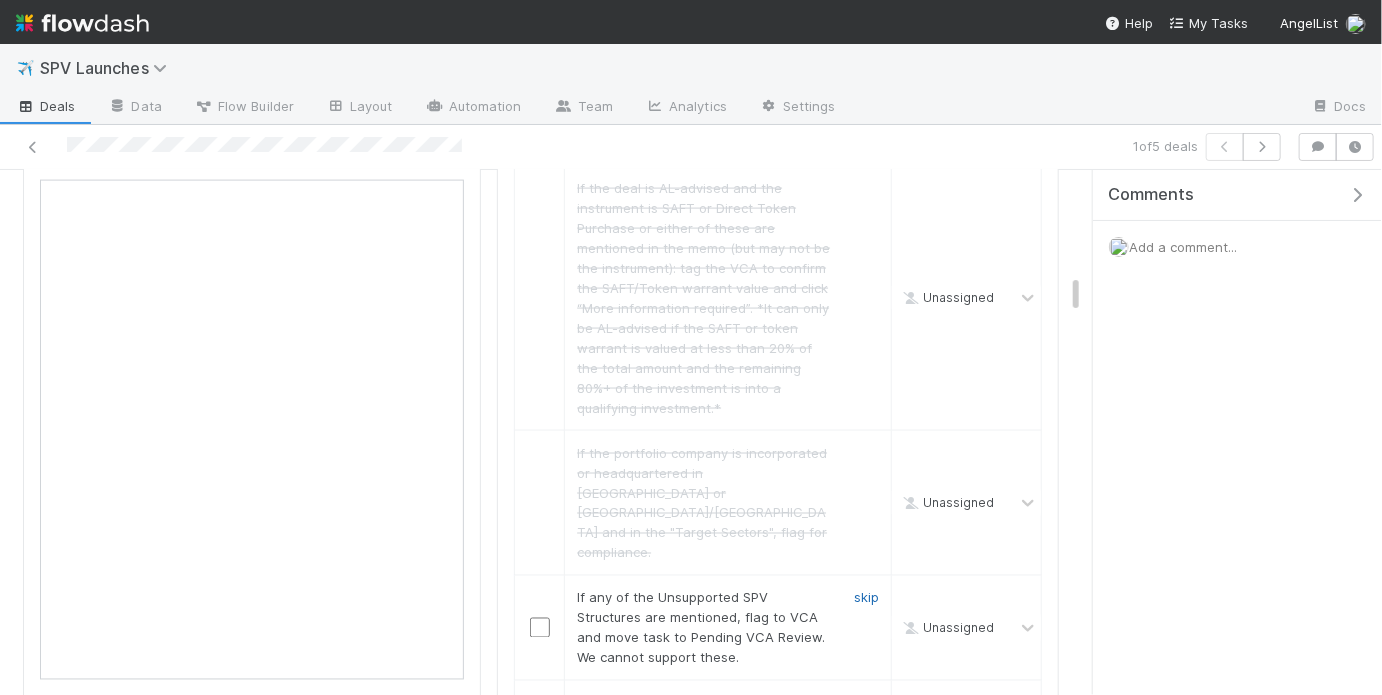 click on "skip" at bounding box center [866, 598] 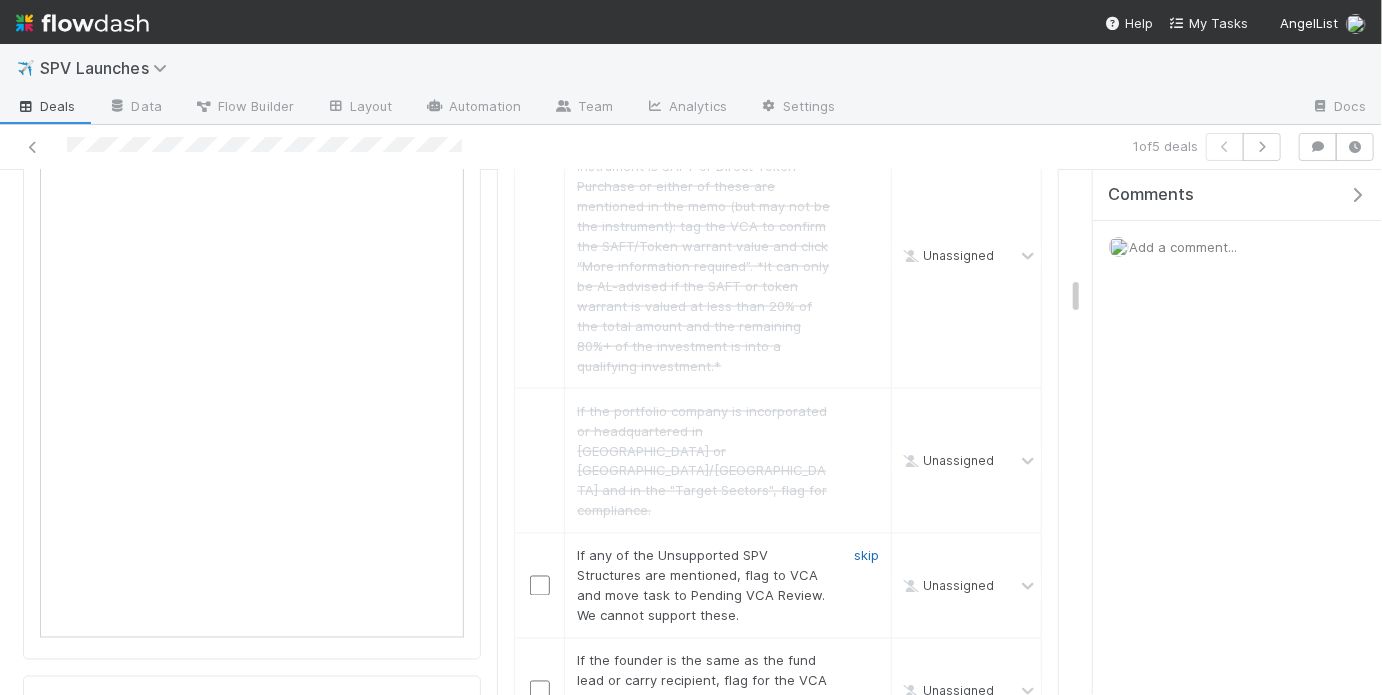 scroll, scrollTop: 1456, scrollLeft: 0, axis: vertical 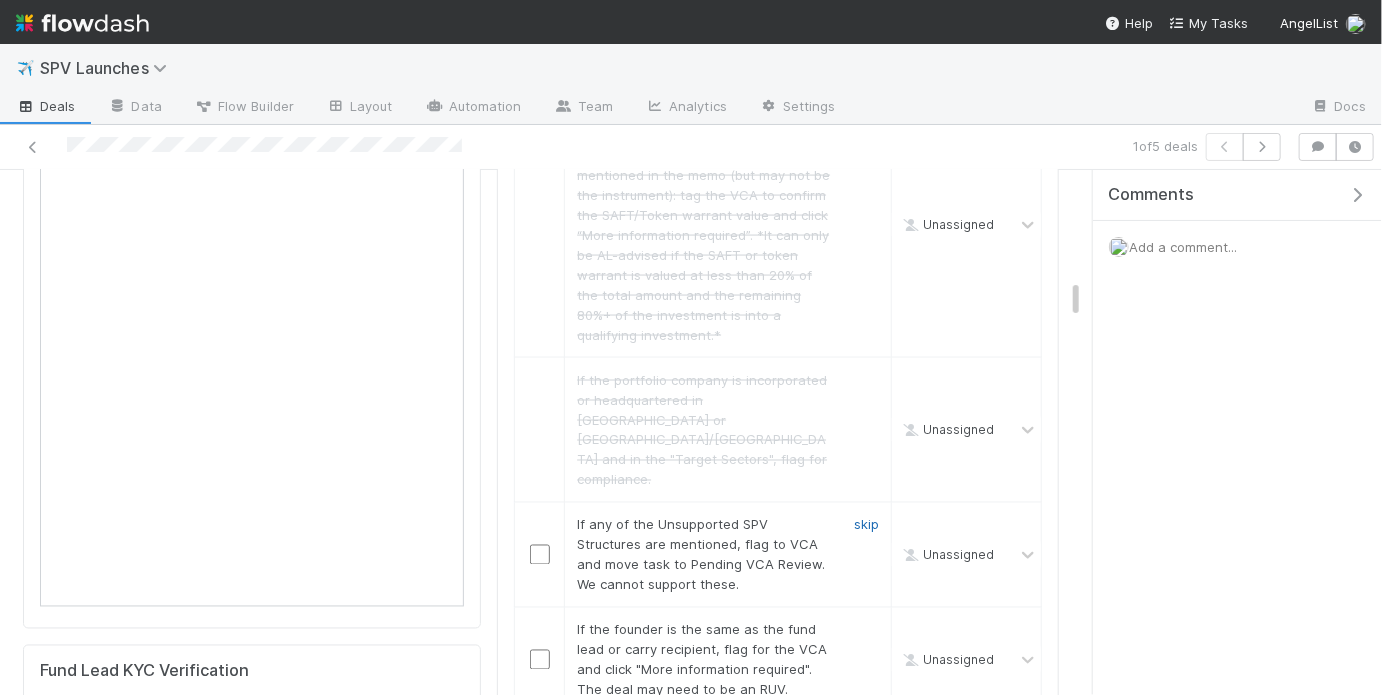 click on "skip" at bounding box center [866, 525] 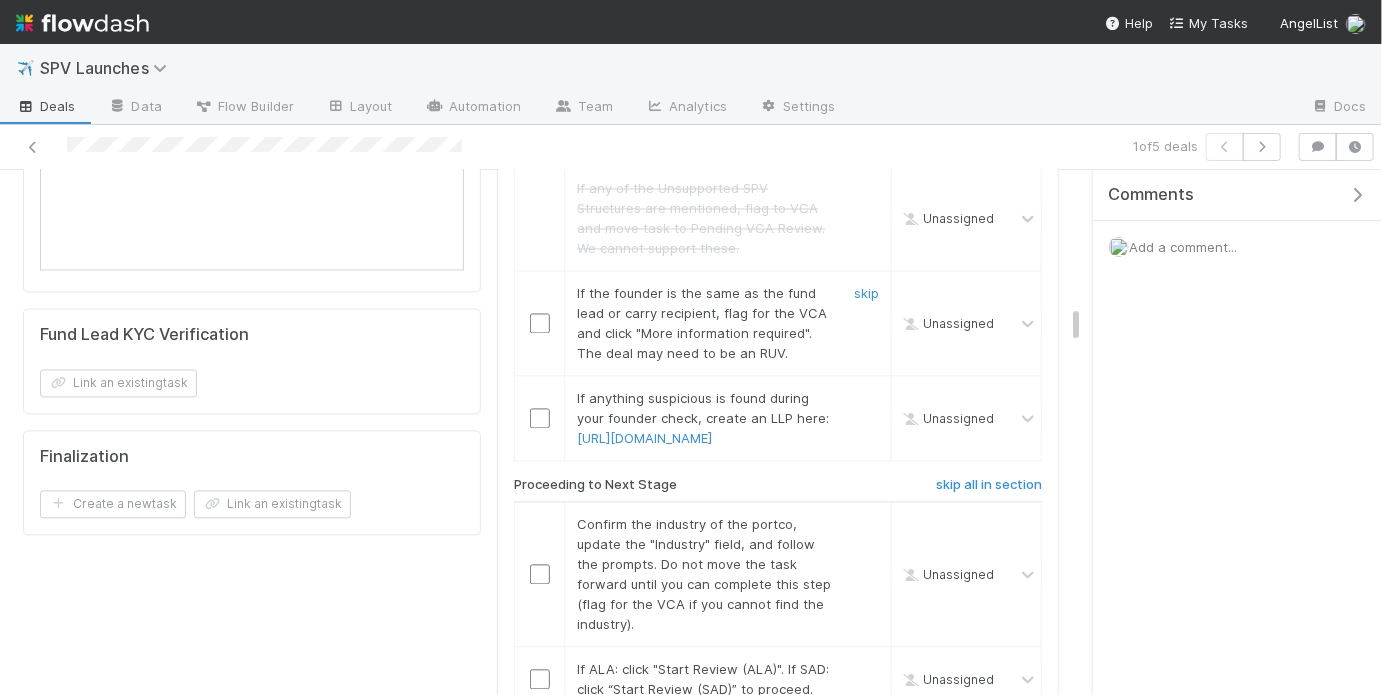 scroll, scrollTop: 1792, scrollLeft: 0, axis: vertical 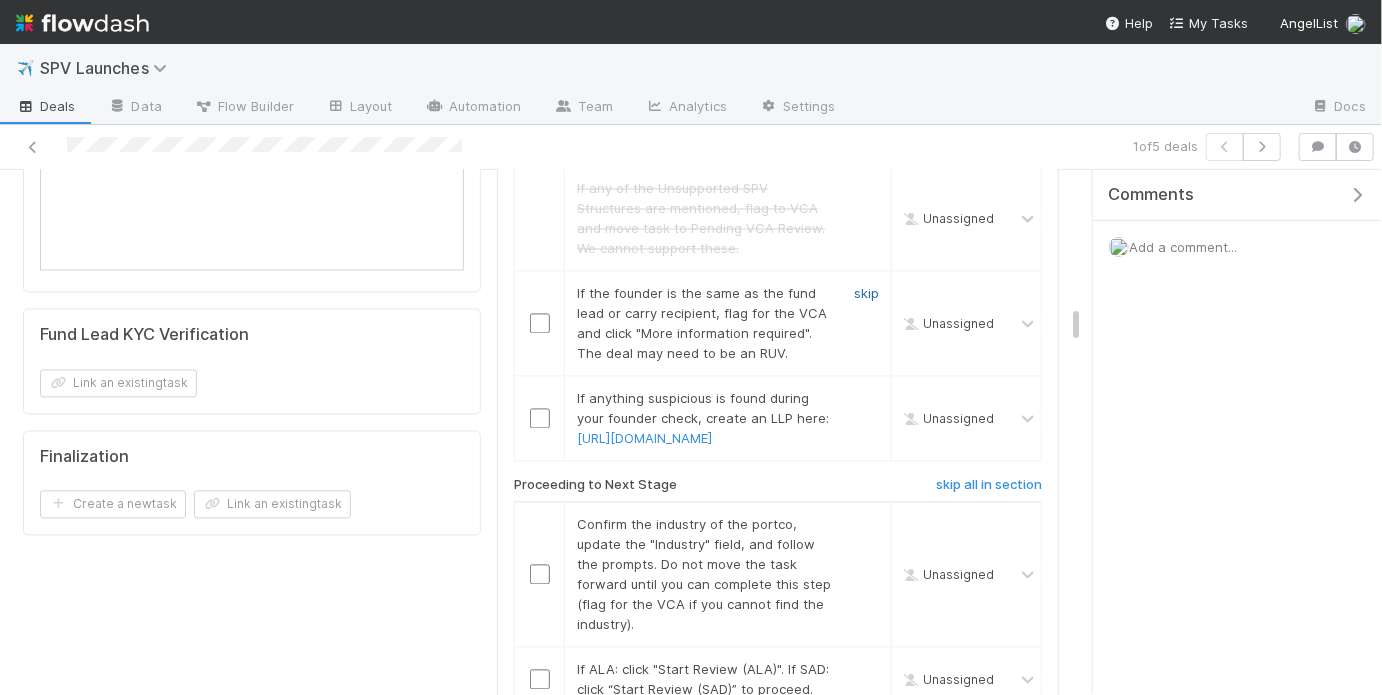 click on "skip" at bounding box center (866, 294) 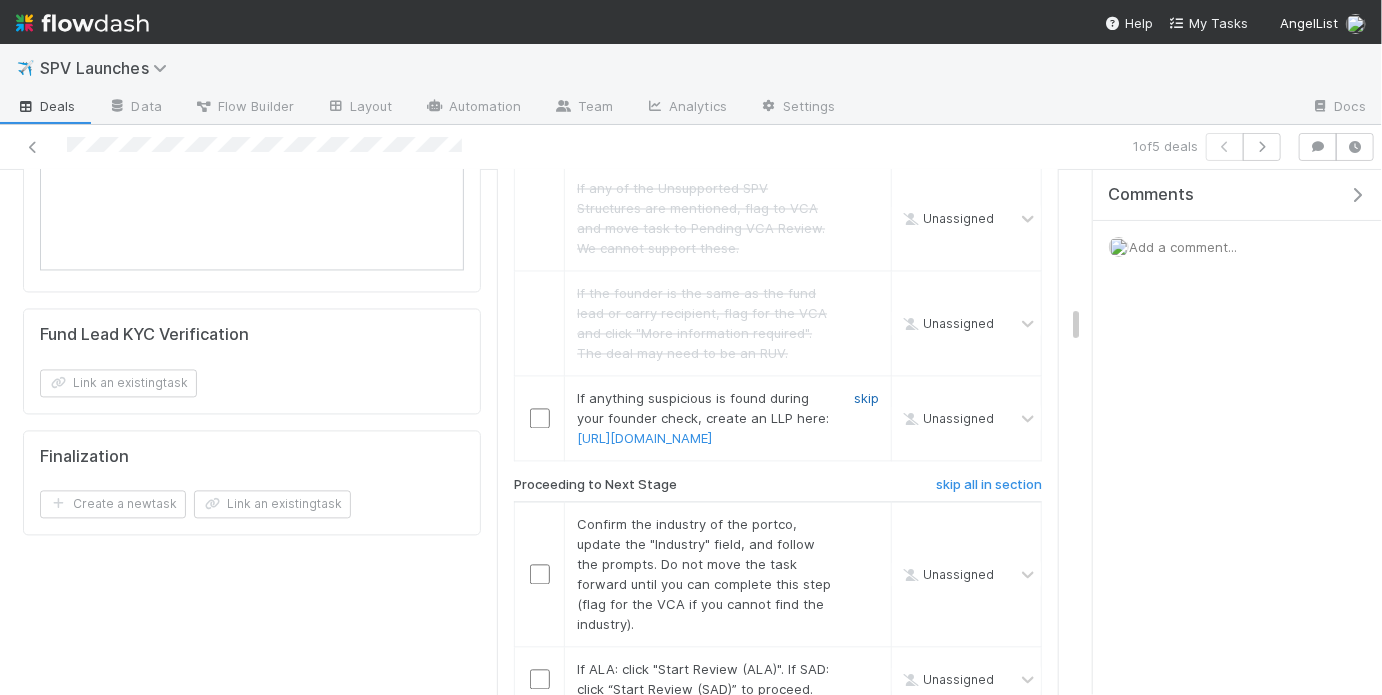 click on "skip" at bounding box center (866, 399) 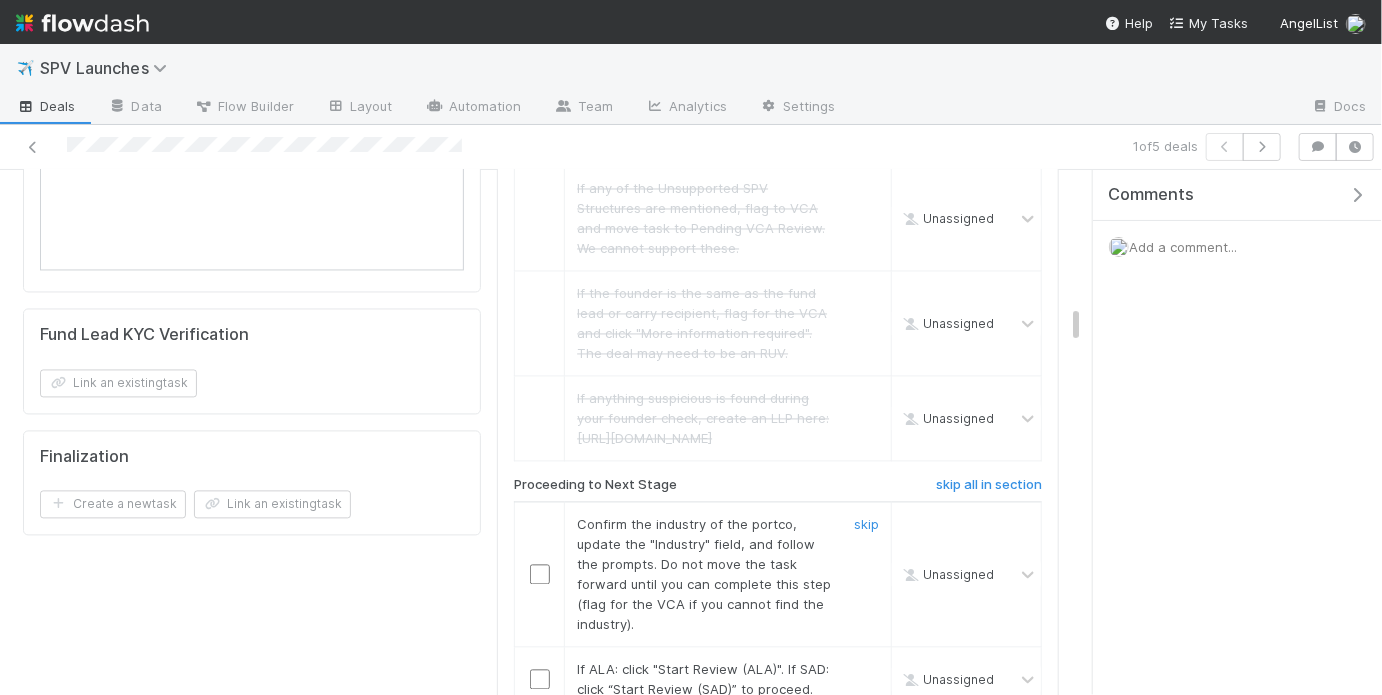 click at bounding box center (540, 575) 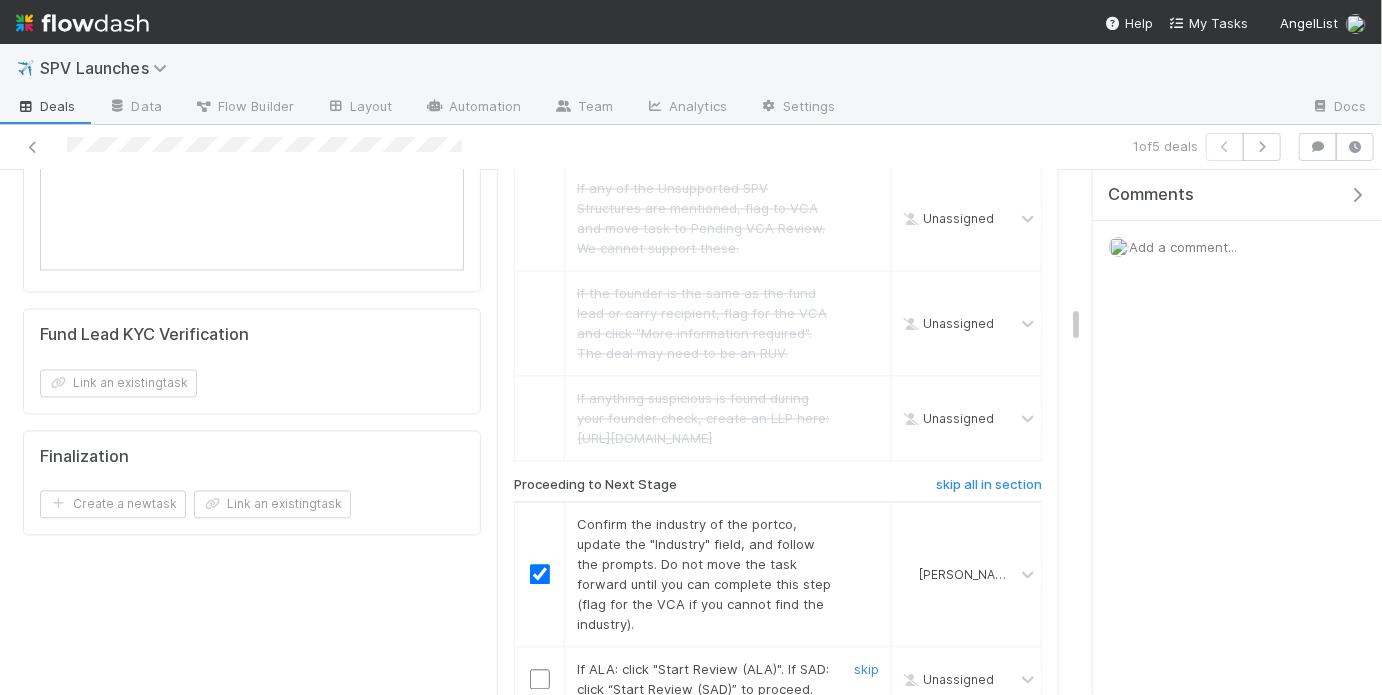 click at bounding box center [540, 680] 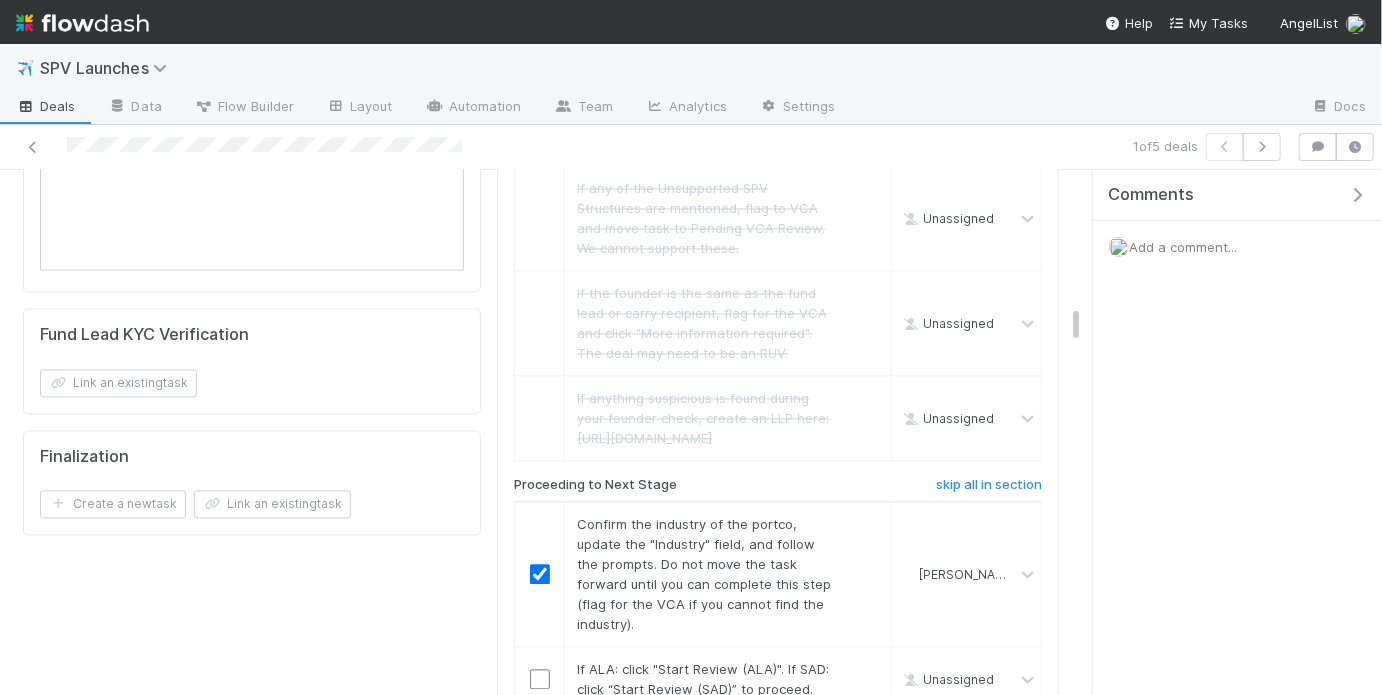 scroll, scrollTop: 1789, scrollLeft: 0, axis: vertical 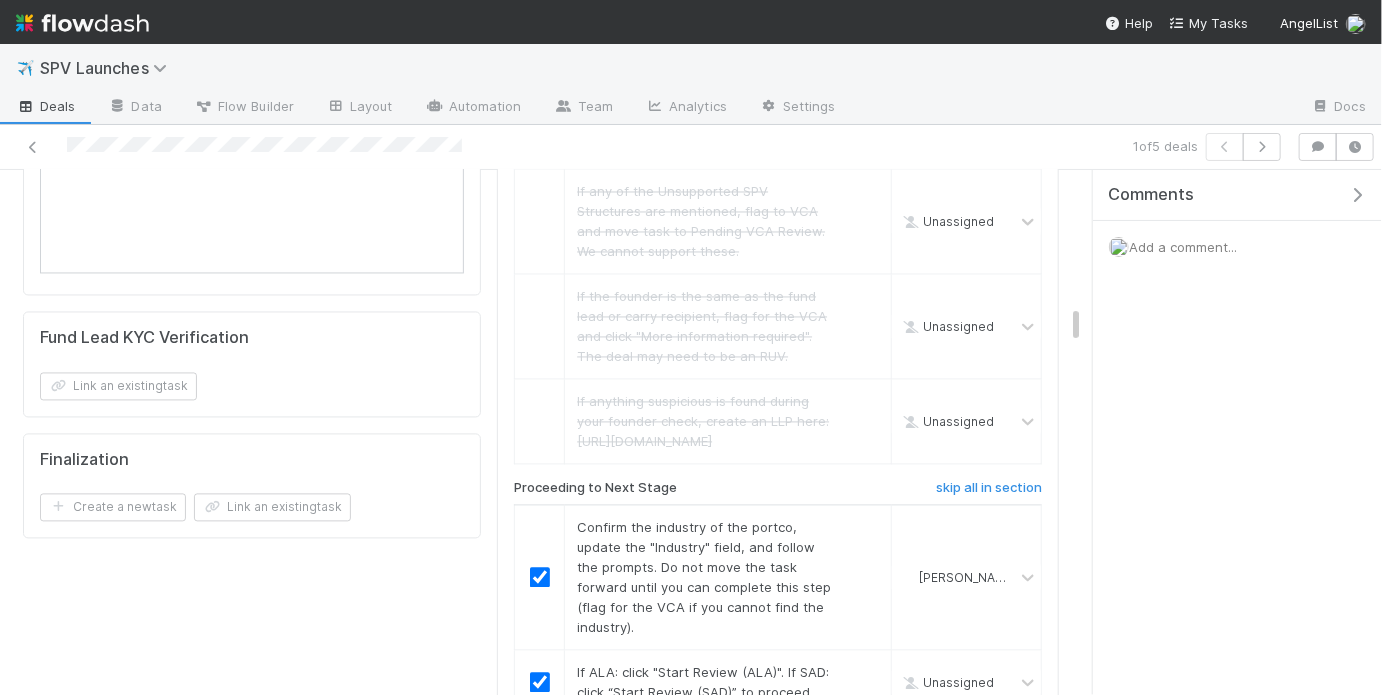 checkbox on "true" 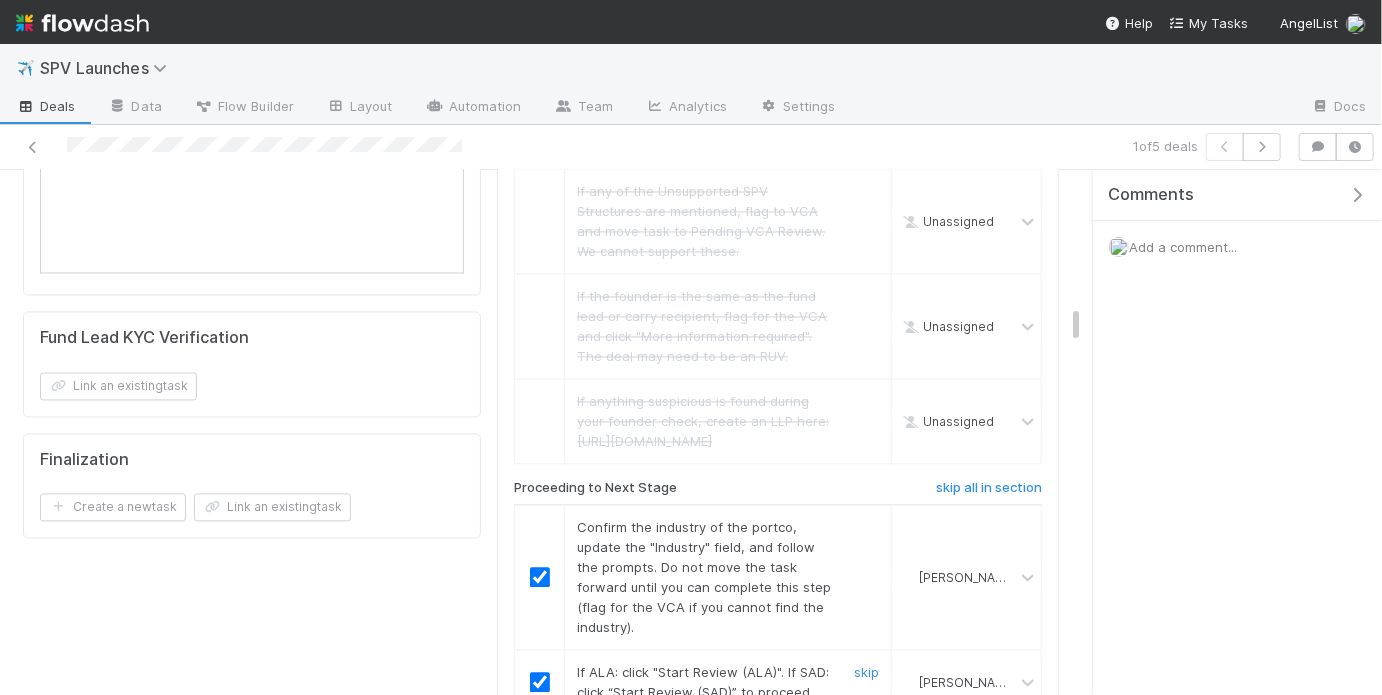 click at bounding box center [540, 683] 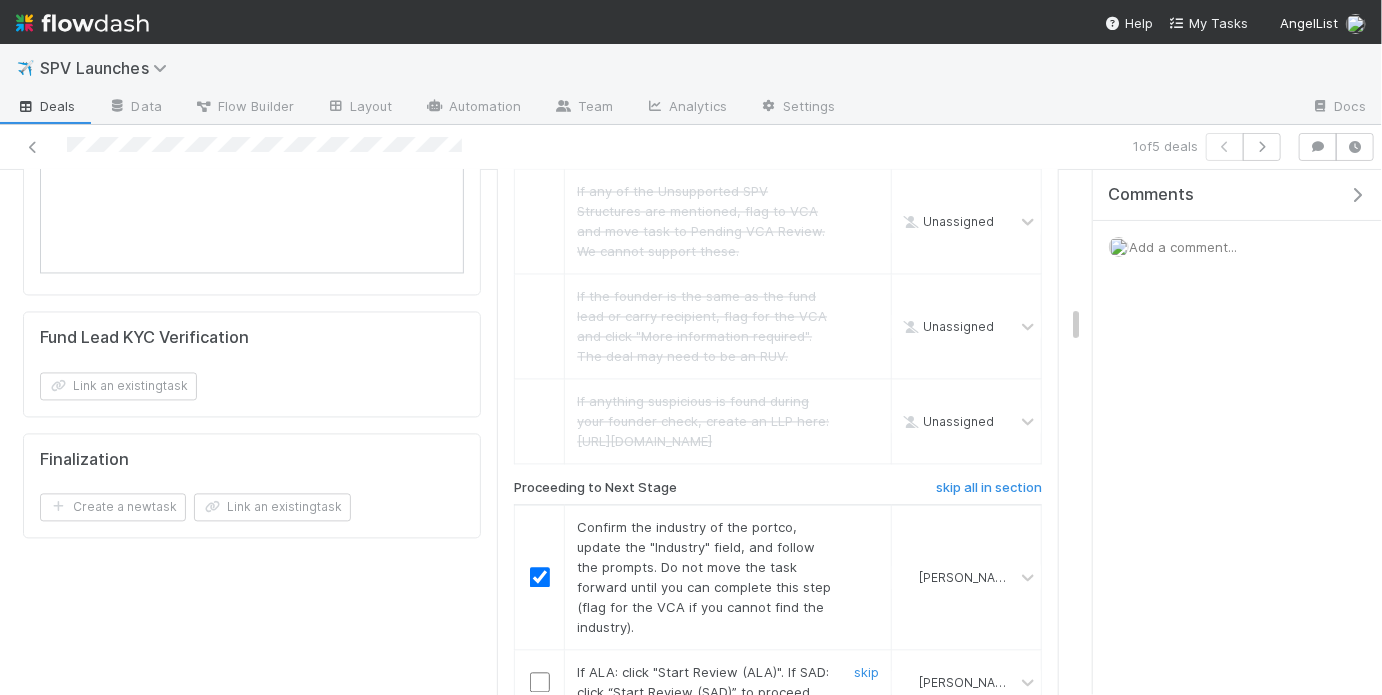 click at bounding box center (540, 683) 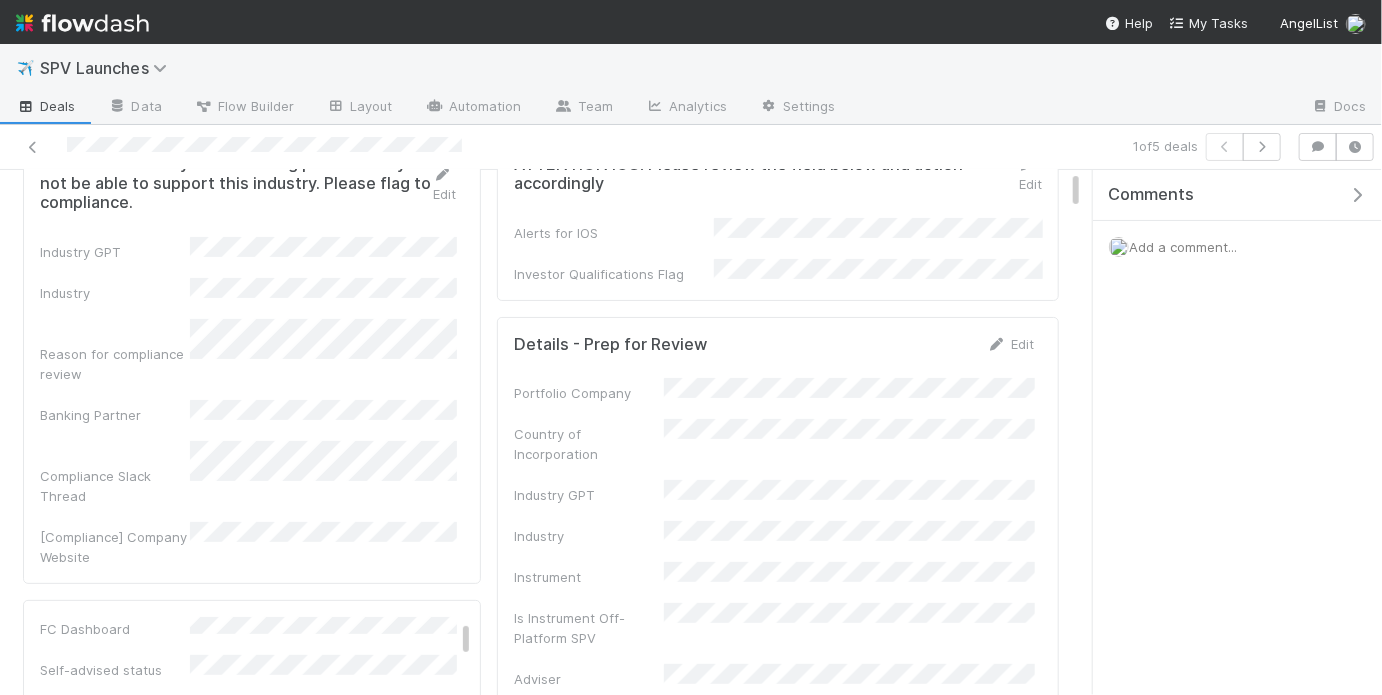 scroll, scrollTop: 0, scrollLeft: 0, axis: both 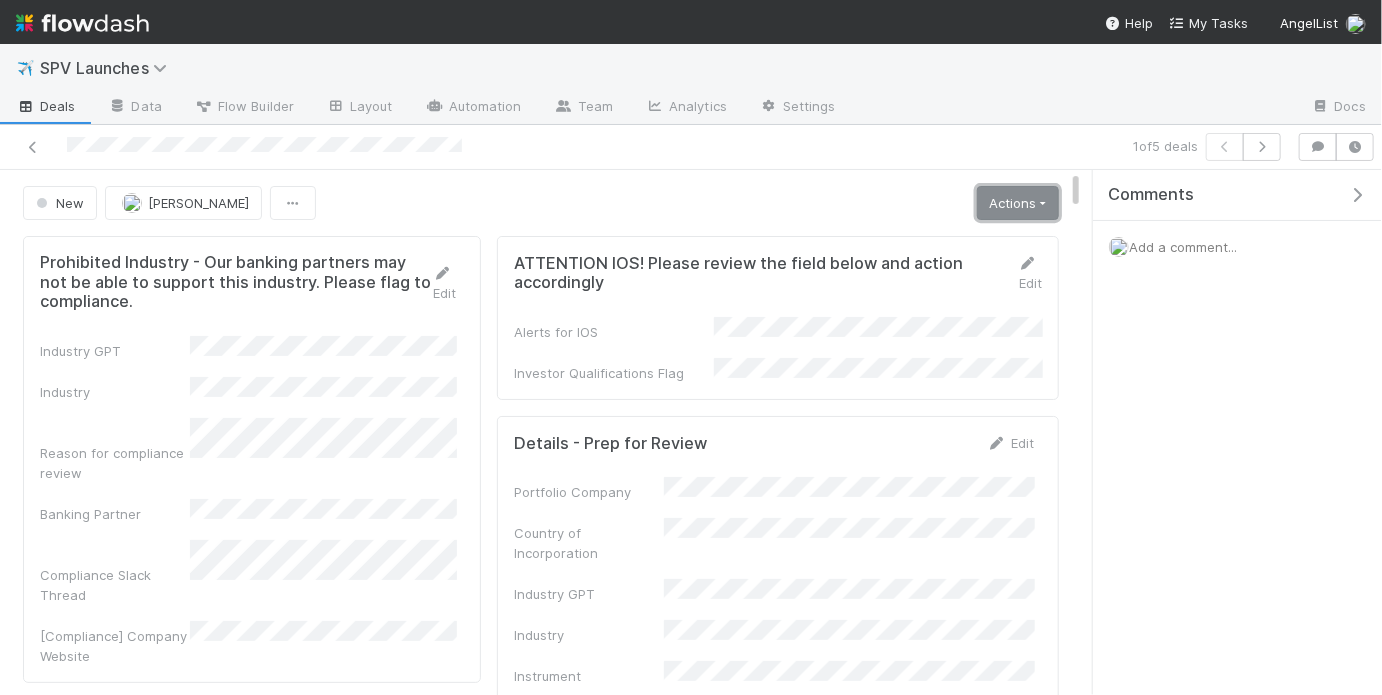 click on "Actions" at bounding box center (1018, 203) 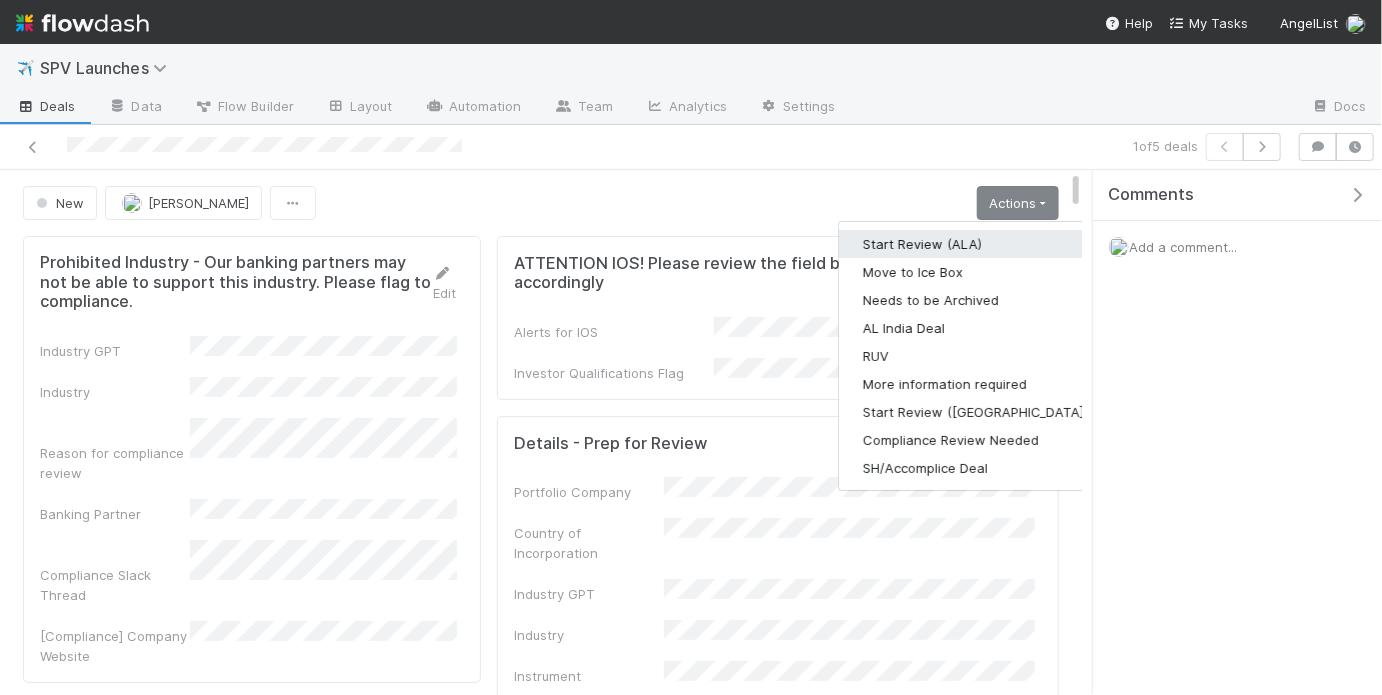 click on "Start Review (ALA)" at bounding box center [975, 244] 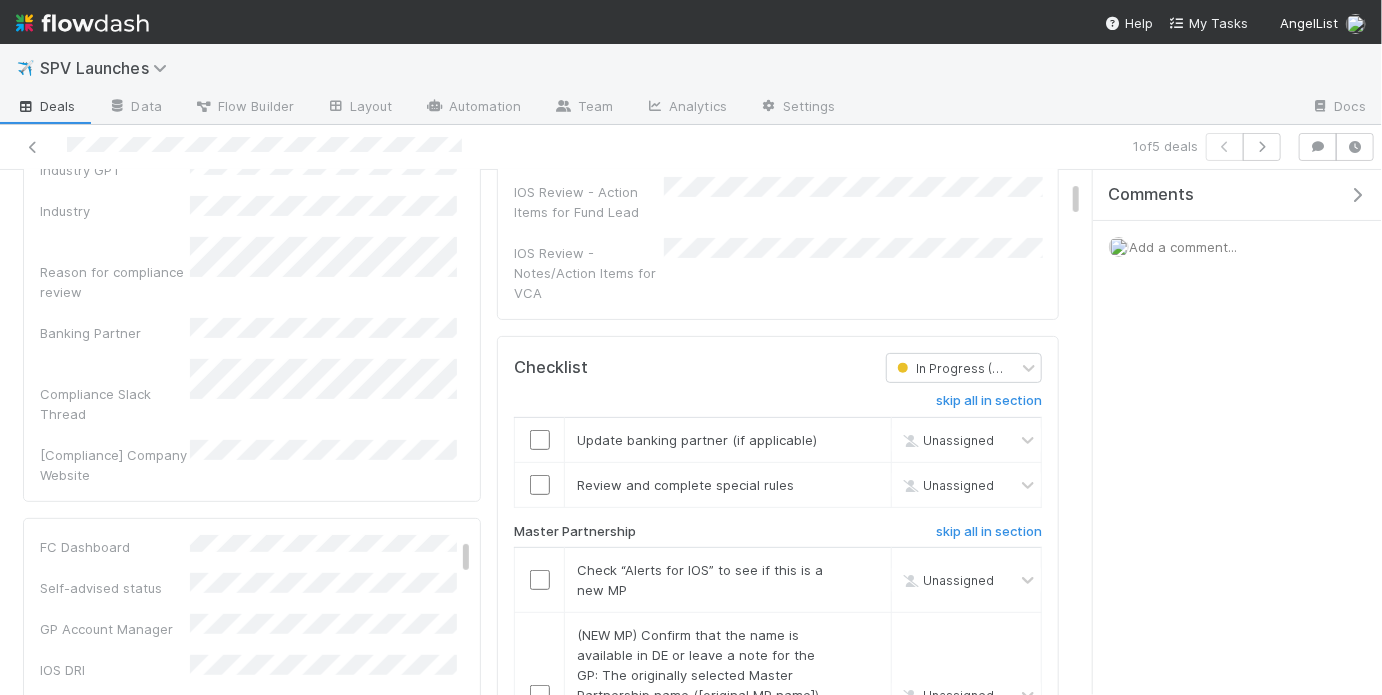 scroll, scrollTop: 242, scrollLeft: 0, axis: vertical 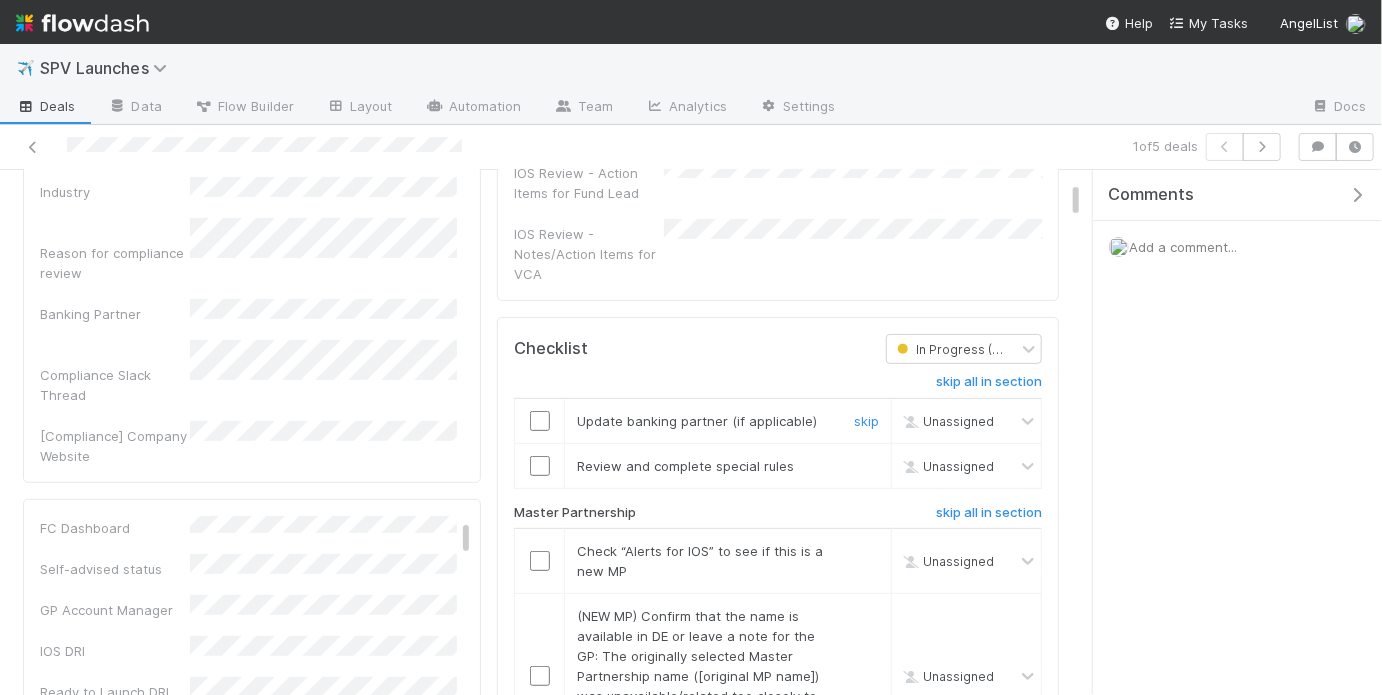 click at bounding box center (540, 421) 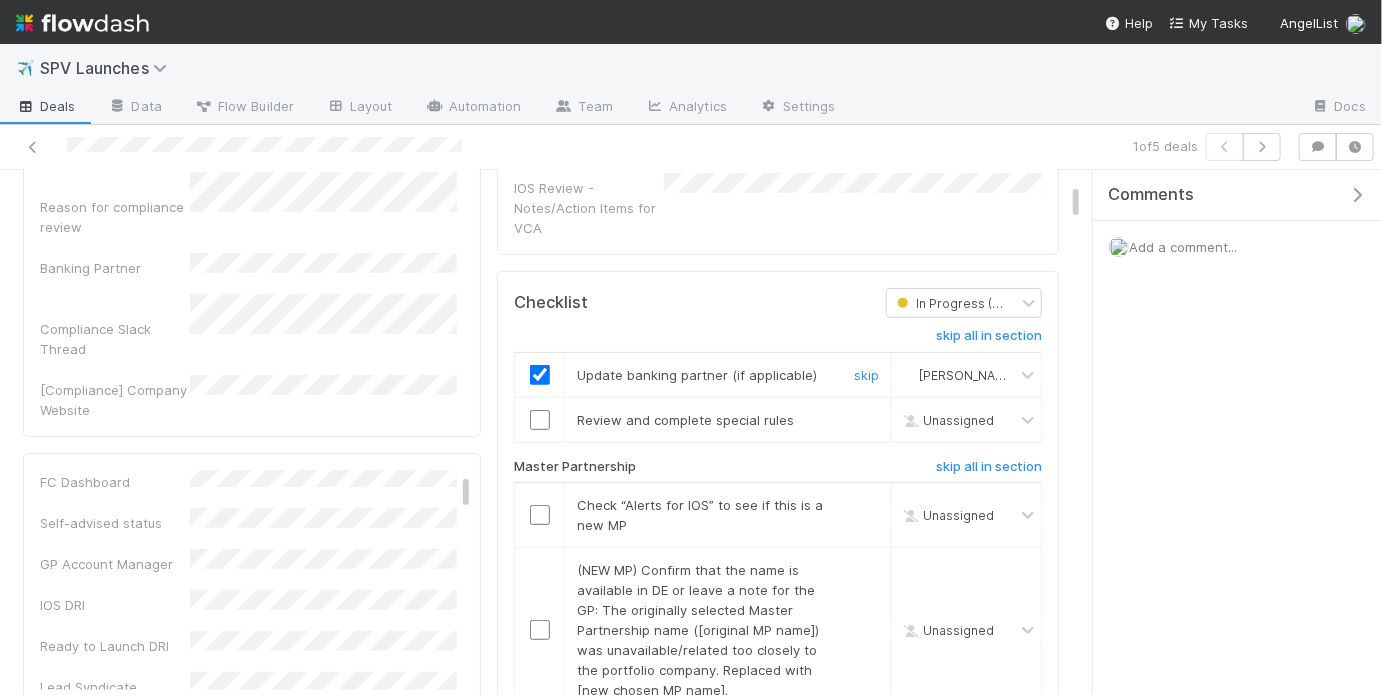 scroll, scrollTop: 291, scrollLeft: 0, axis: vertical 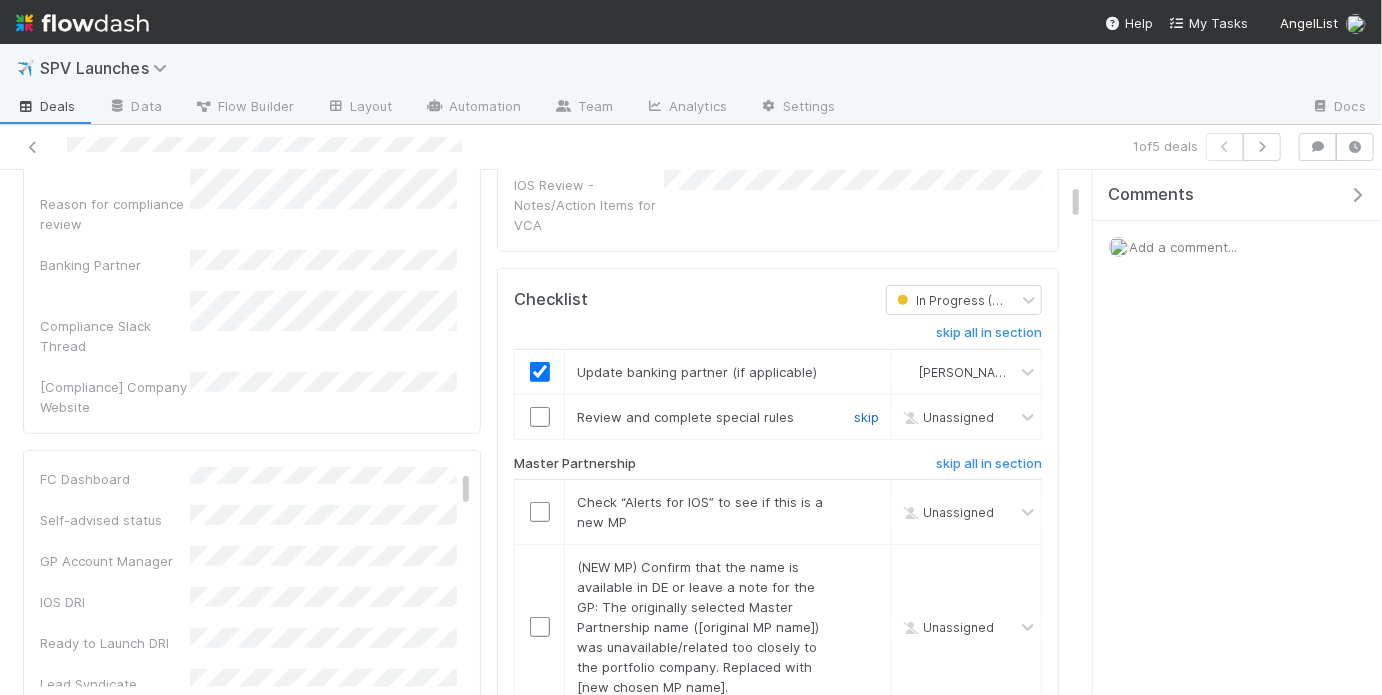 click on "skip" at bounding box center (866, 417) 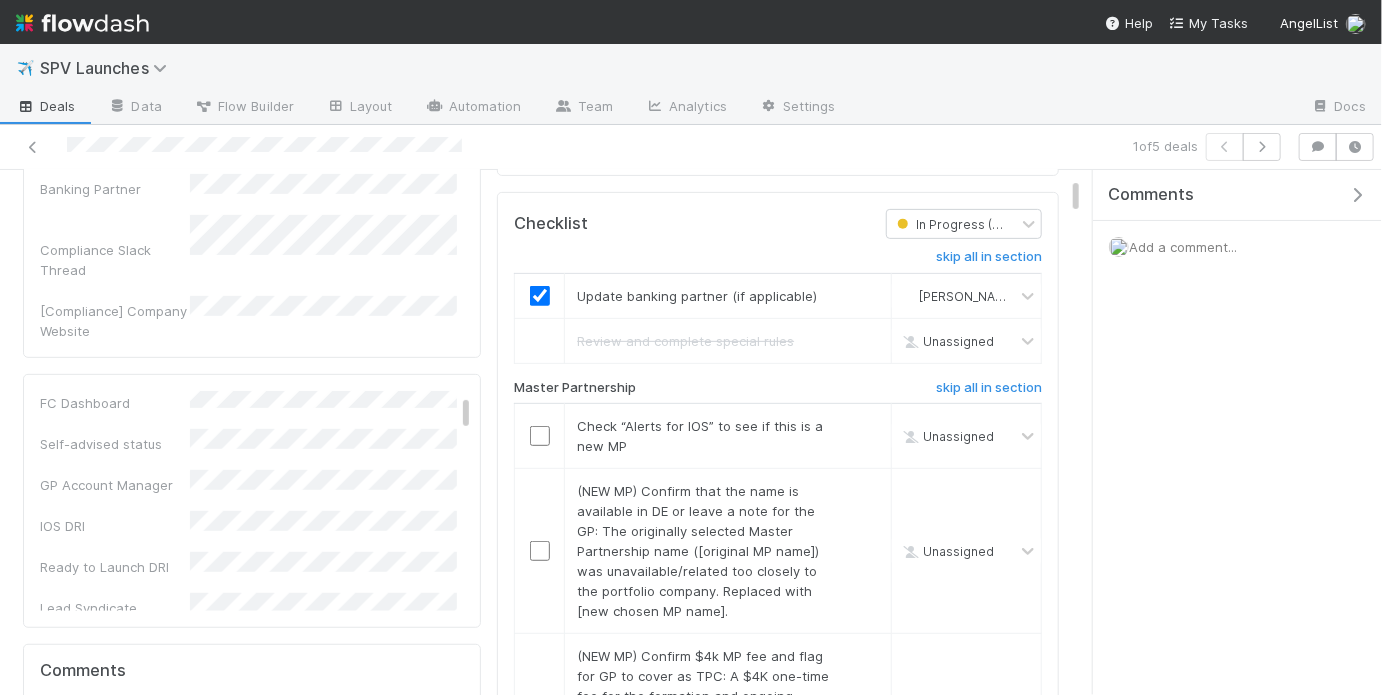 scroll, scrollTop: 423, scrollLeft: 0, axis: vertical 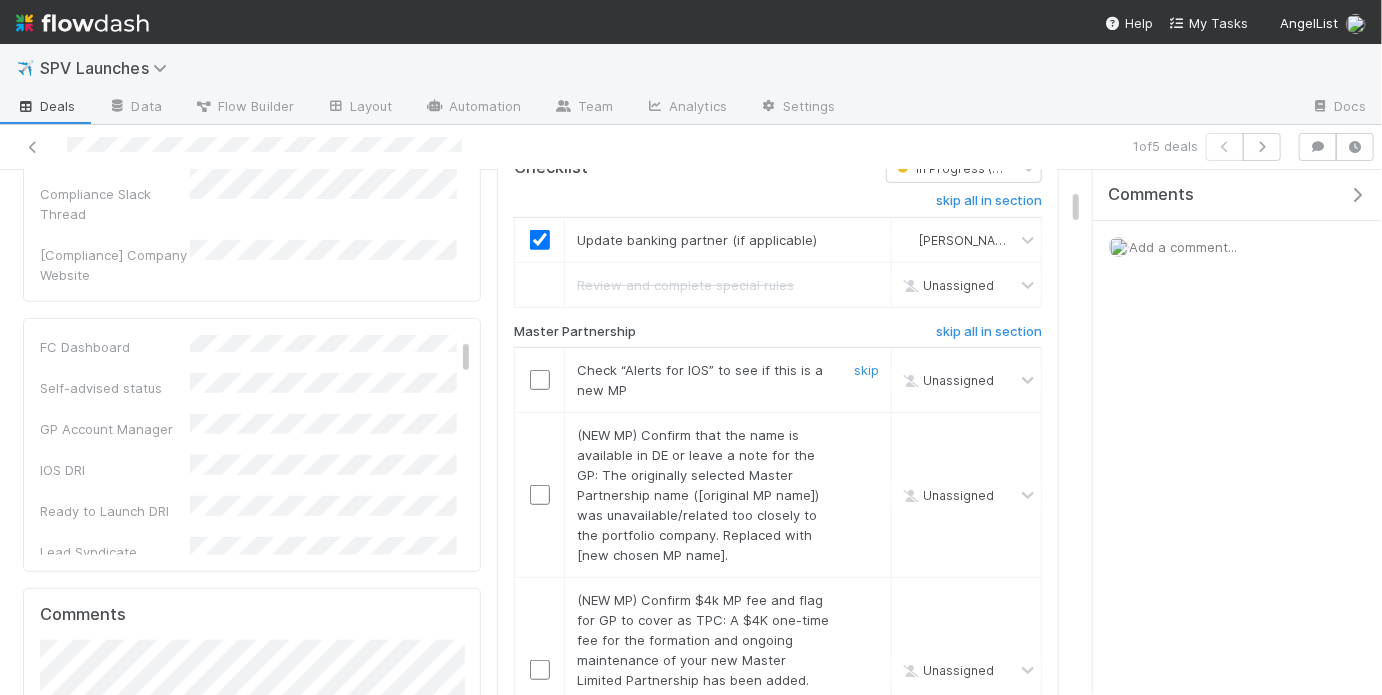 click at bounding box center (540, 380) 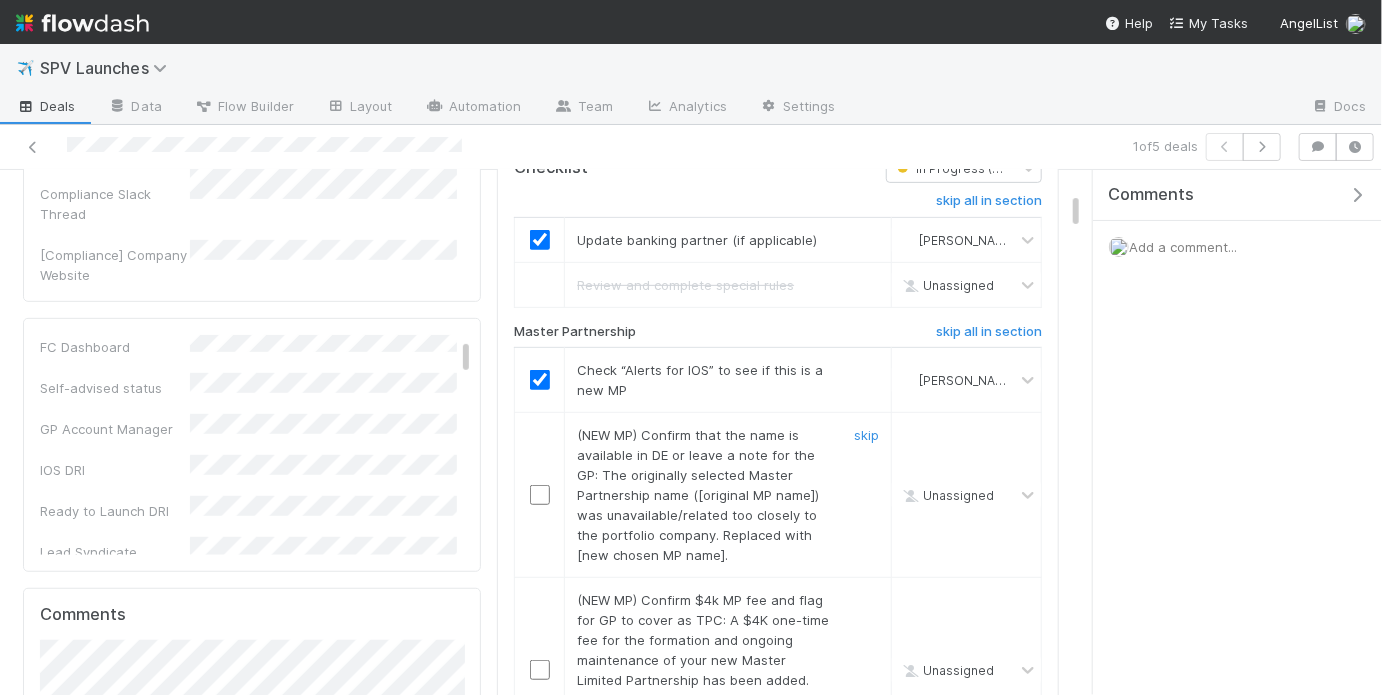 scroll, scrollTop: 499, scrollLeft: 0, axis: vertical 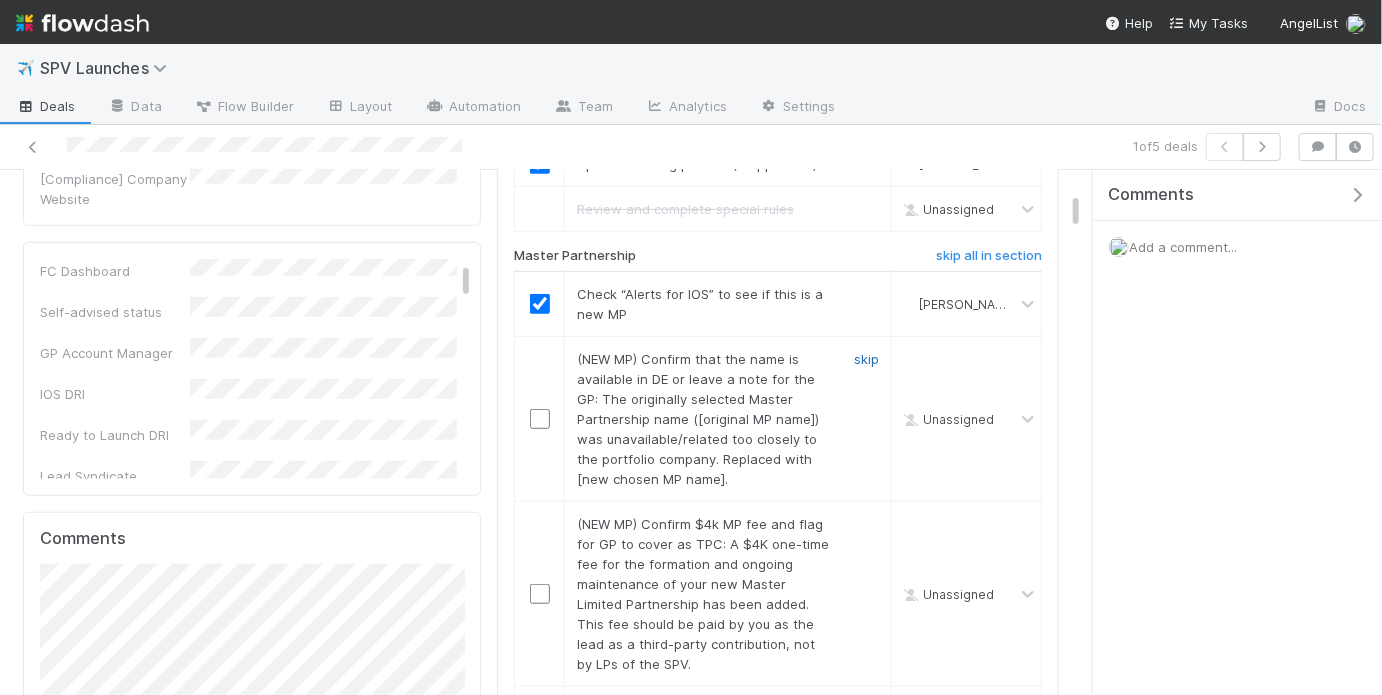 click on "skip" at bounding box center (866, 359) 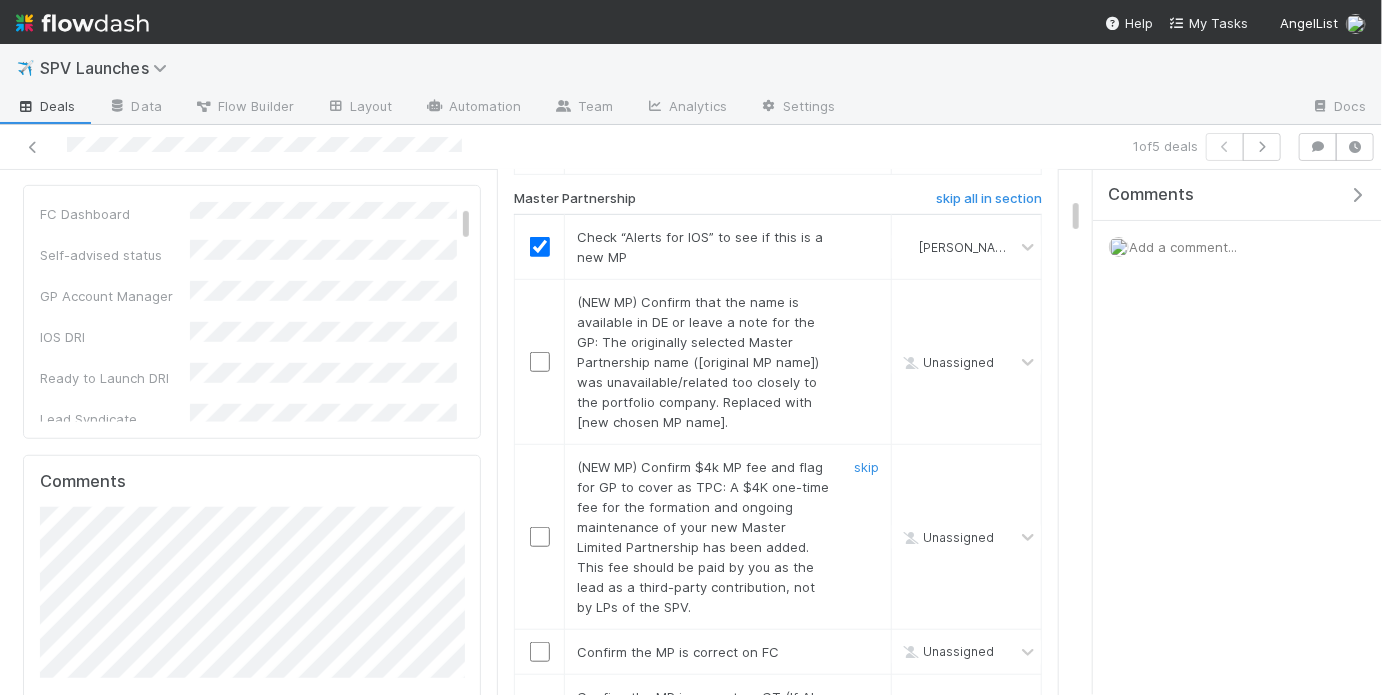 scroll, scrollTop: 581, scrollLeft: 0, axis: vertical 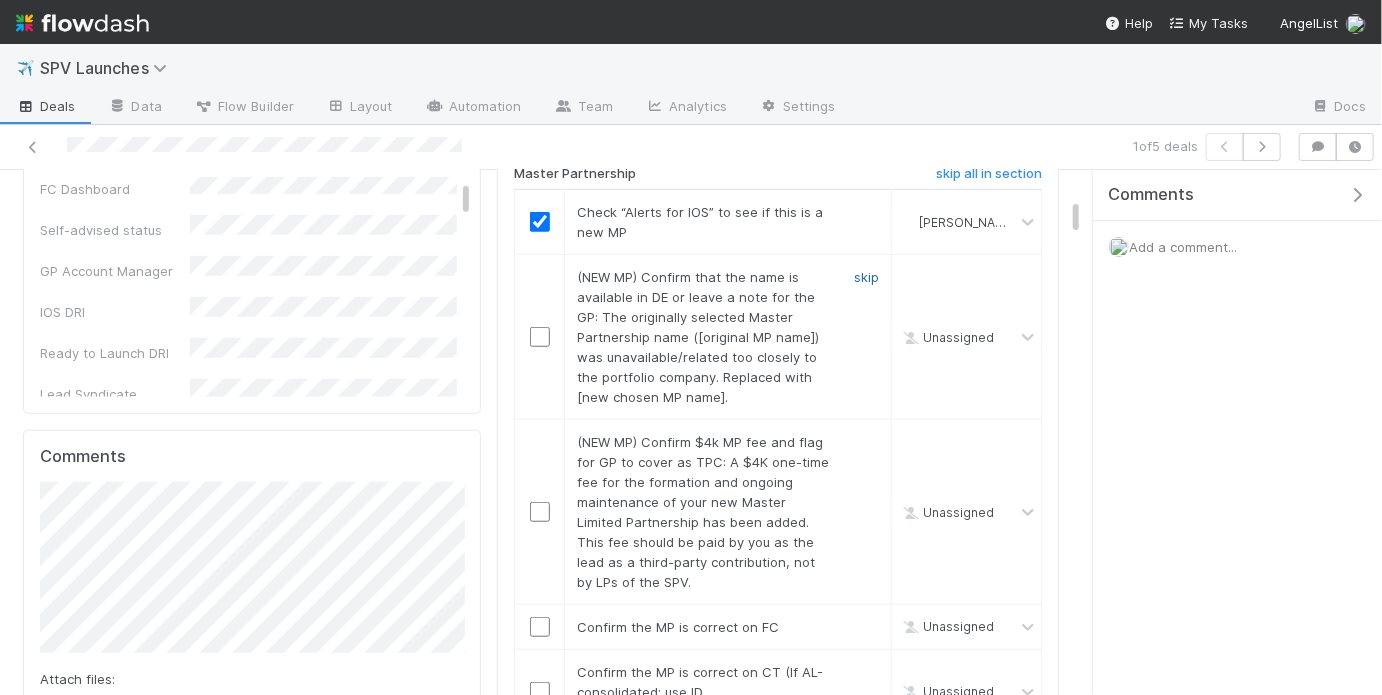 click on "skip" at bounding box center [866, 277] 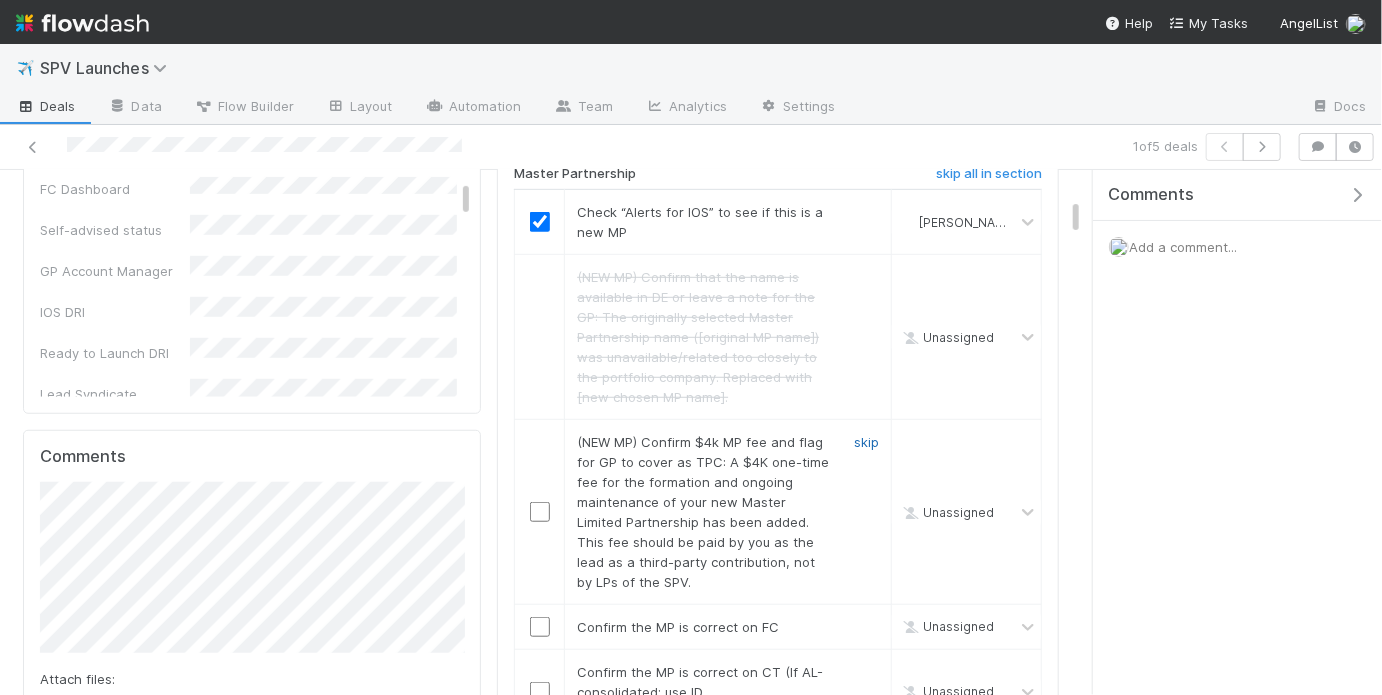 click on "skip" at bounding box center [866, 442] 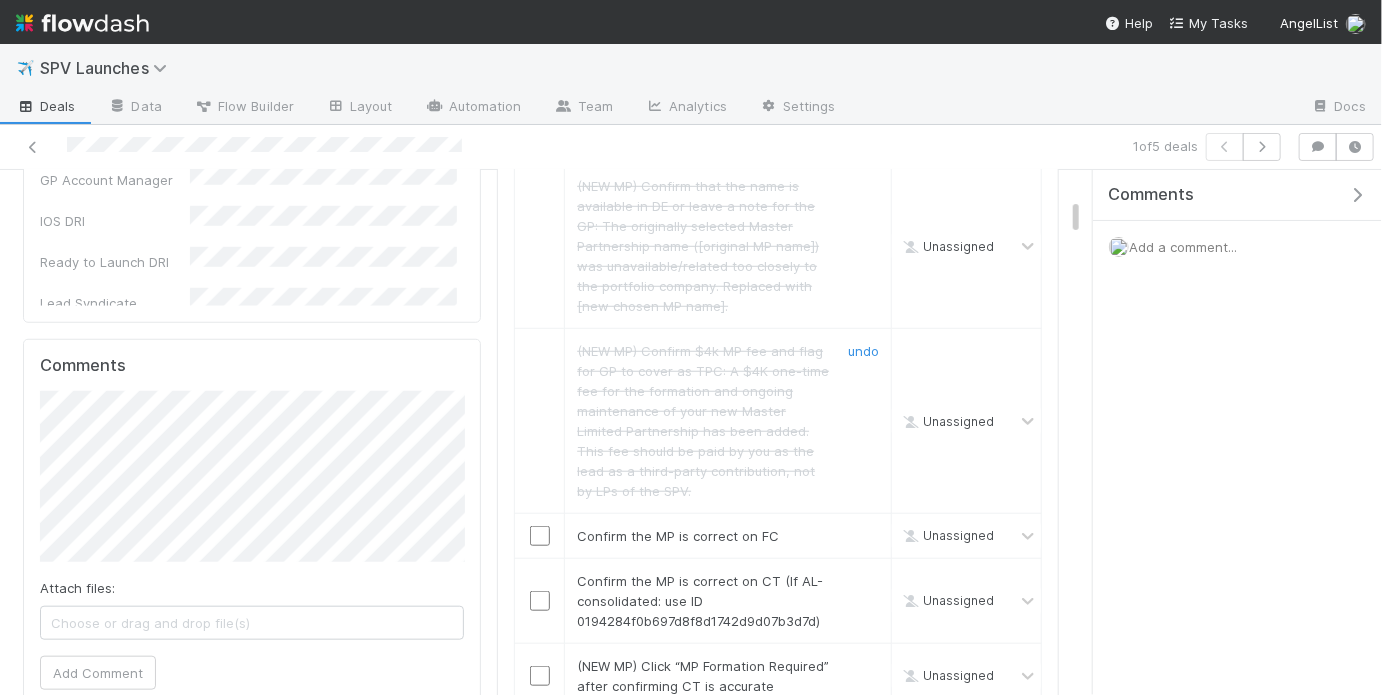 scroll, scrollTop: 809, scrollLeft: 0, axis: vertical 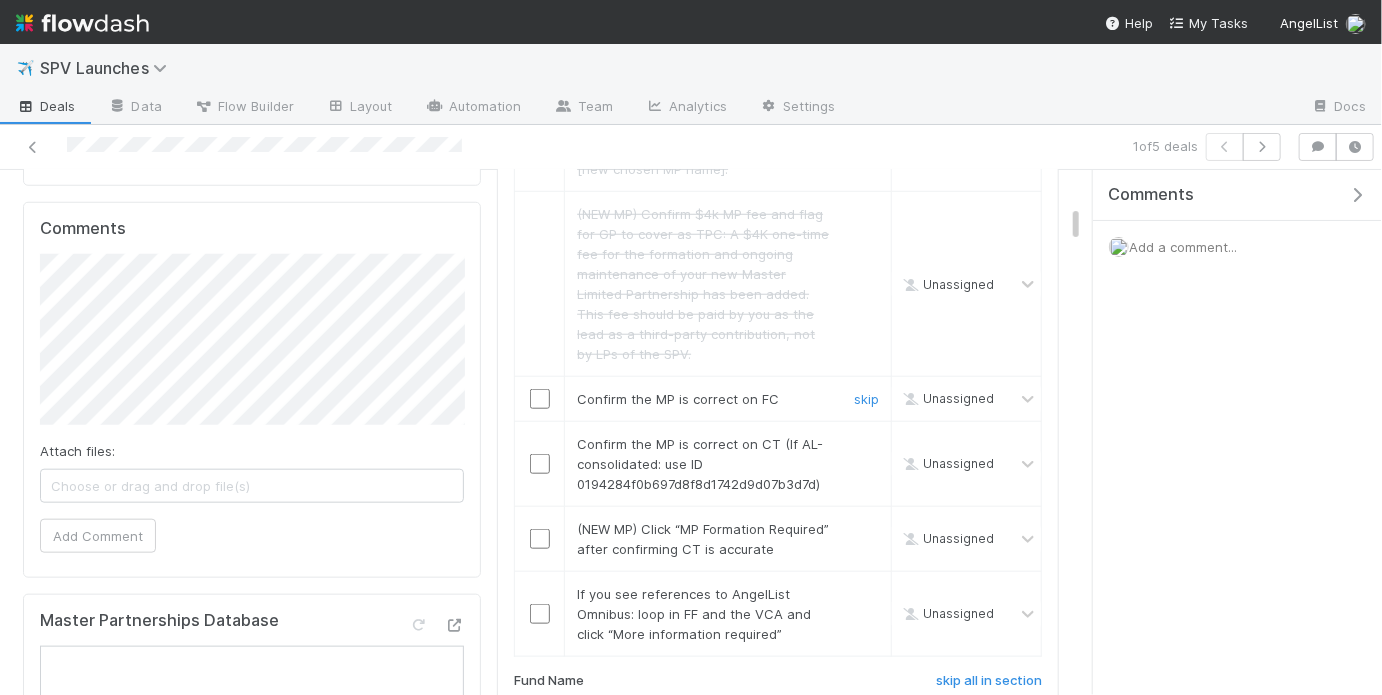 click at bounding box center [540, 399] 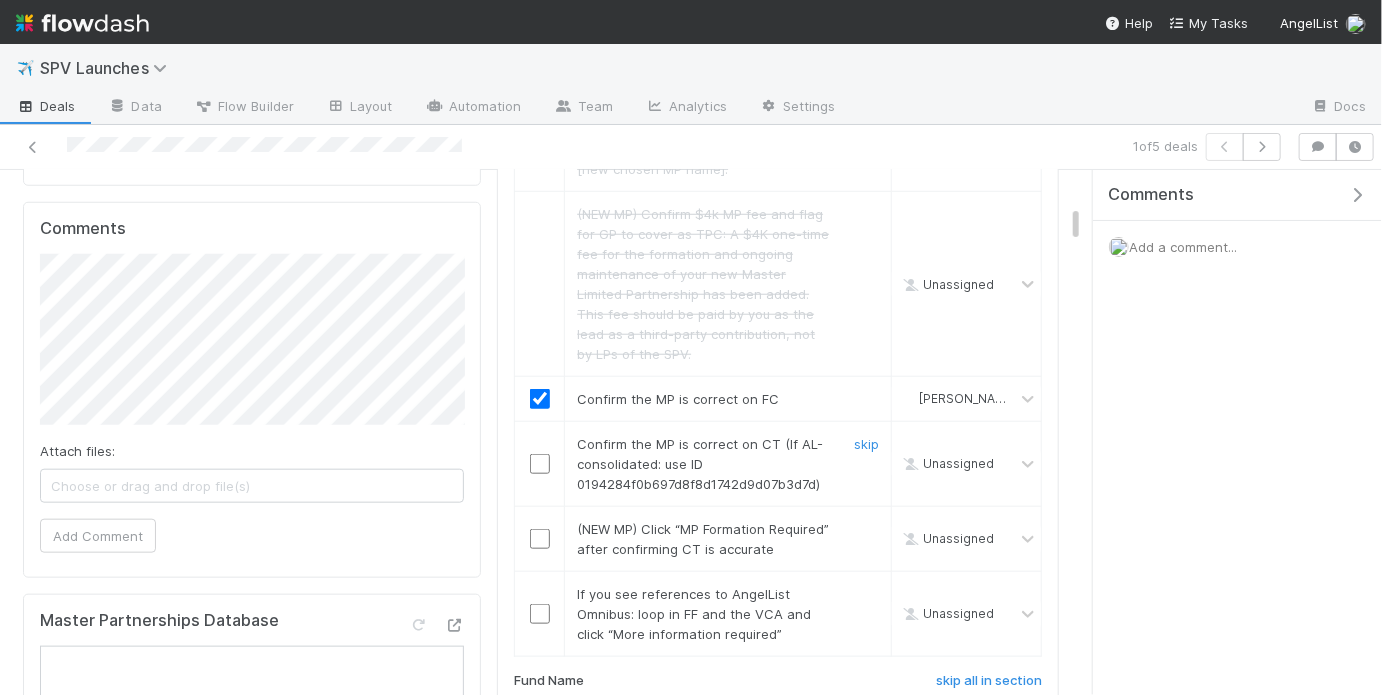 click at bounding box center [540, 464] 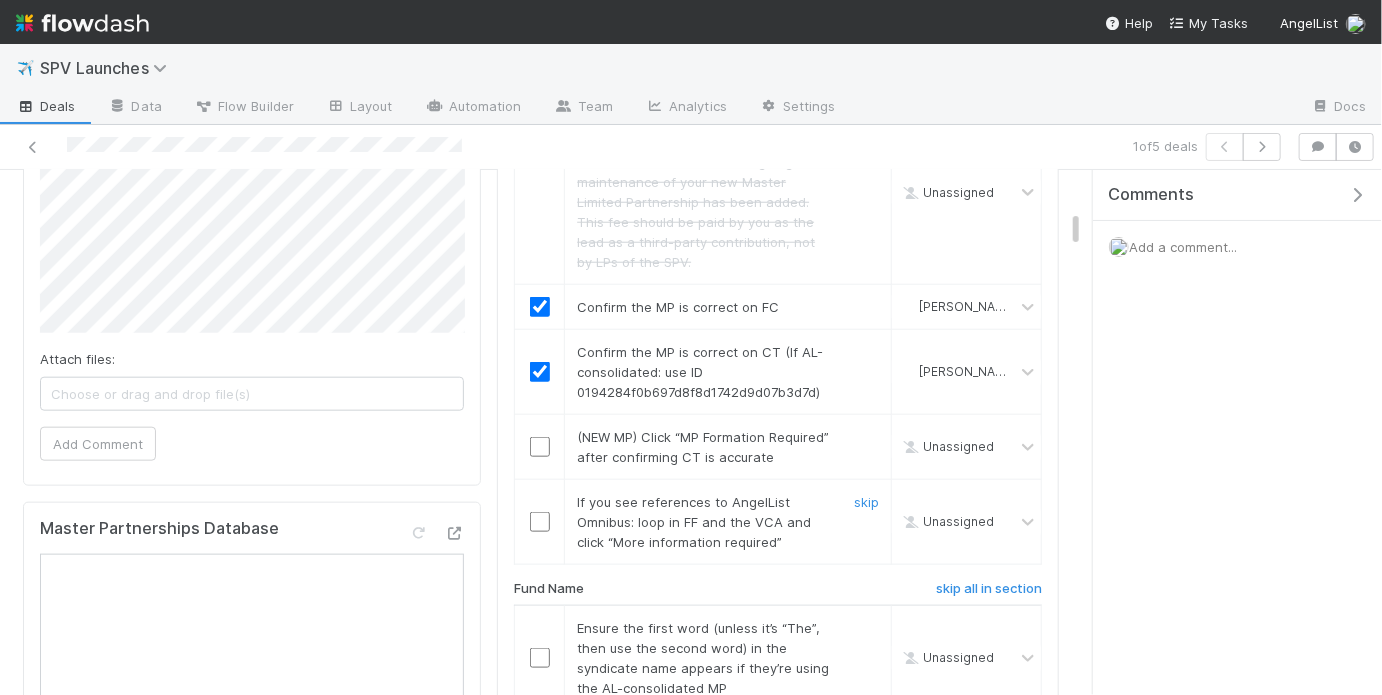 scroll, scrollTop: 991, scrollLeft: 0, axis: vertical 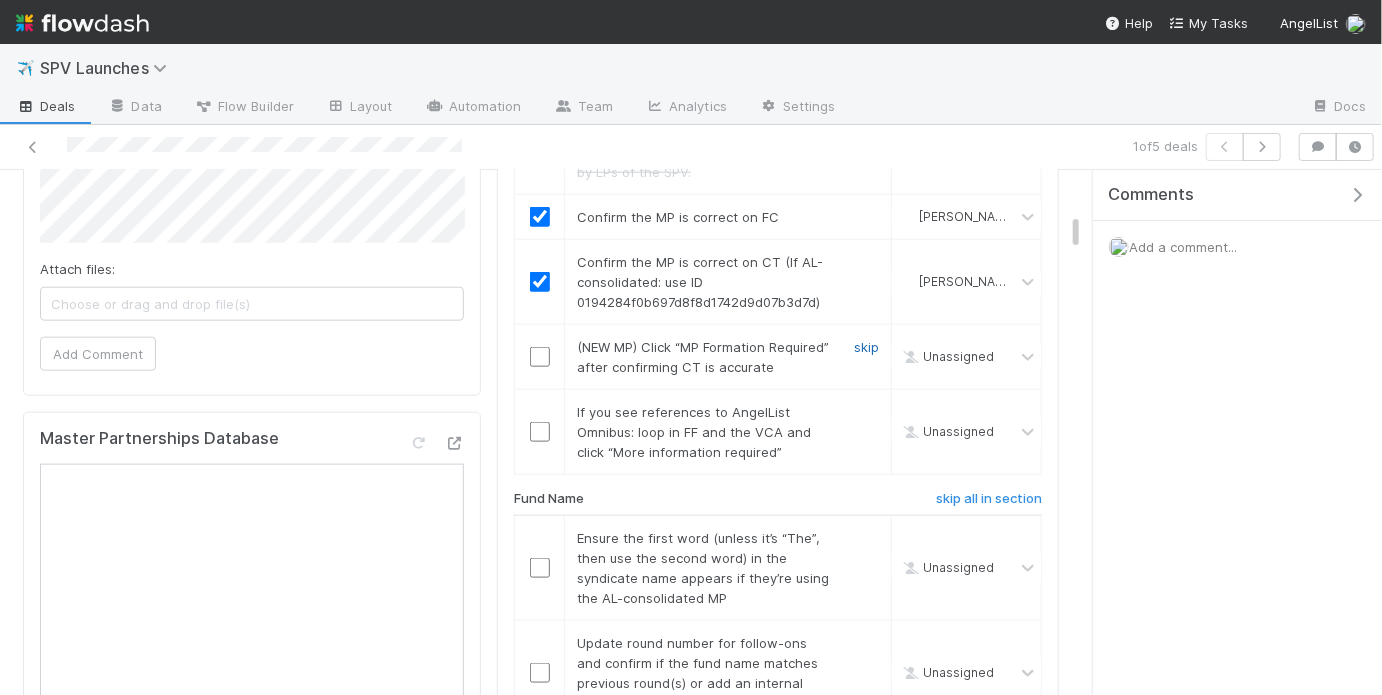 click on "skip" at bounding box center (866, 347) 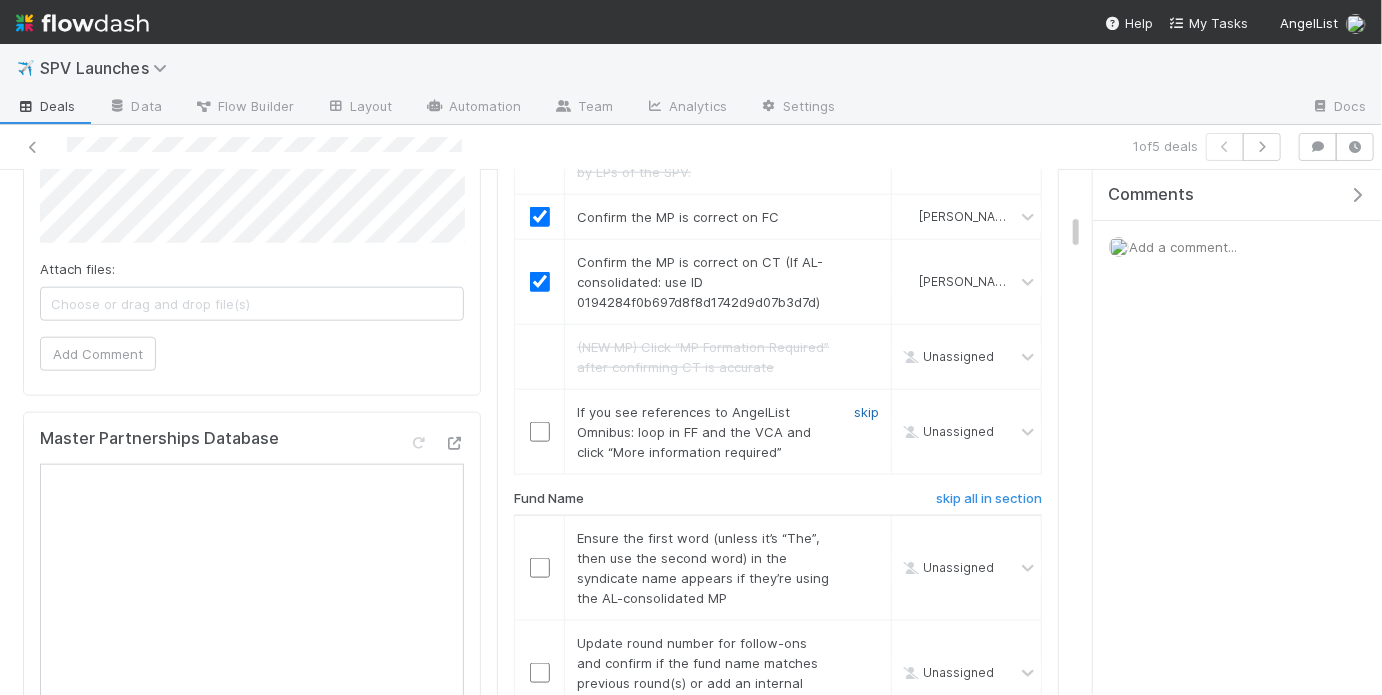 click on "skip" at bounding box center (866, 412) 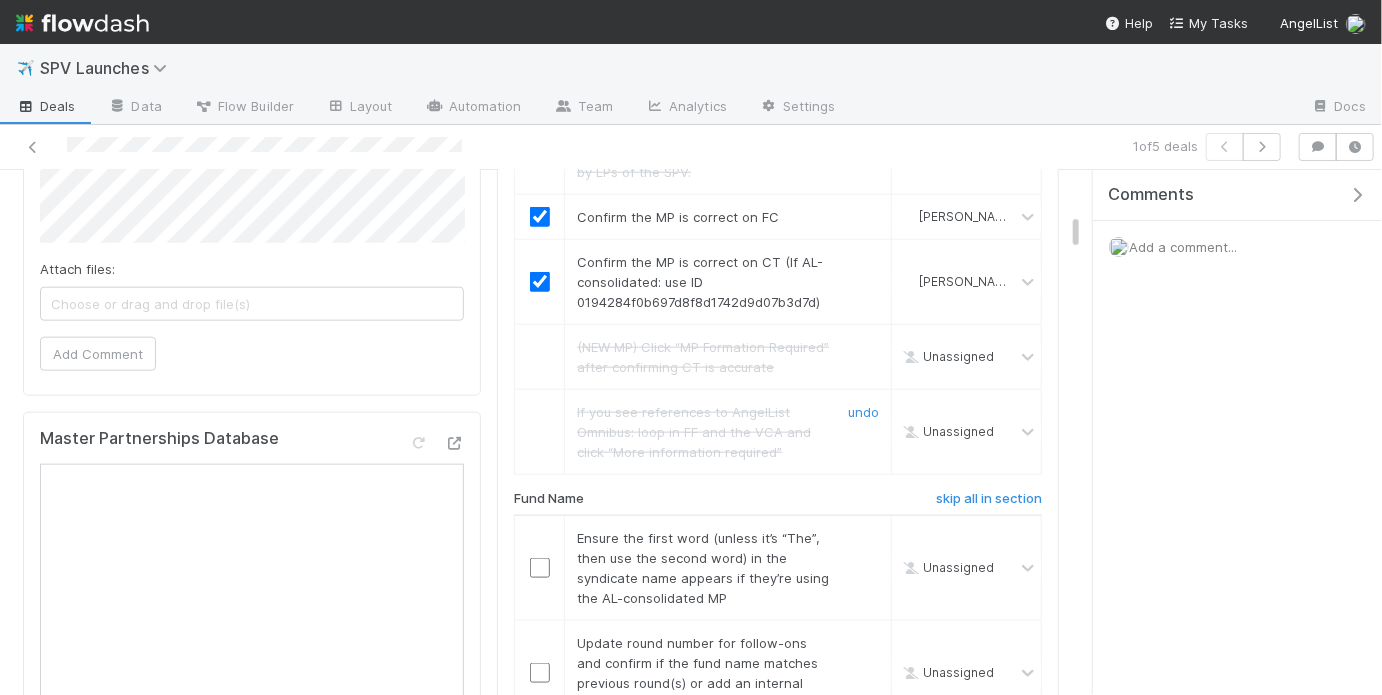 click on "undo" at bounding box center (863, 412) 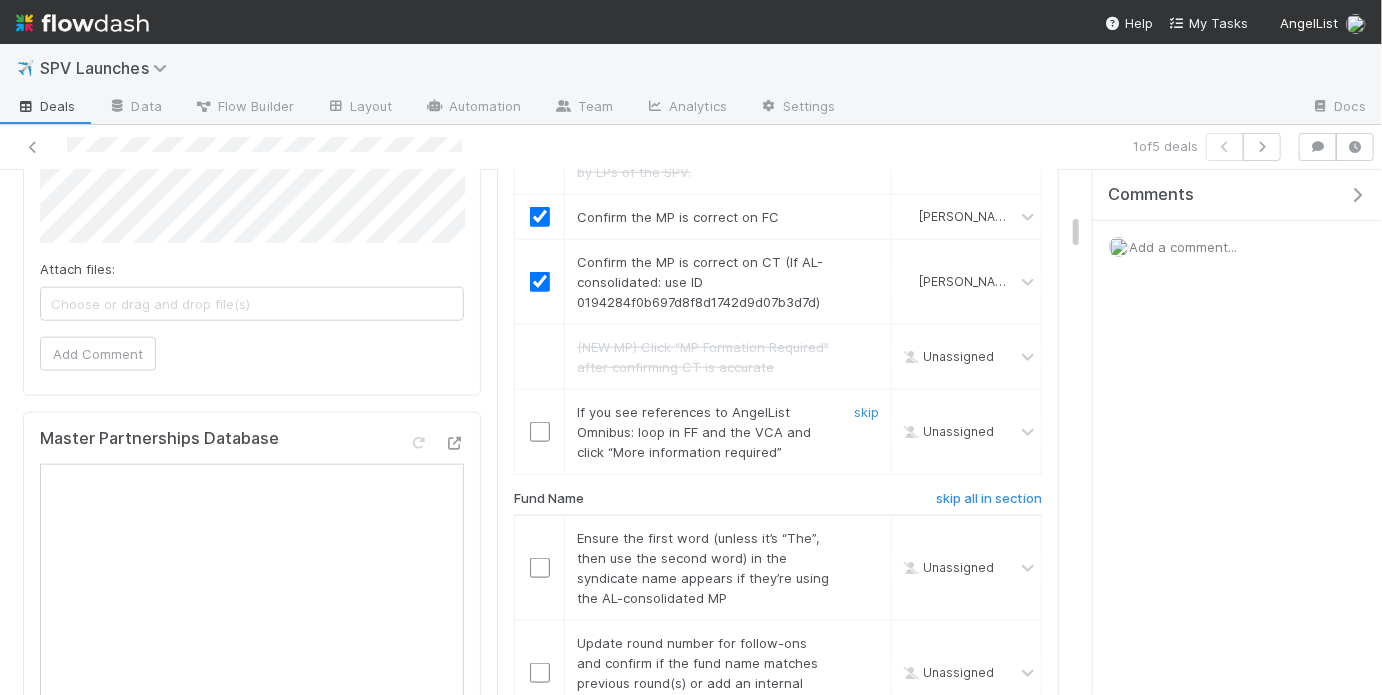 click on "skip" at bounding box center [866, 412] 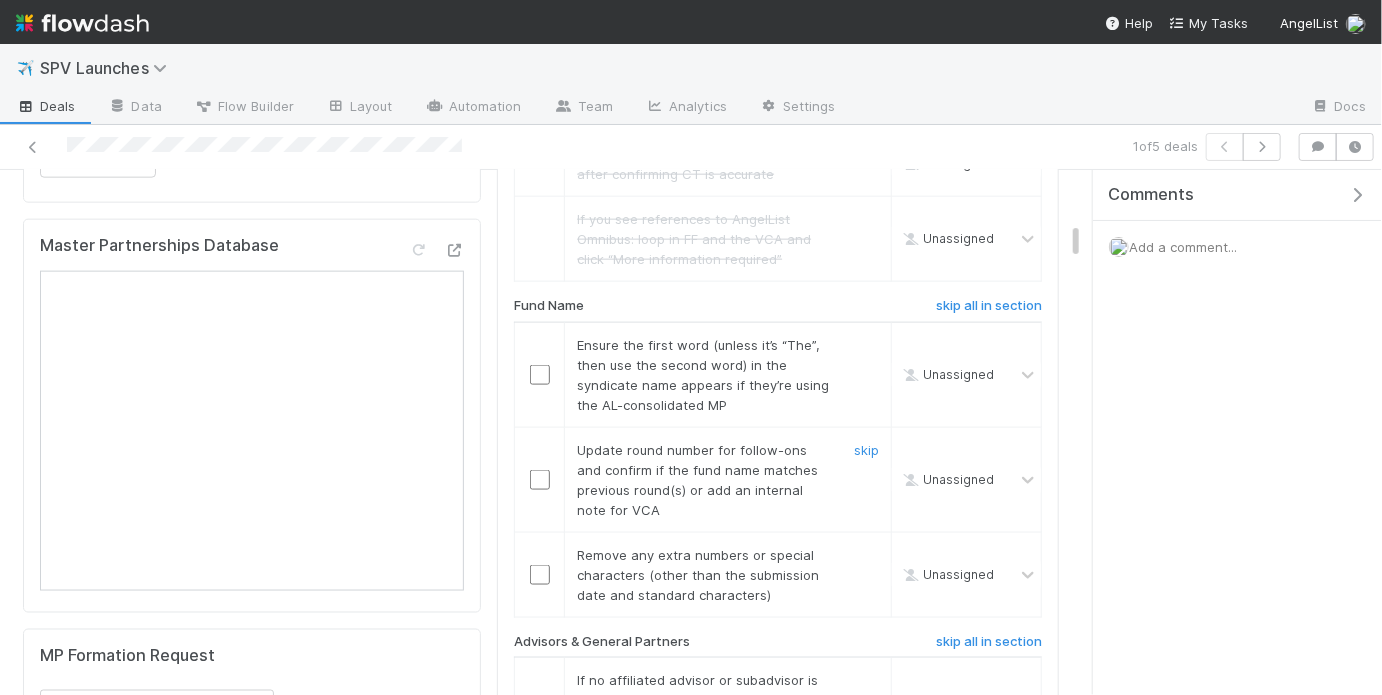 scroll, scrollTop: 1231, scrollLeft: 0, axis: vertical 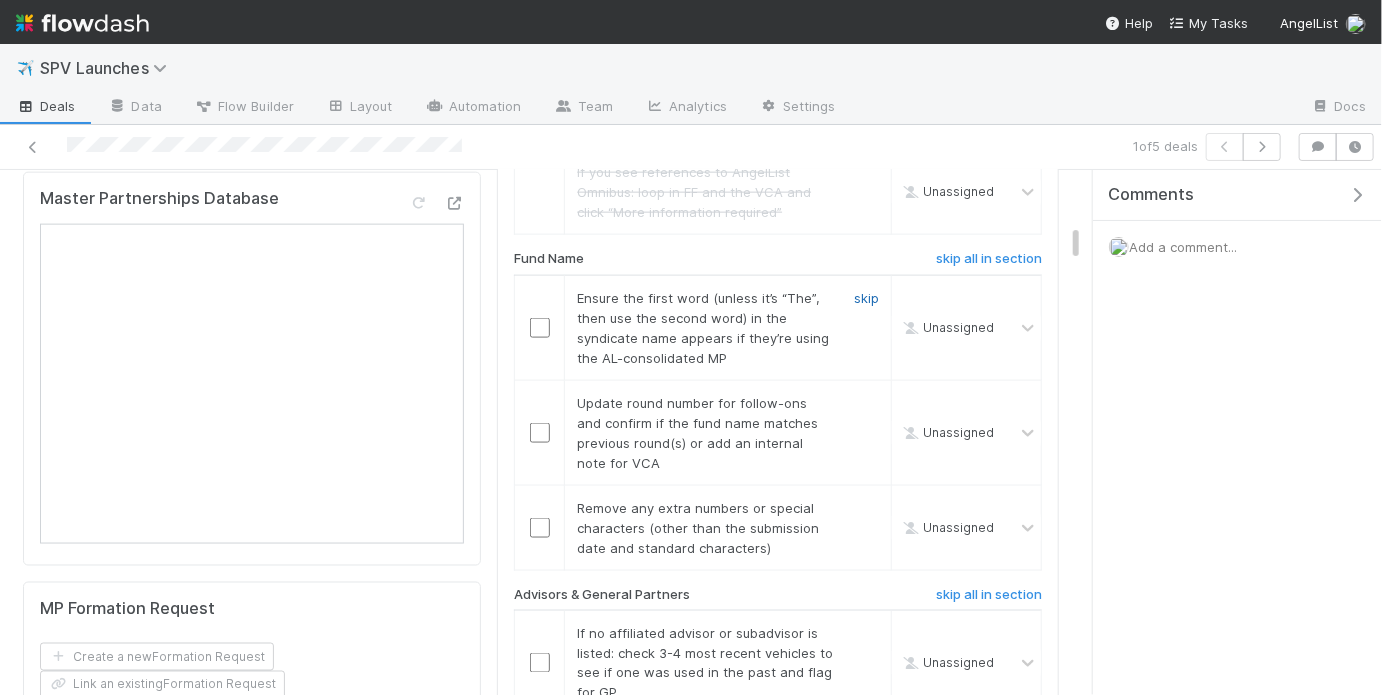 click on "skip" at bounding box center (866, 298) 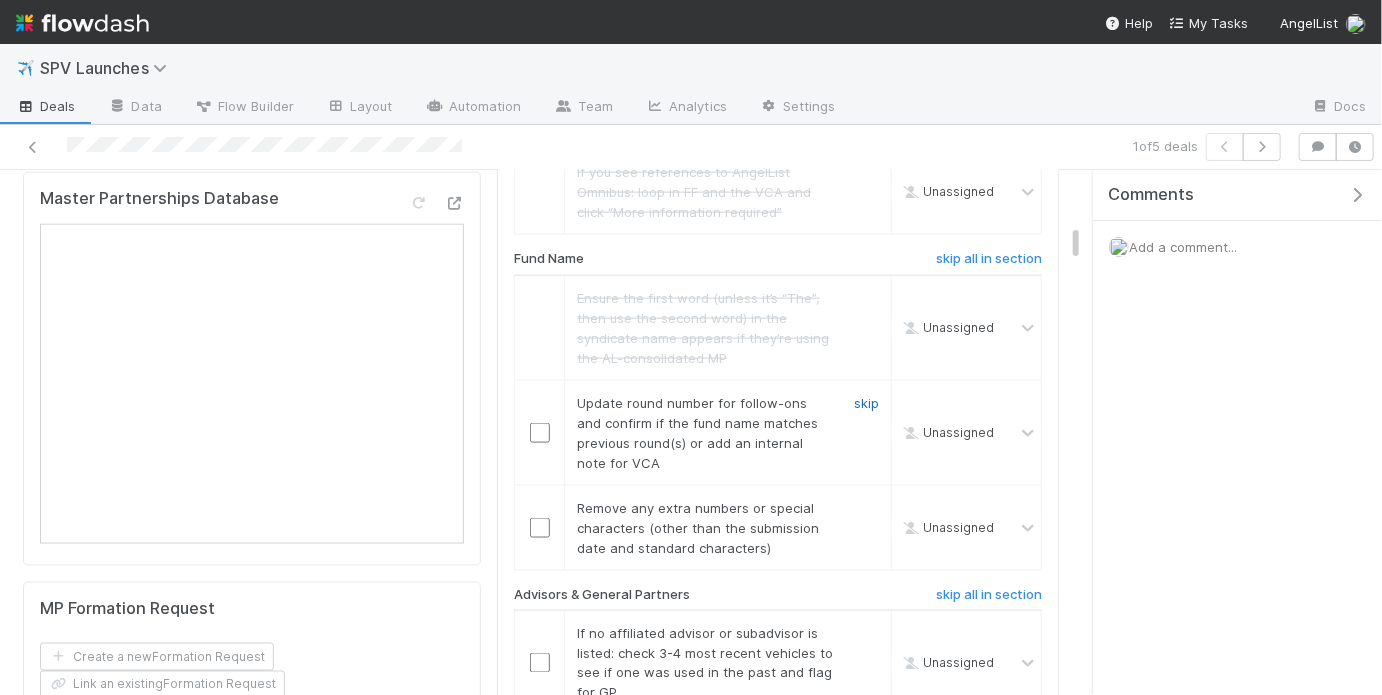 click on "skip" at bounding box center (866, 403) 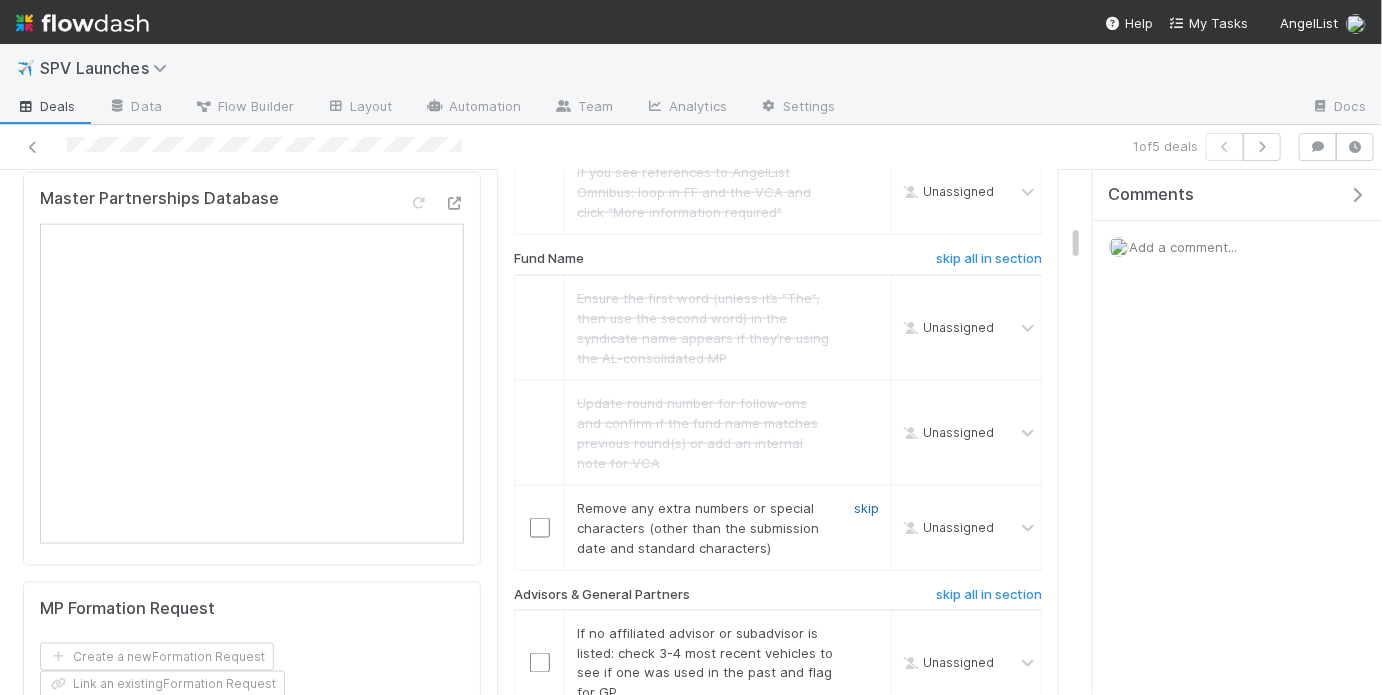 click on "skip" at bounding box center [866, 508] 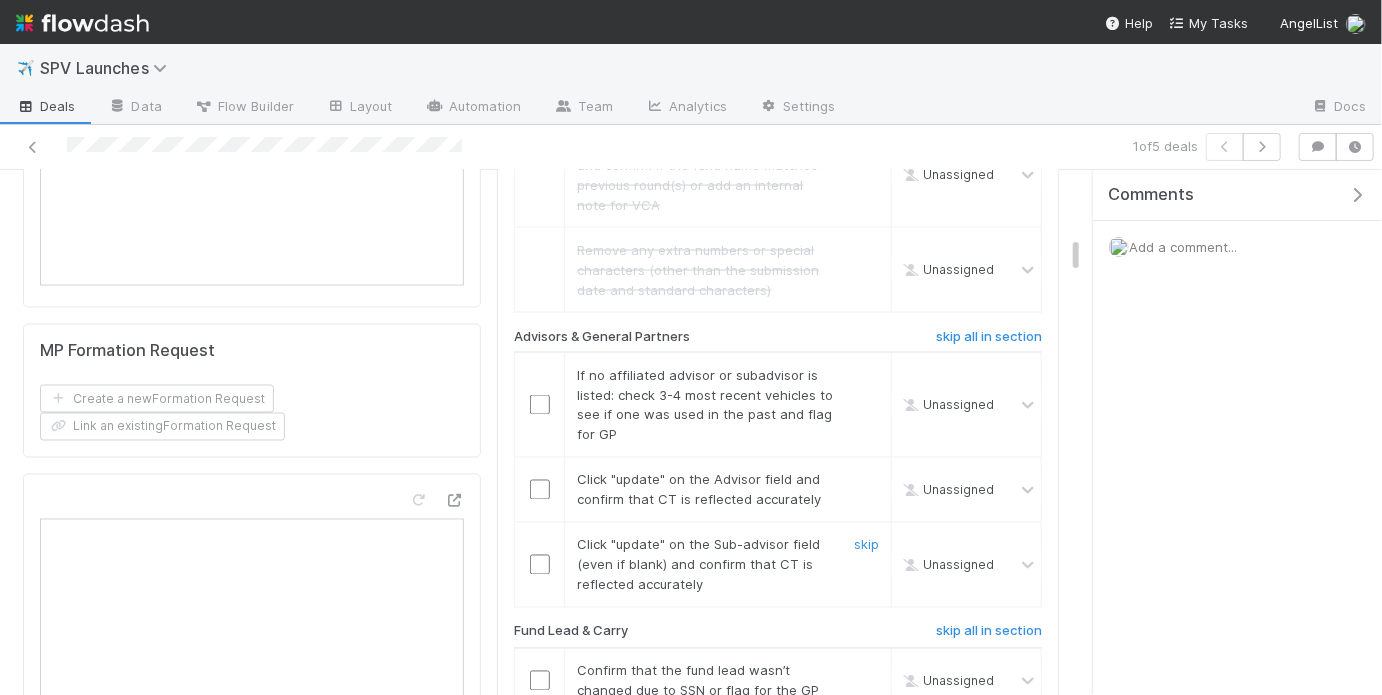 scroll, scrollTop: 1522, scrollLeft: 0, axis: vertical 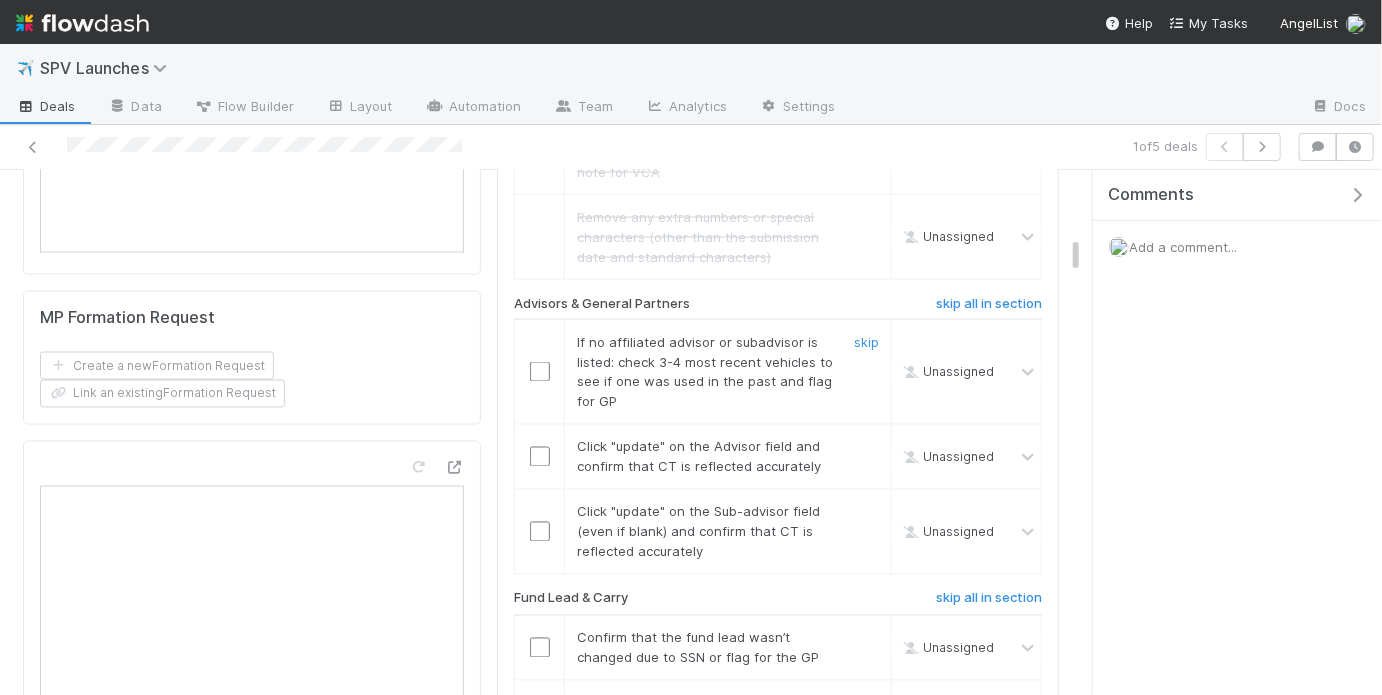 click at bounding box center [540, 372] 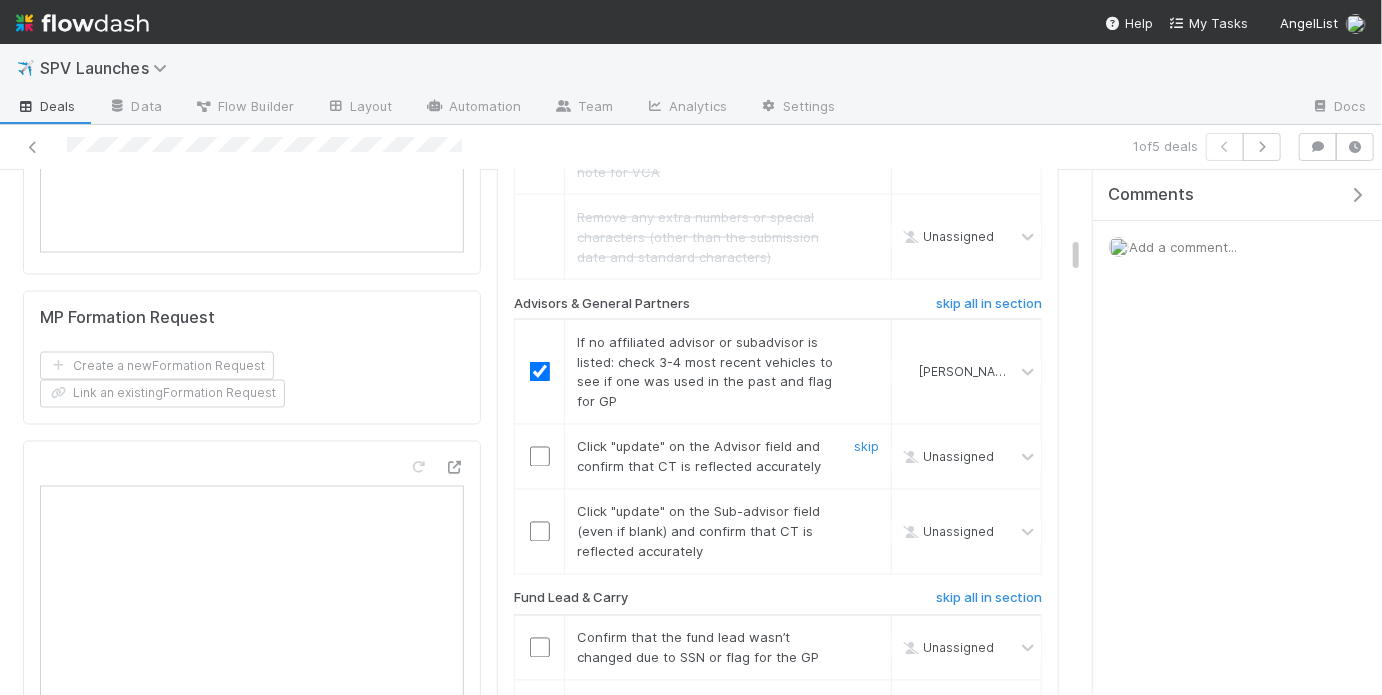 click at bounding box center [540, 457] 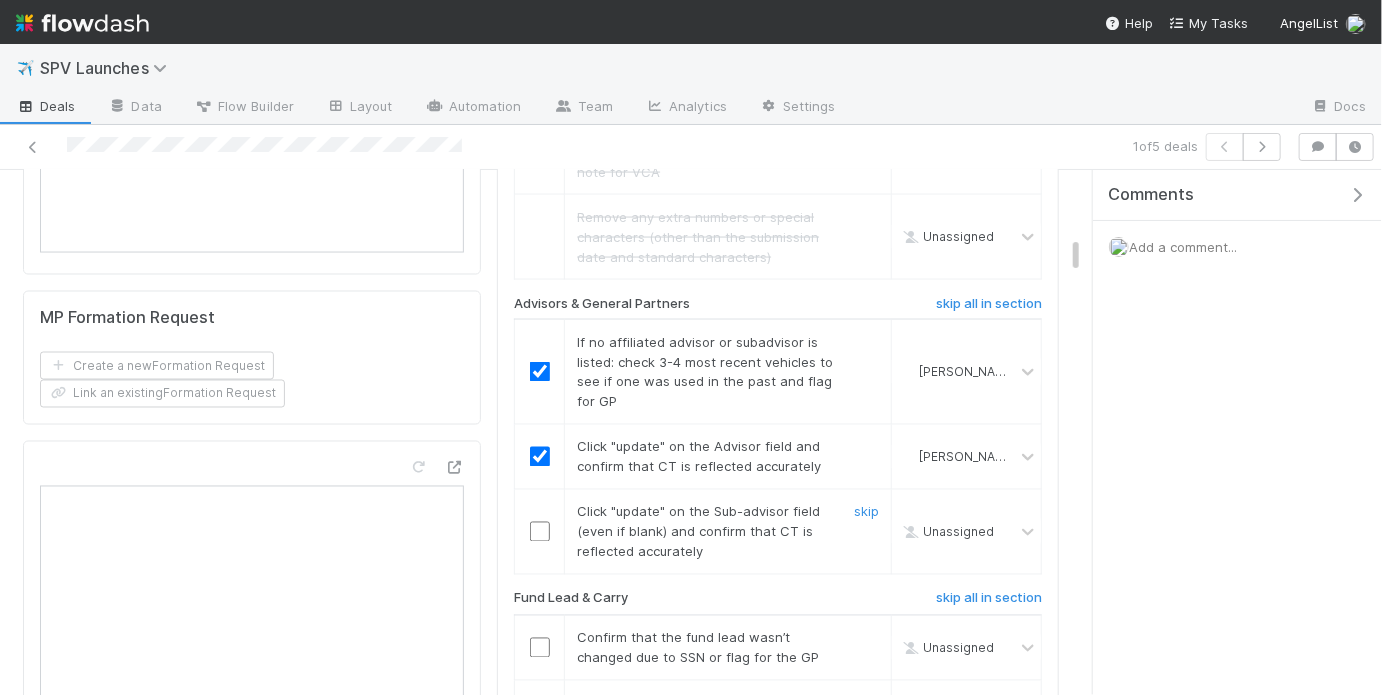 click at bounding box center (540, 532) 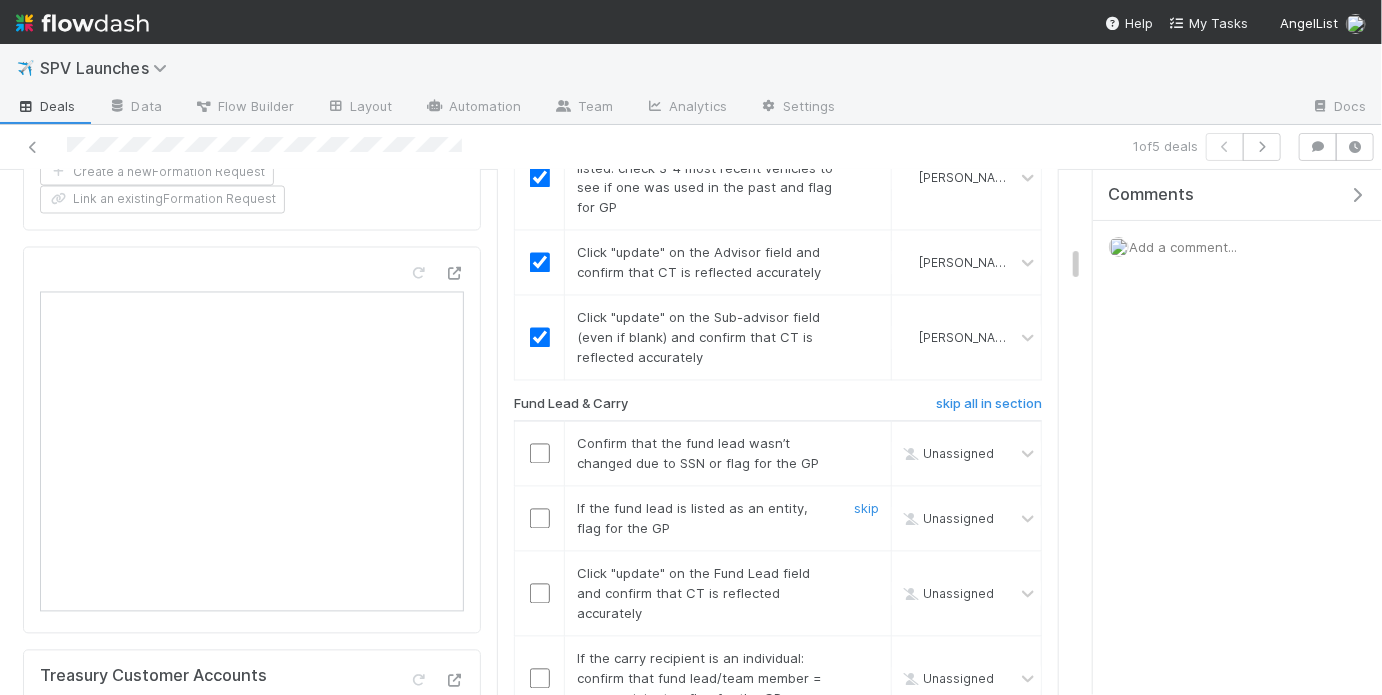 scroll, scrollTop: 1720, scrollLeft: 0, axis: vertical 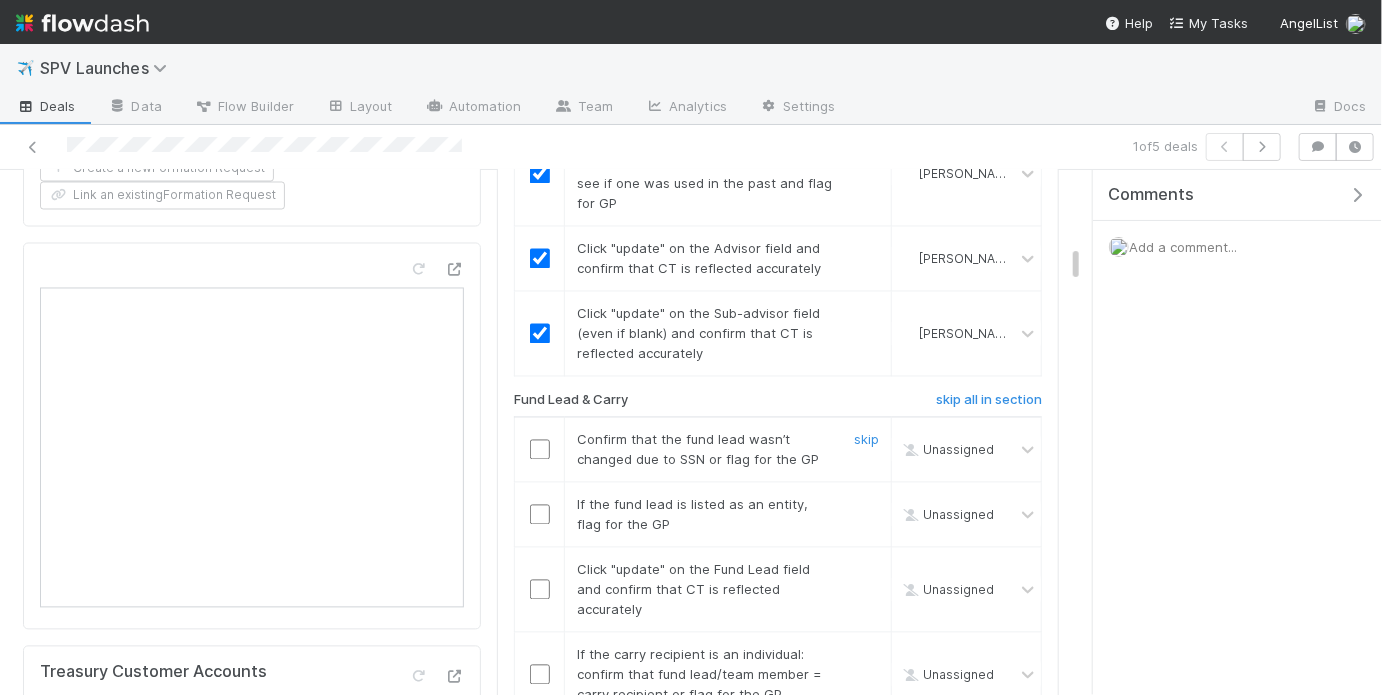 click at bounding box center [540, 450] 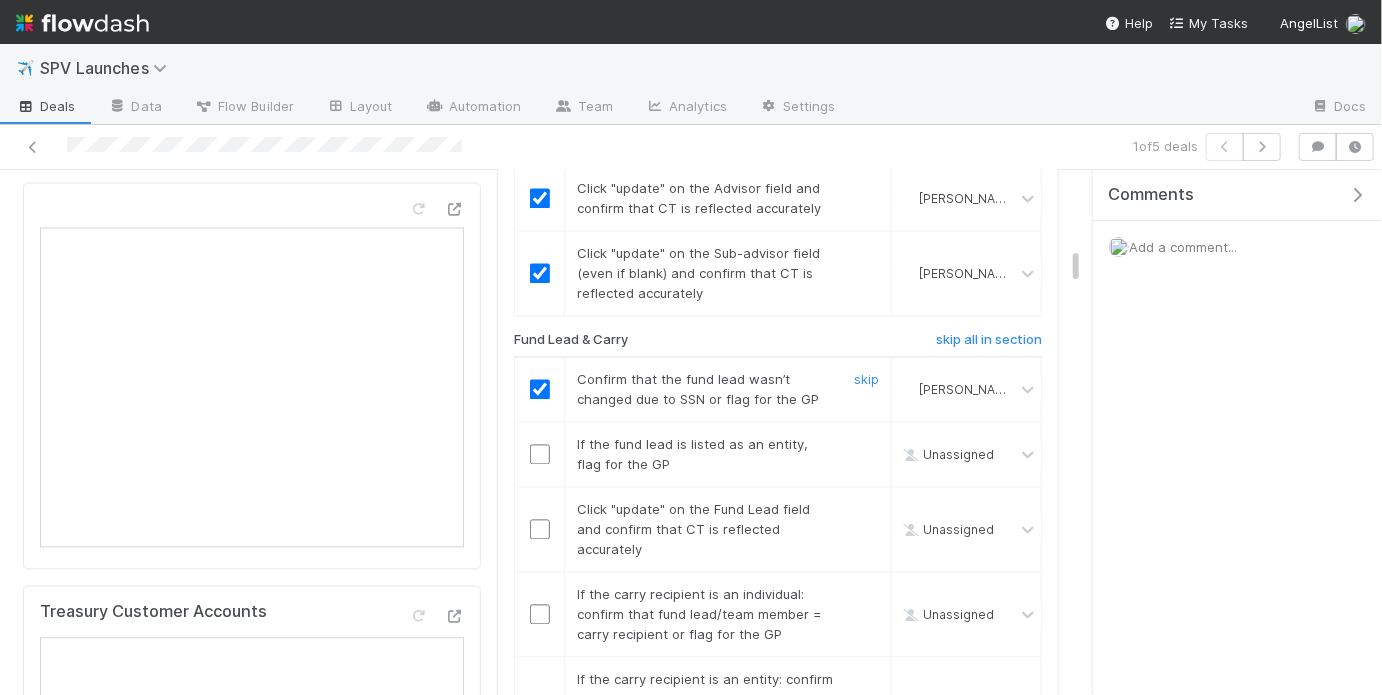scroll, scrollTop: 1788, scrollLeft: 0, axis: vertical 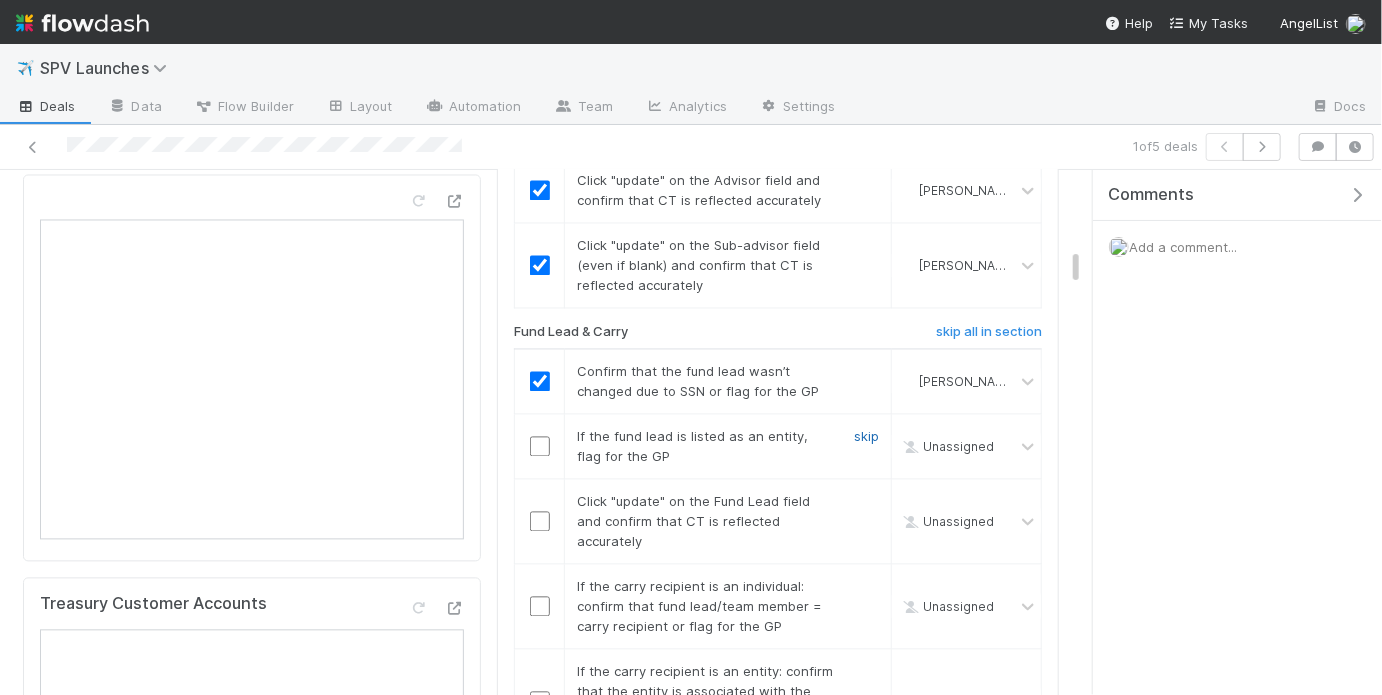 click on "skip" at bounding box center [866, 437] 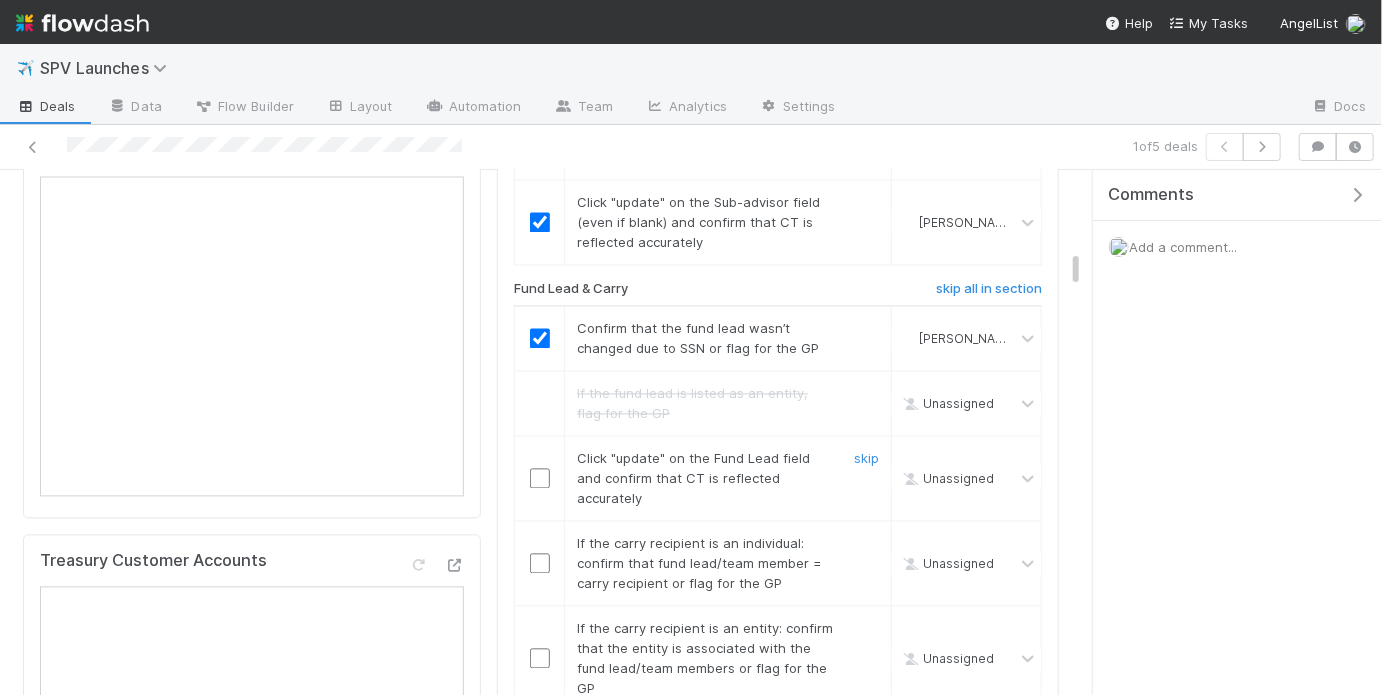 scroll, scrollTop: 1843, scrollLeft: 0, axis: vertical 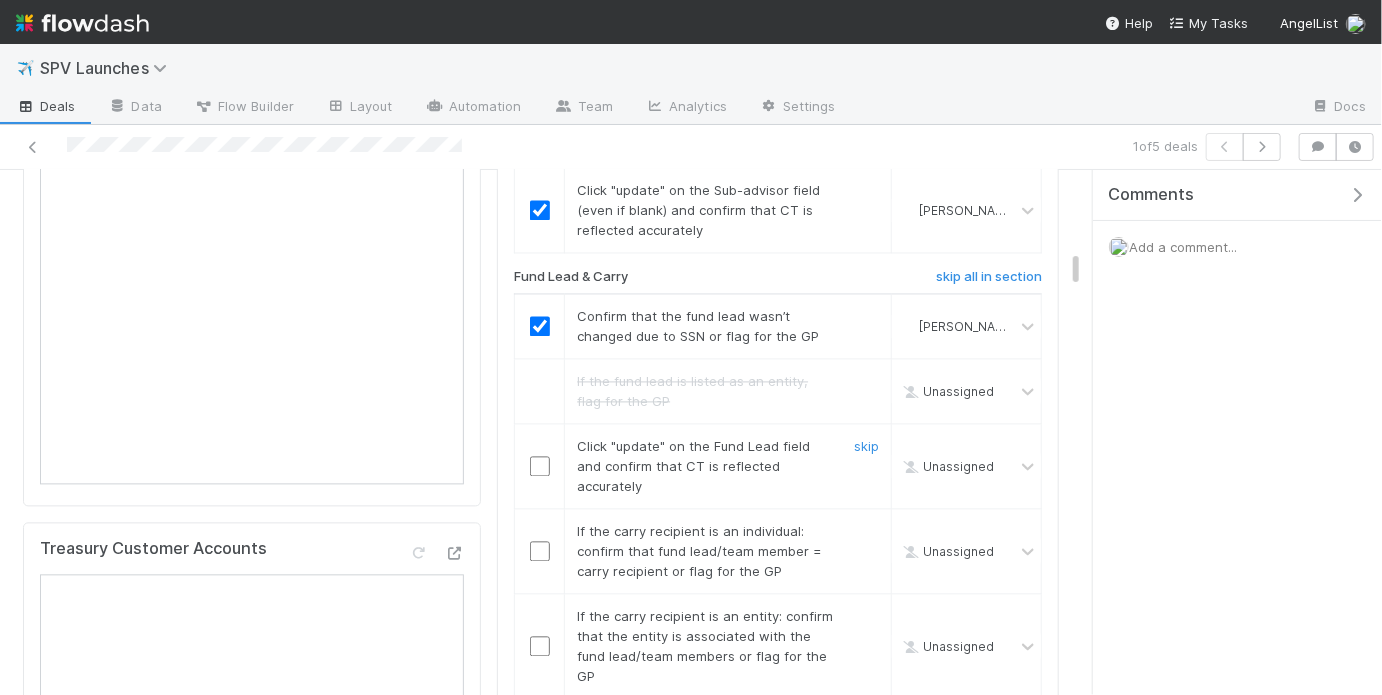 click at bounding box center [540, 467] 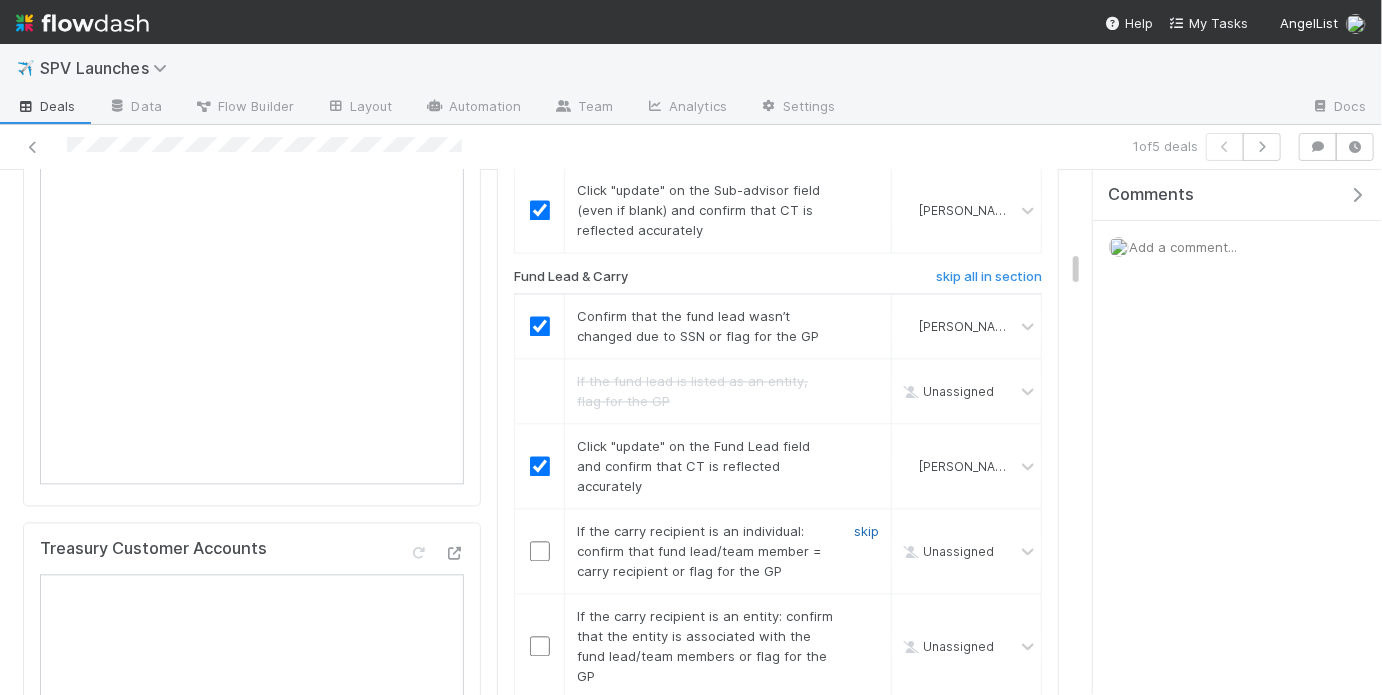 click on "skip" at bounding box center [866, 532] 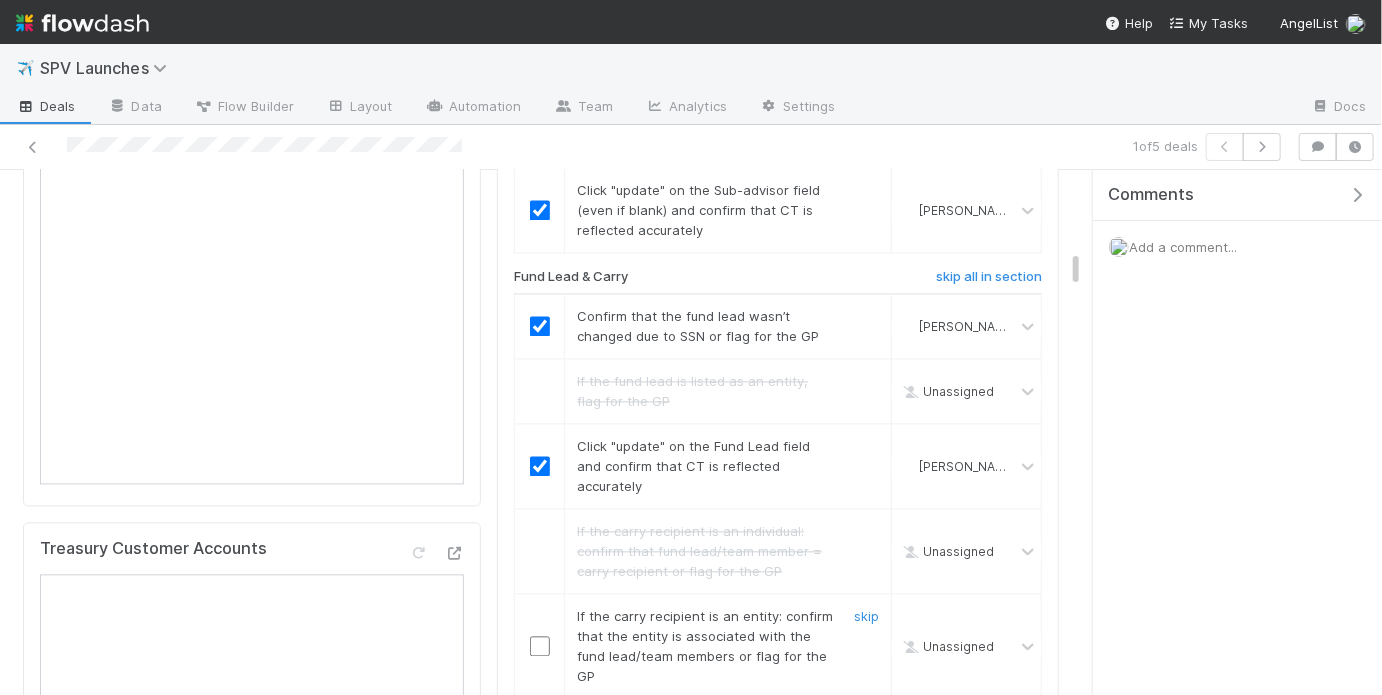 click at bounding box center [540, 647] 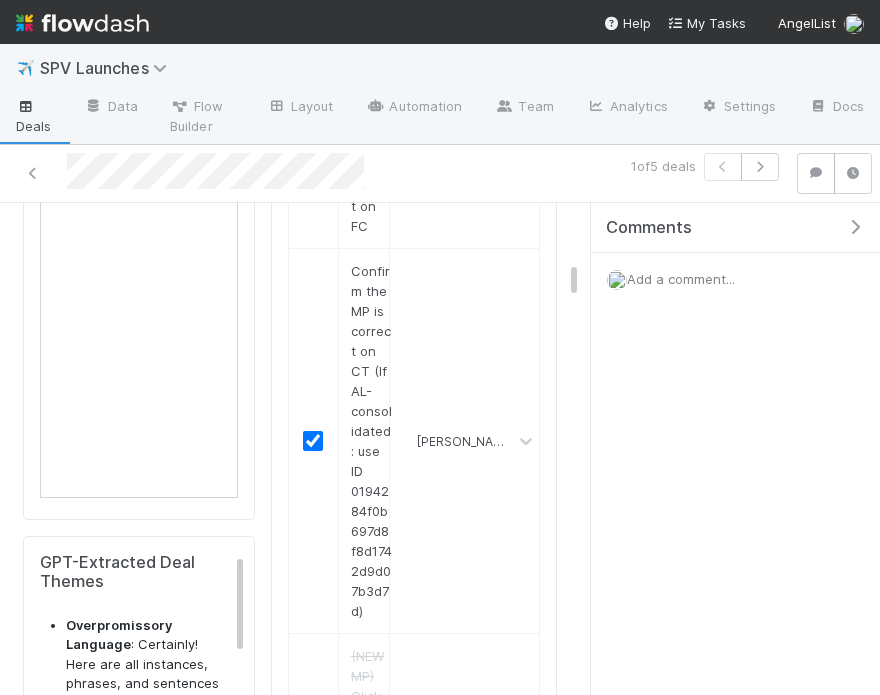 scroll, scrollTop: 3553, scrollLeft: 0, axis: vertical 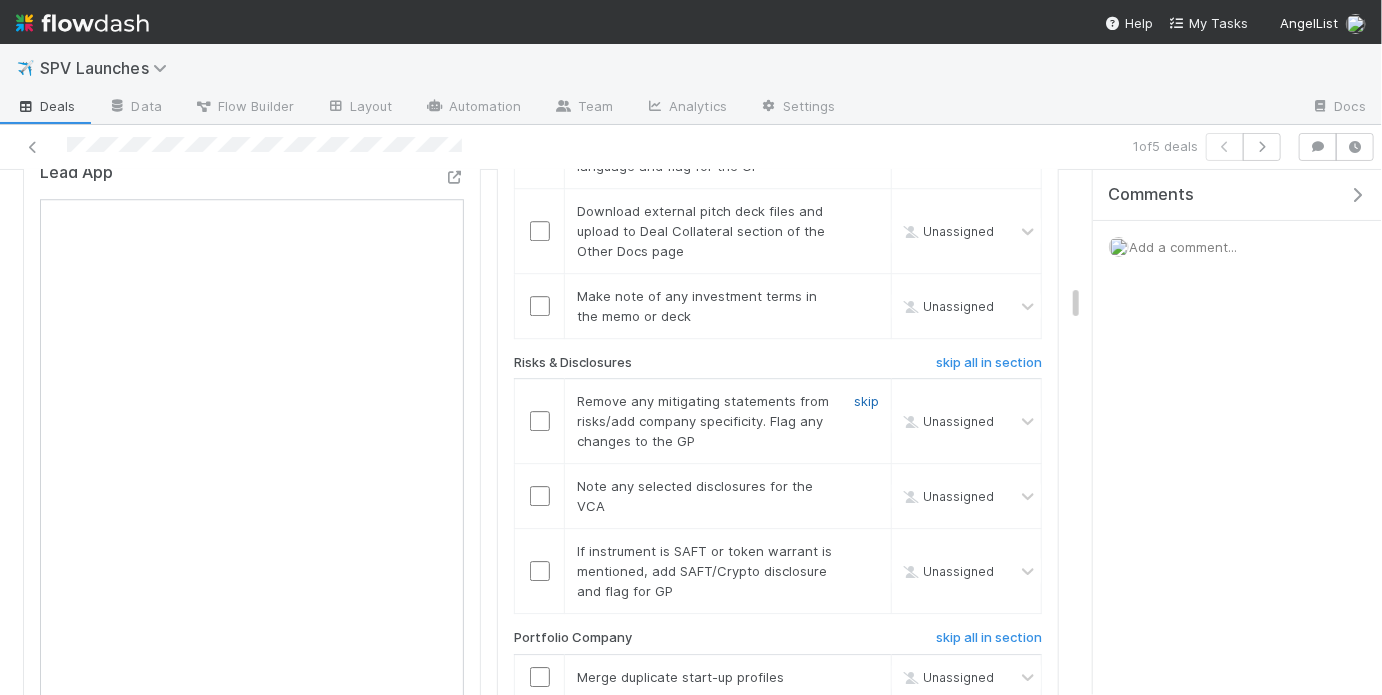 click on "skip" at bounding box center [866, 401] 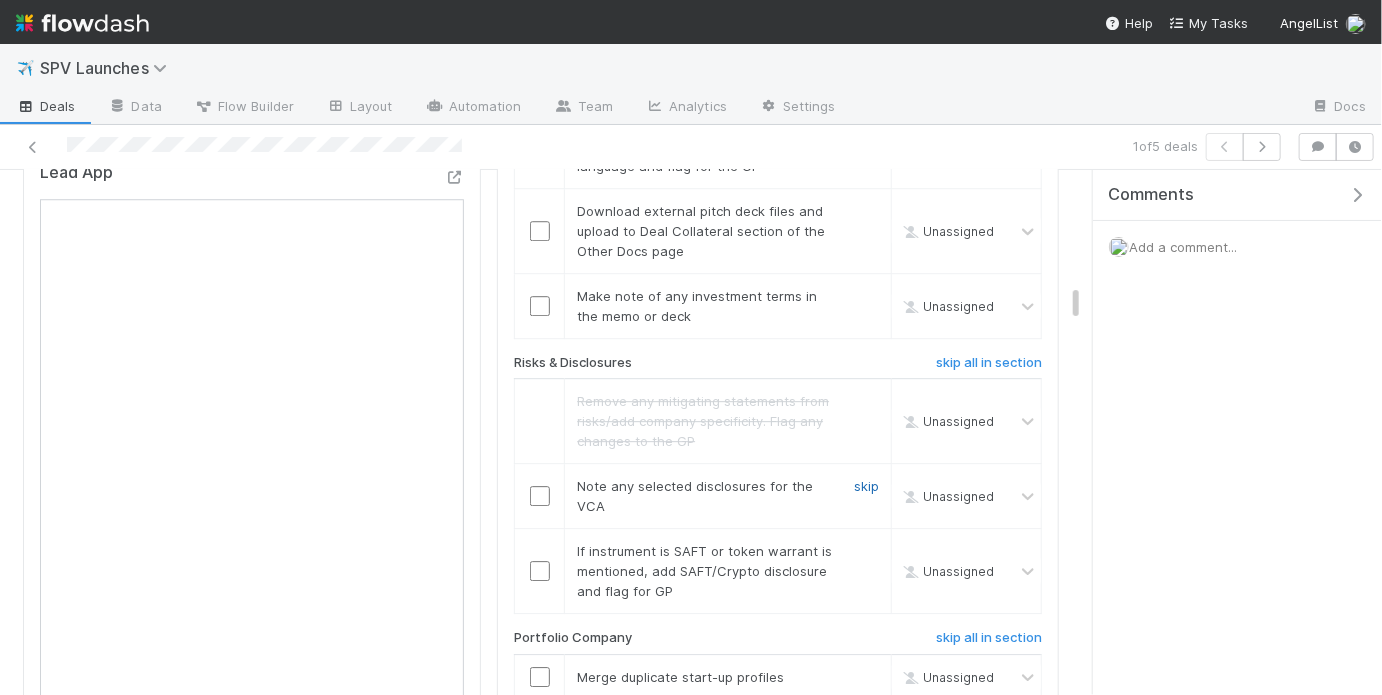click on "skip" at bounding box center [866, 486] 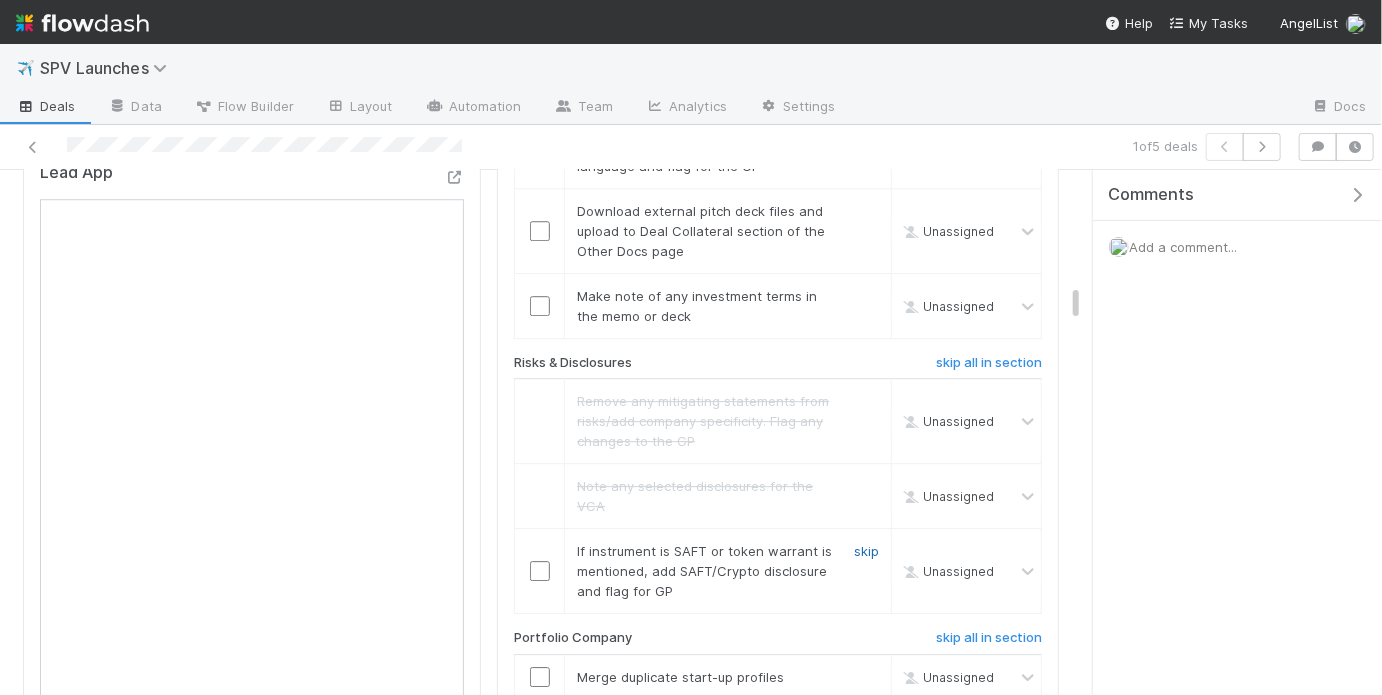 click on "skip" at bounding box center [866, 551] 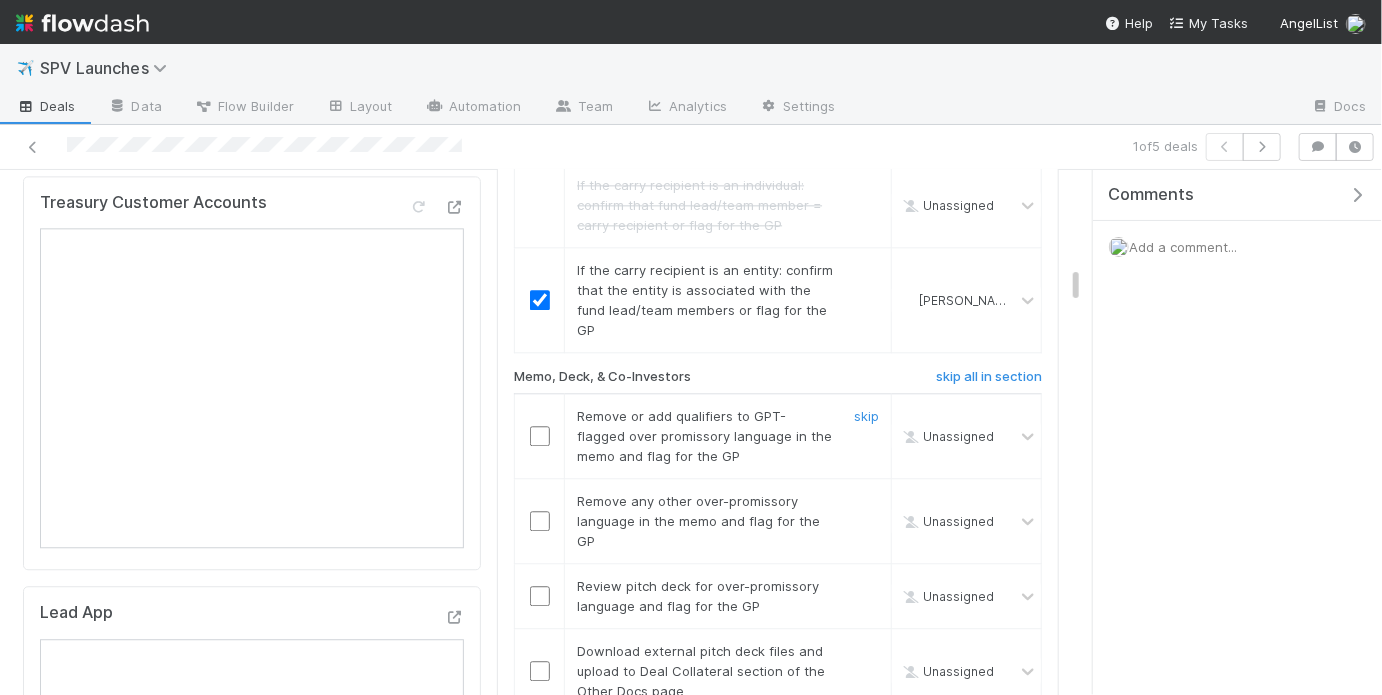 scroll, scrollTop: 2184, scrollLeft: 0, axis: vertical 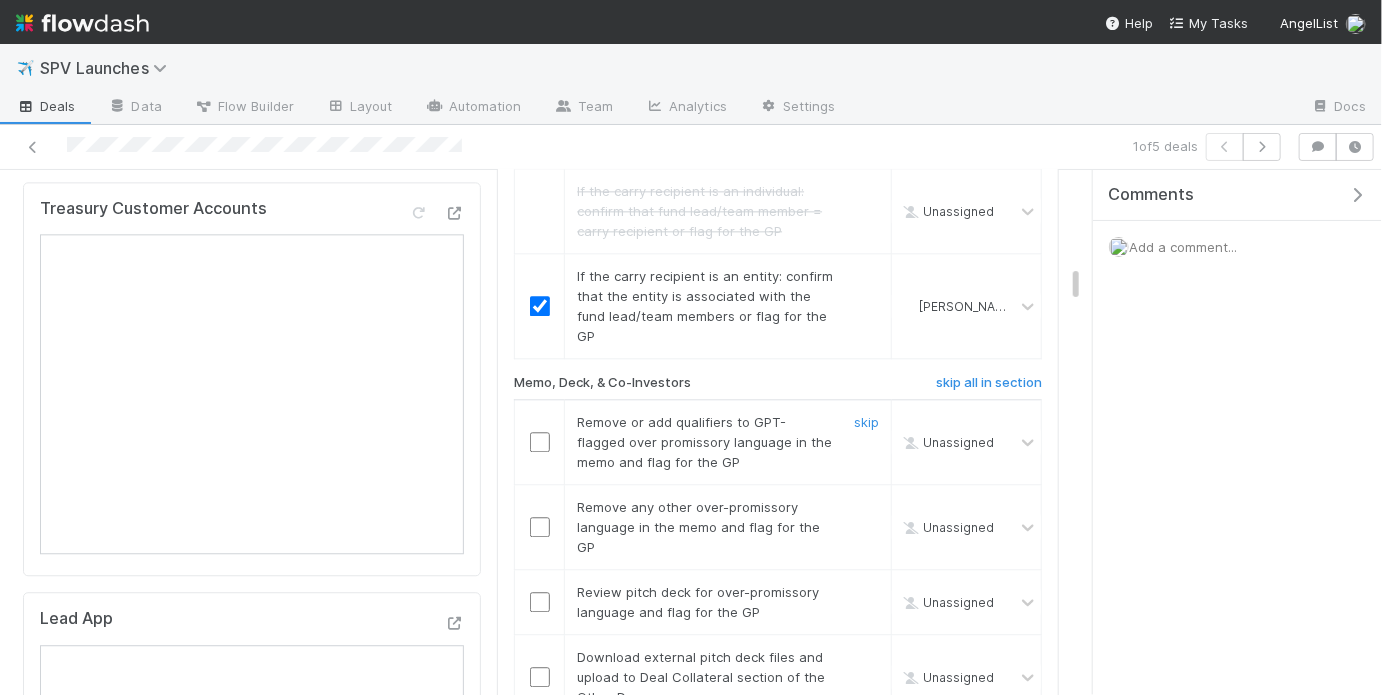 click at bounding box center [540, 442] 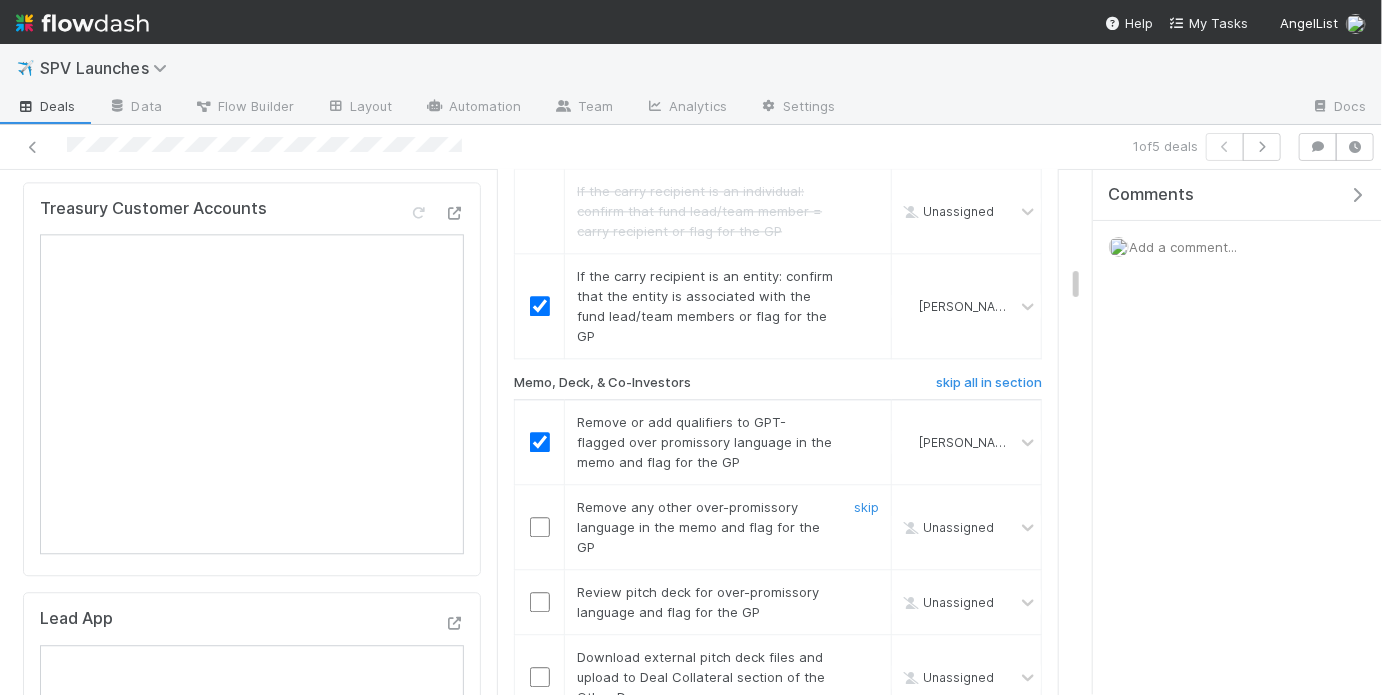click at bounding box center (540, 527) 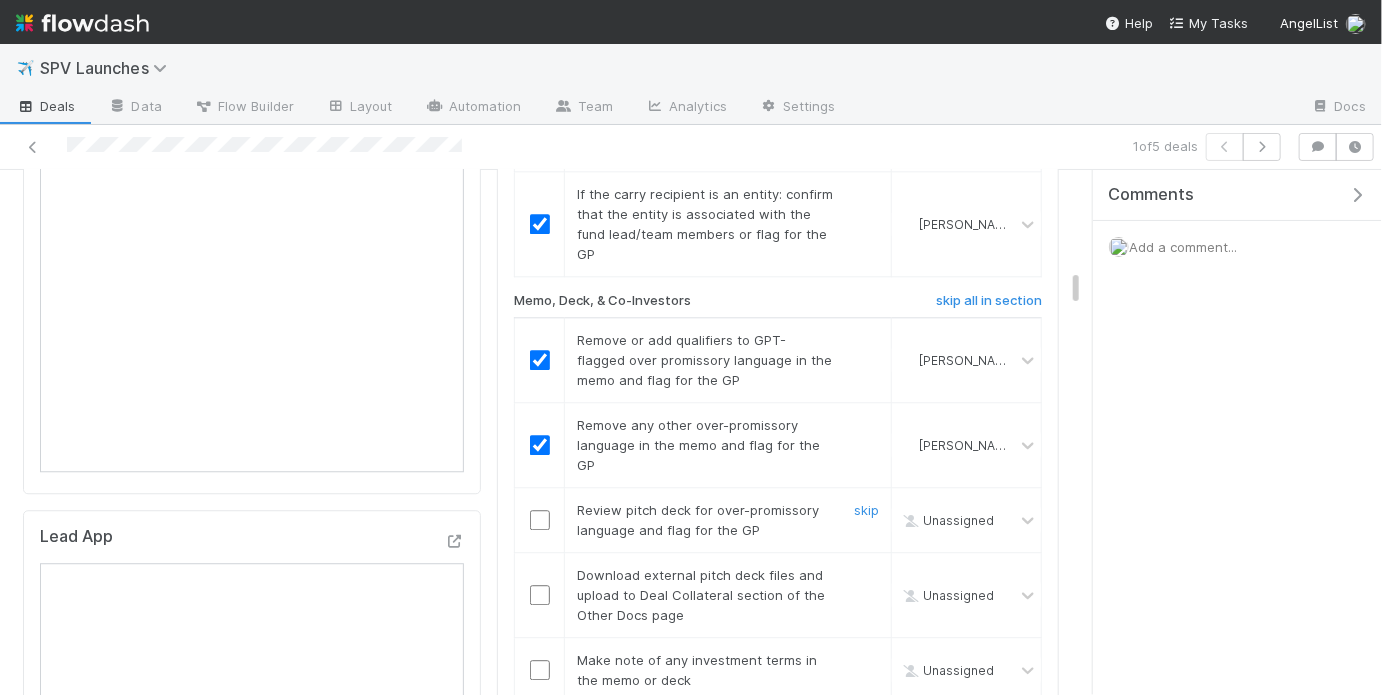 scroll, scrollTop: 2305, scrollLeft: 0, axis: vertical 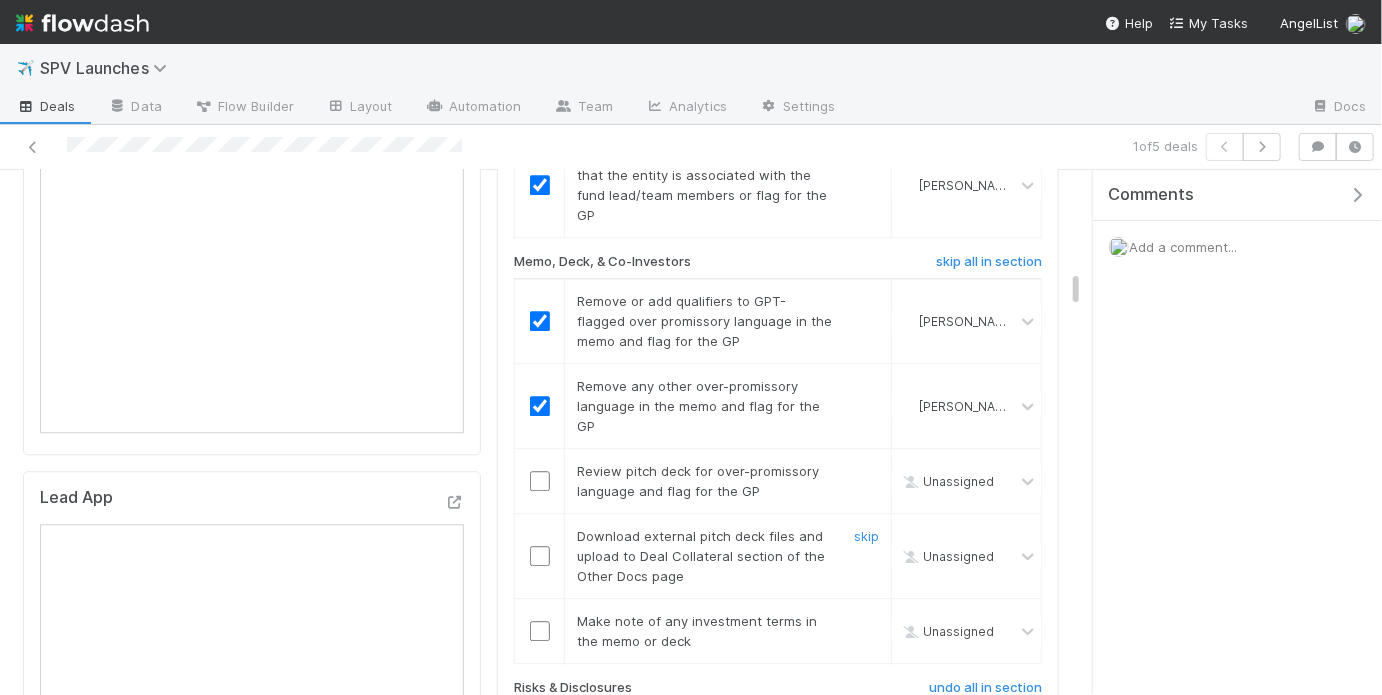 click at bounding box center [540, 556] 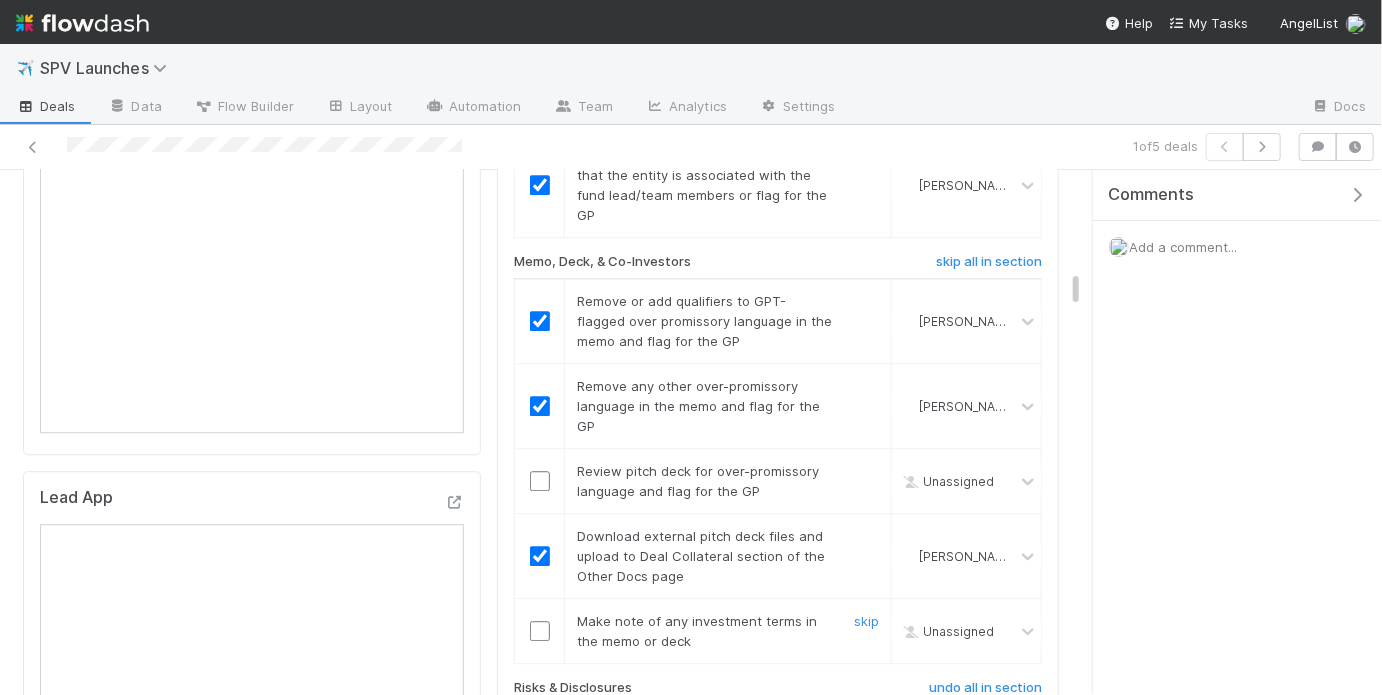 click at bounding box center [540, 631] 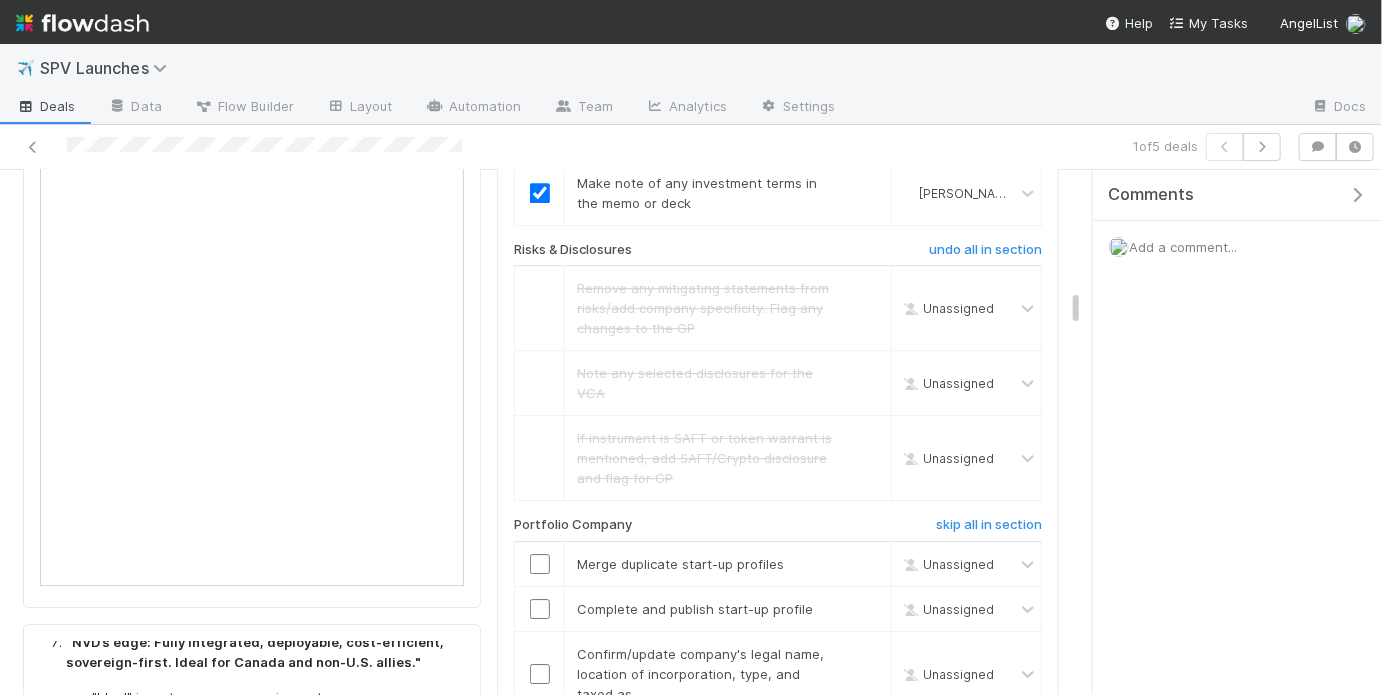 scroll, scrollTop: 2742, scrollLeft: 0, axis: vertical 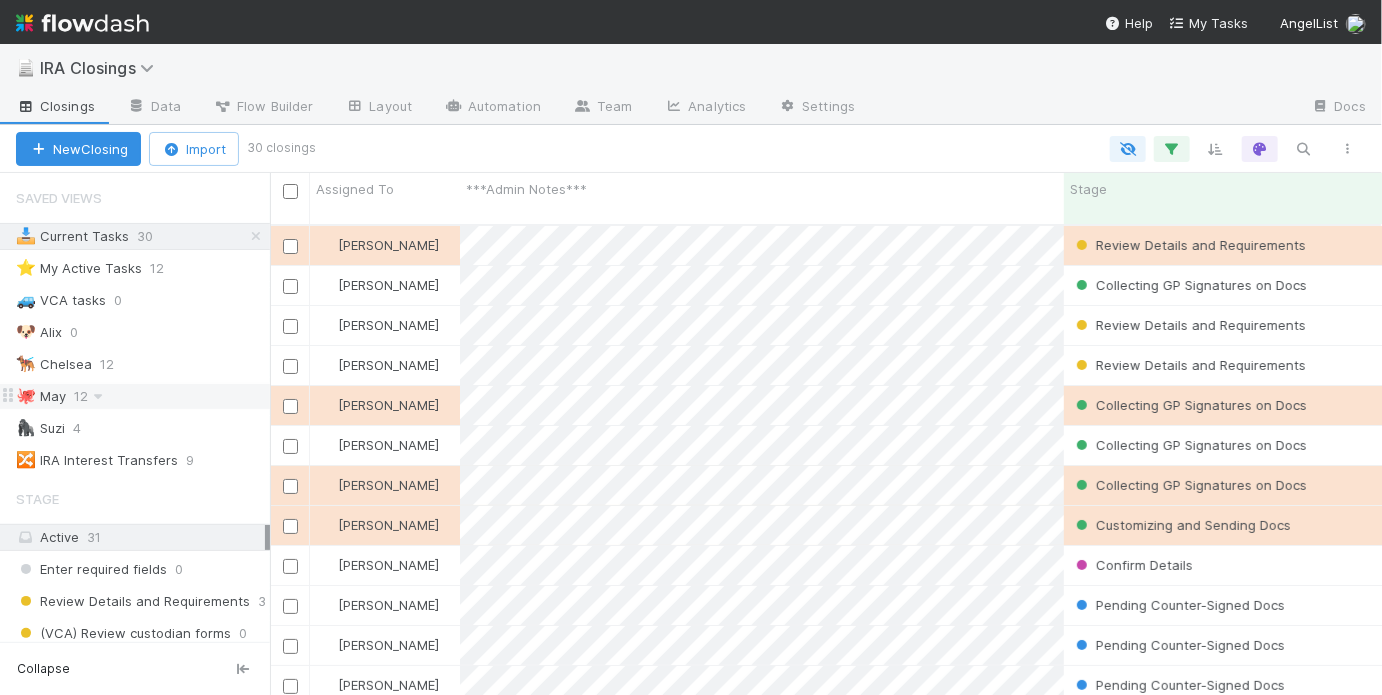 click on "🐙 [DATE]" at bounding box center [143, 396] 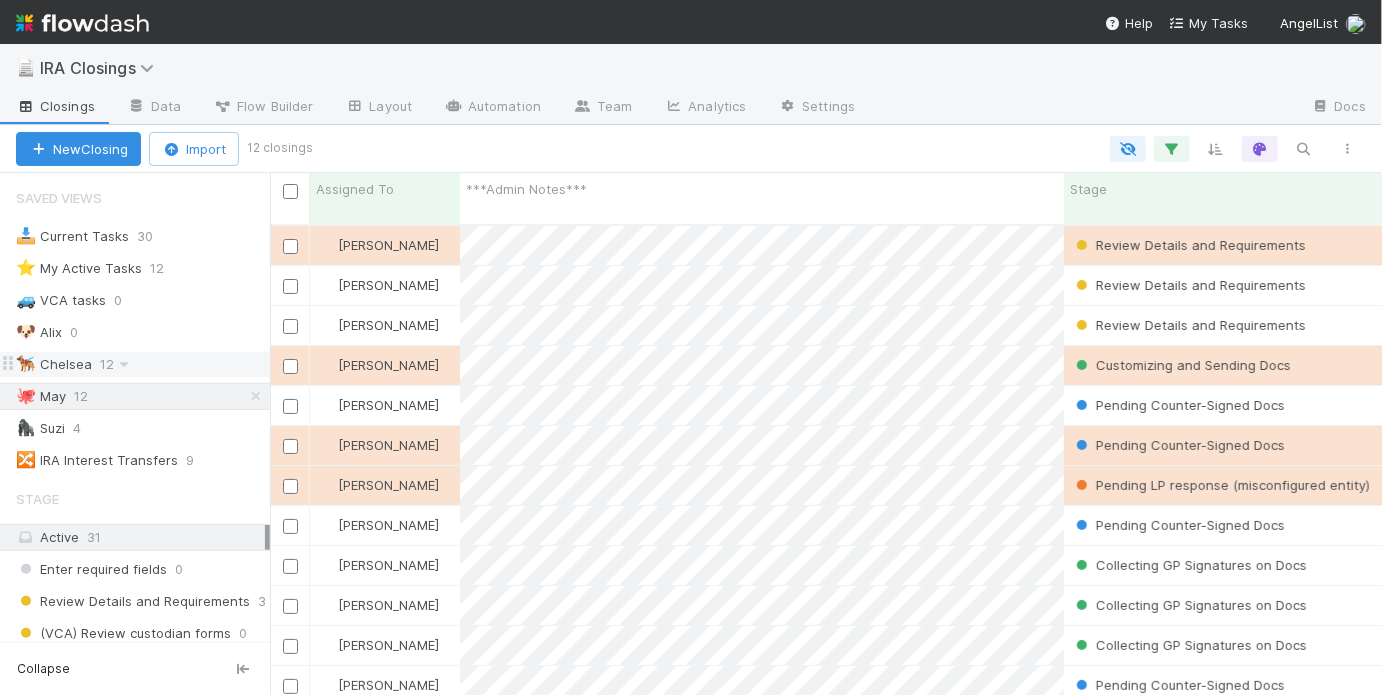 scroll, scrollTop: 1, scrollLeft: 0, axis: vertical 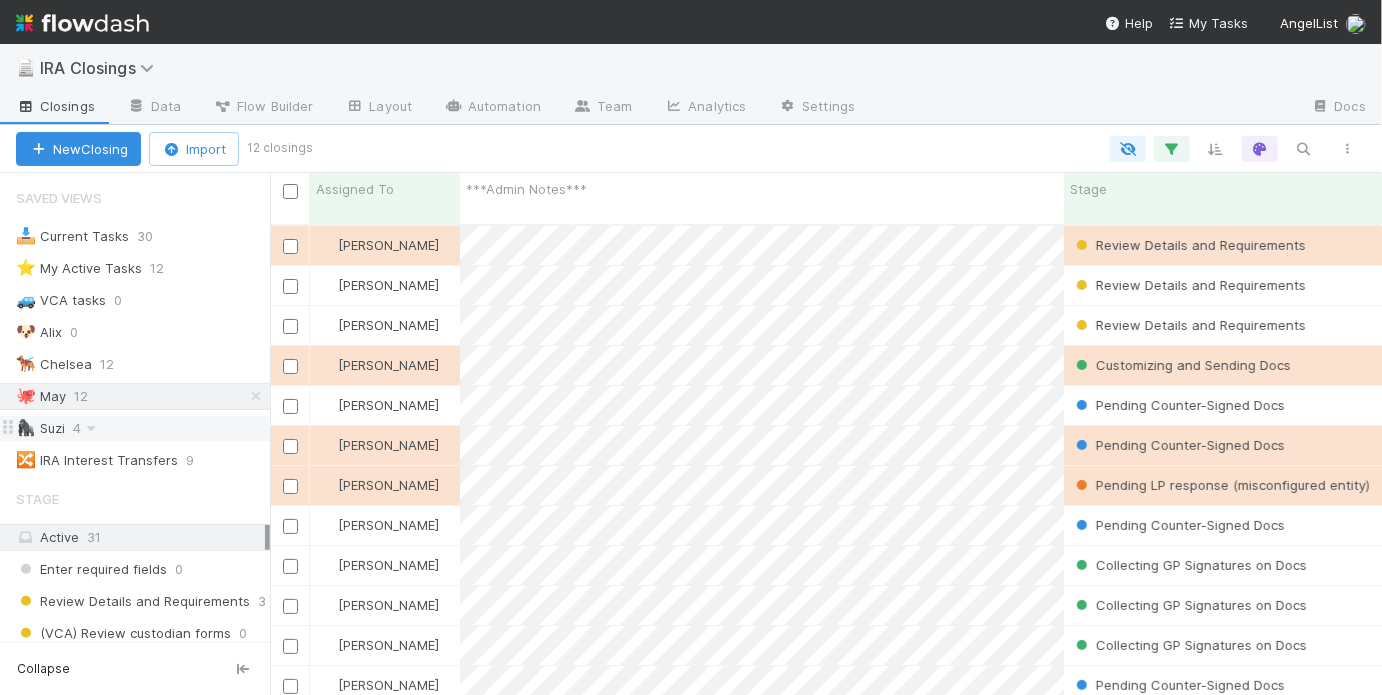 click on "🦍 Suzi 4" at bounding box center (143, 428) 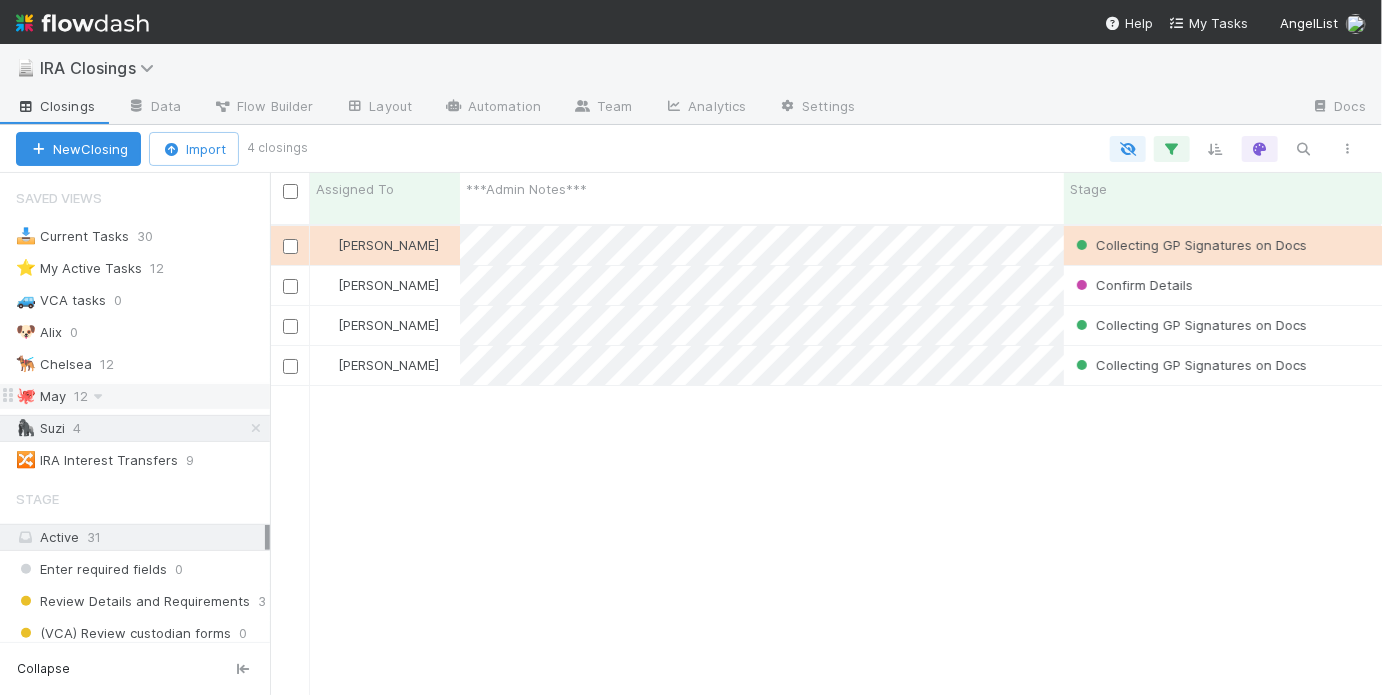 scroll, scrollTop: 1, scrollLeft: 0, axis: vertical 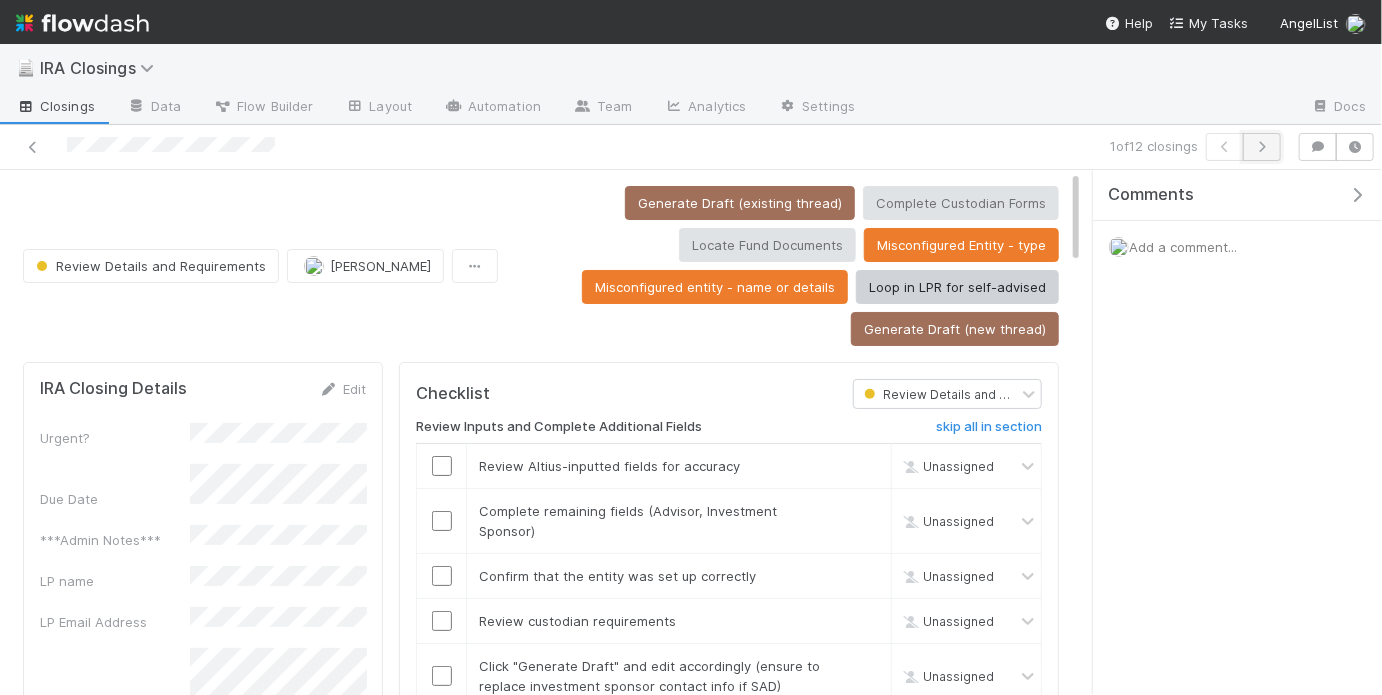 click at bounding box center [1262, 147] 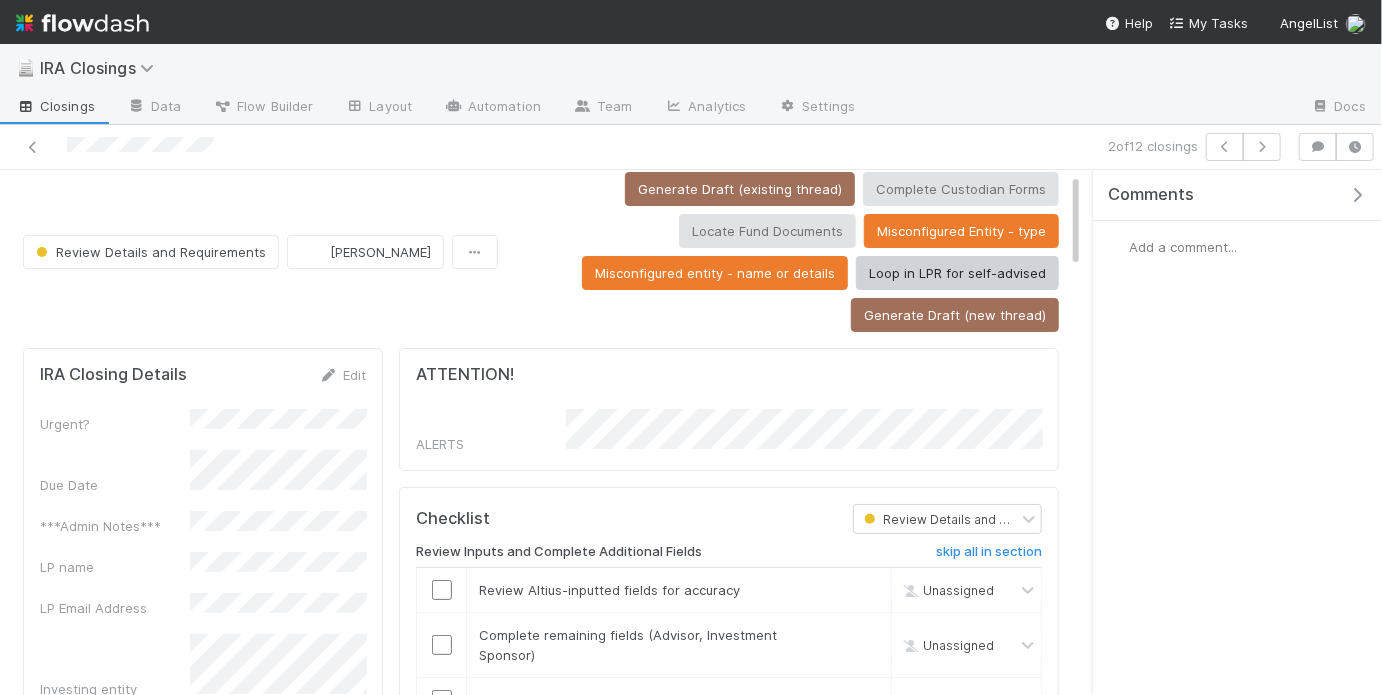 scroll, scrollTop: 0, scrollLeft: 0, axis: both 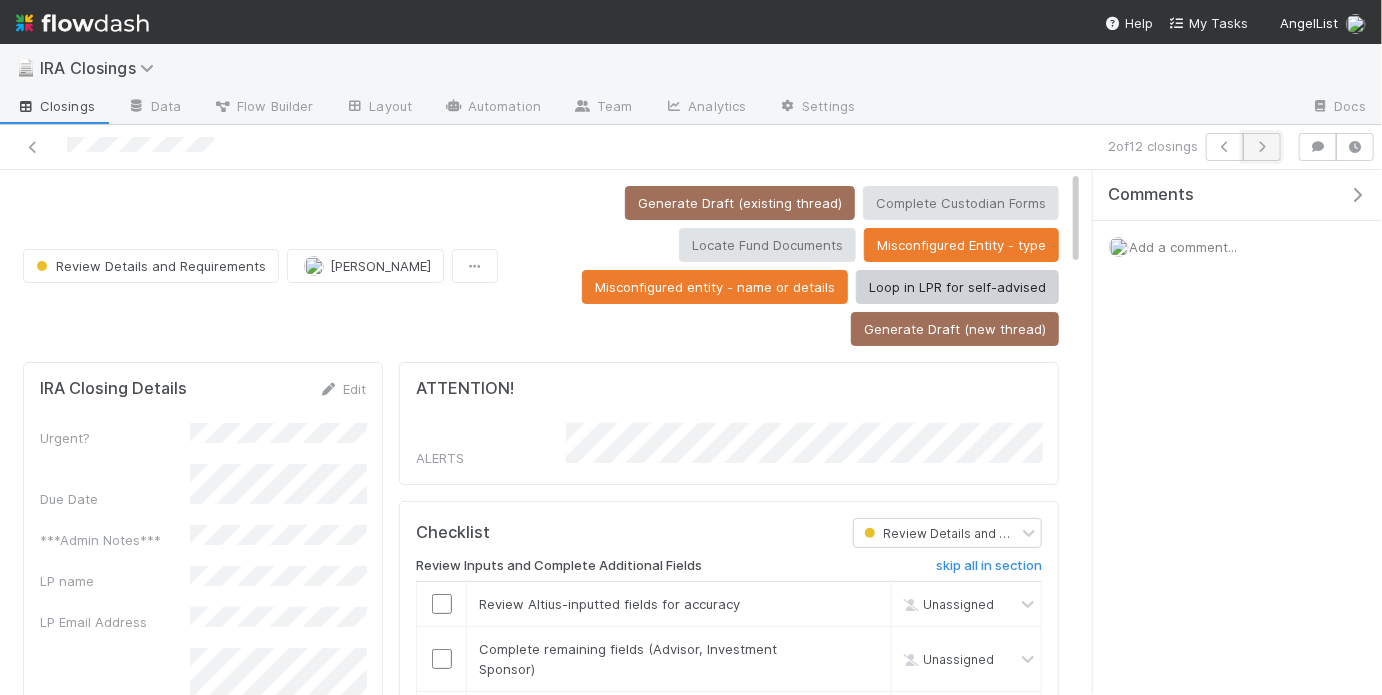 click at bounding box center (1262, 147) 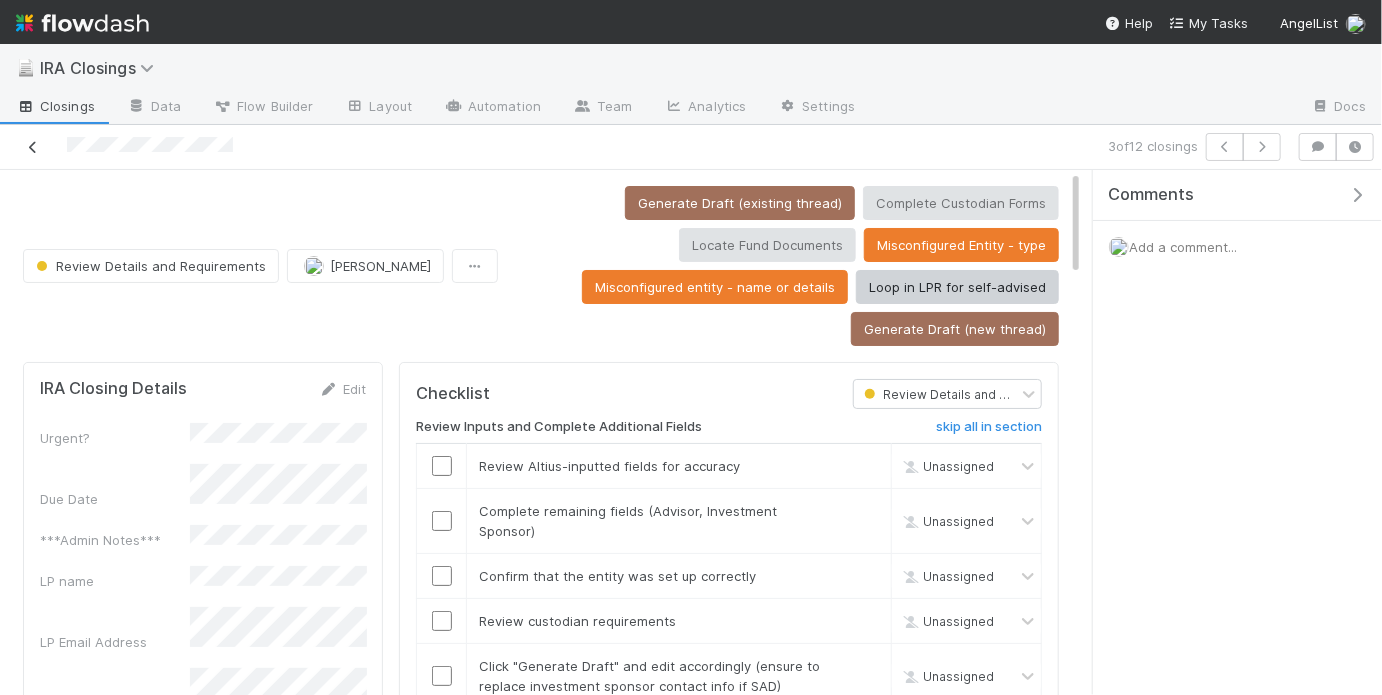 click at bounding box center [33, 147] 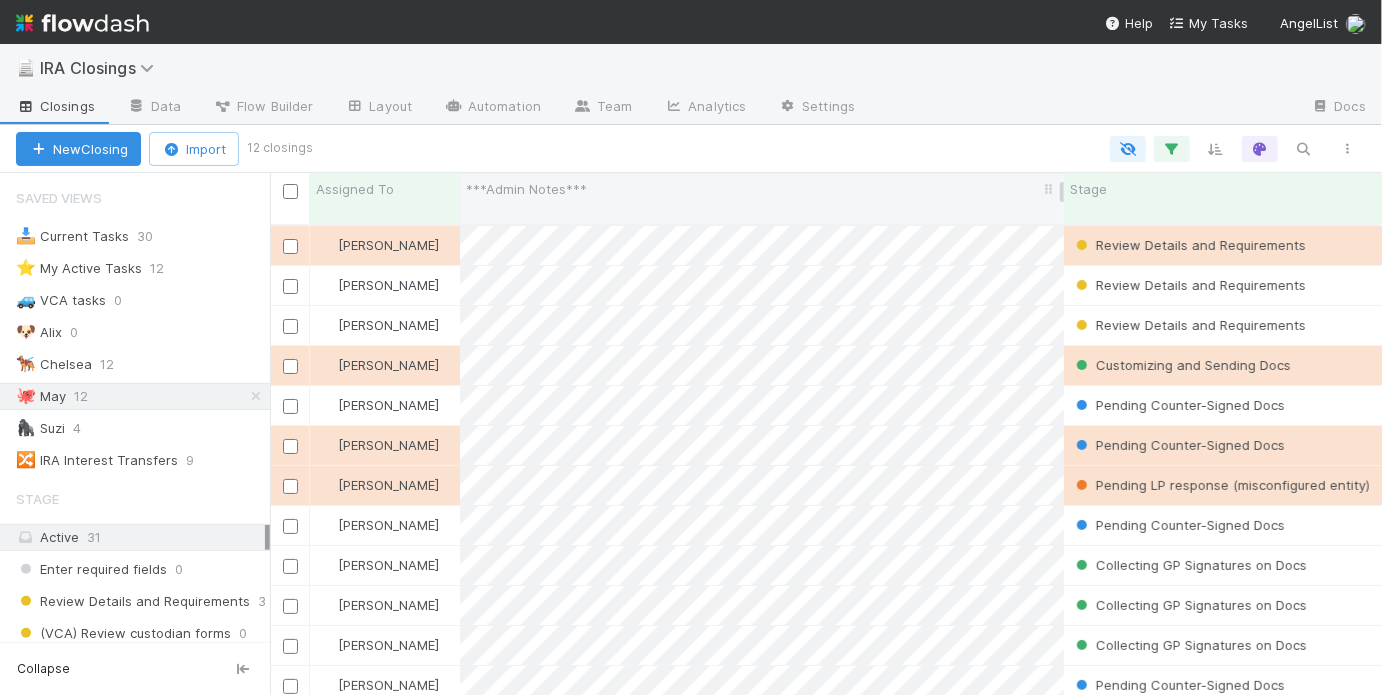 scroll, scrollTop: 1, scrollLeft: 0, axis: vertical 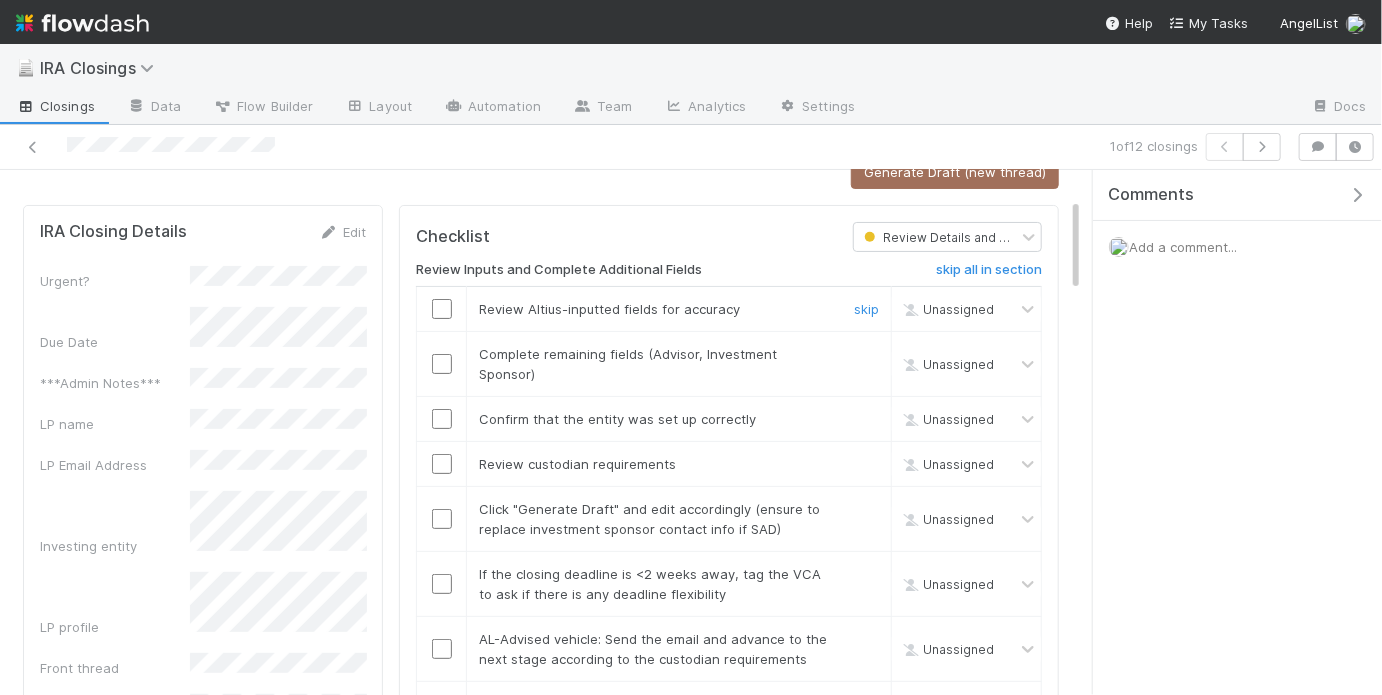 click at bounding box center [442, 309] 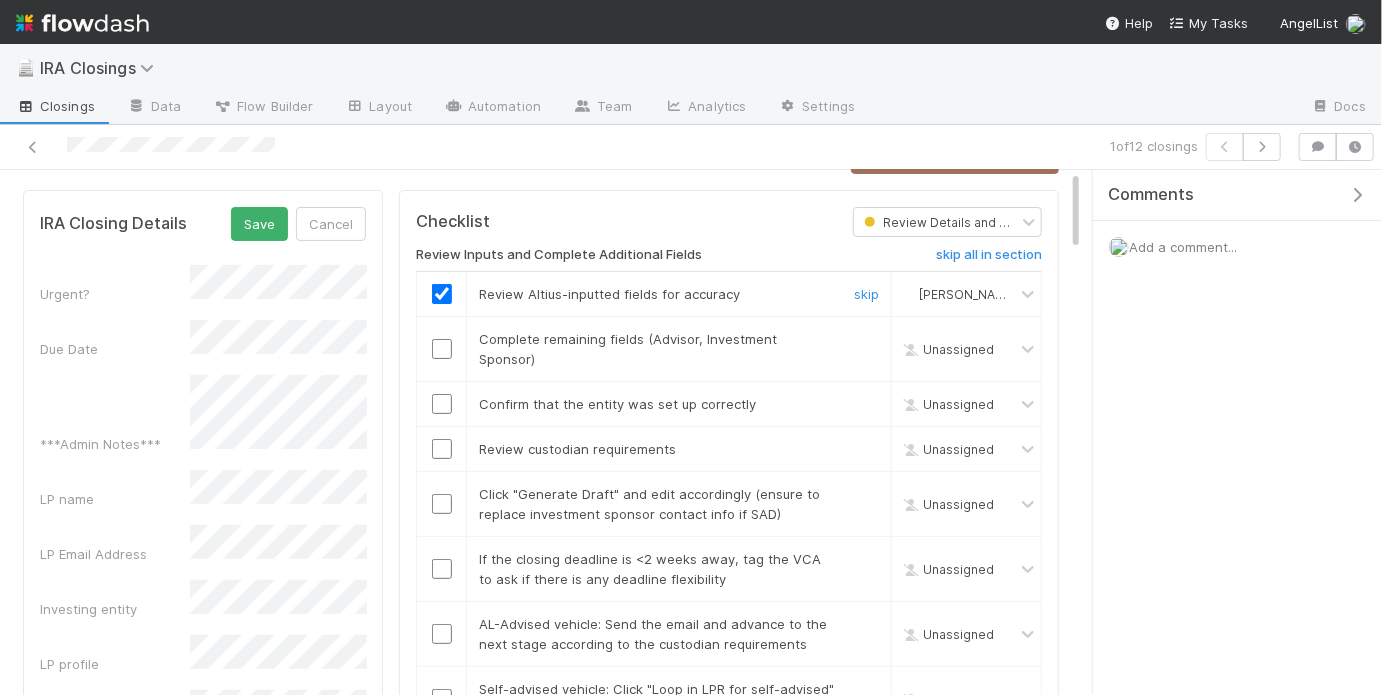 scroll, scrollTop: 0, scrollLeft: 0, axis: both 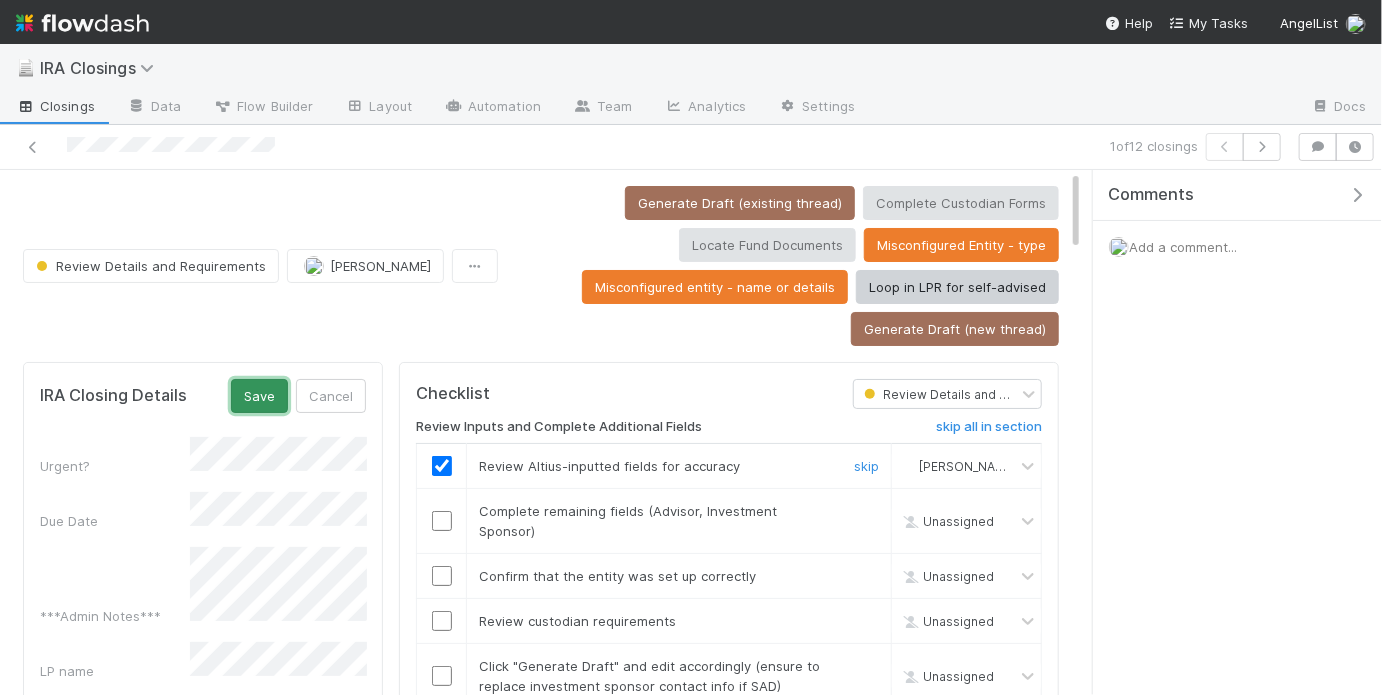 click on "Save" at bounding box center [259, 396] 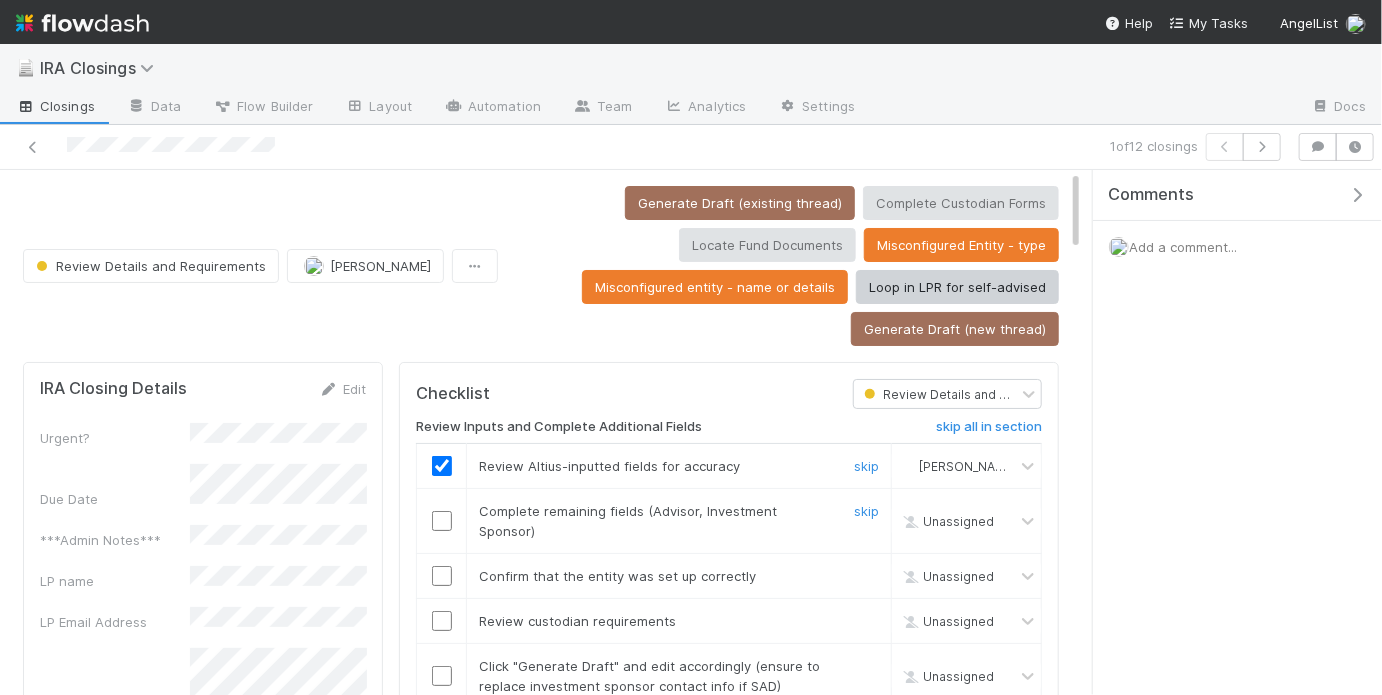 click at bounding box center (442, 521) 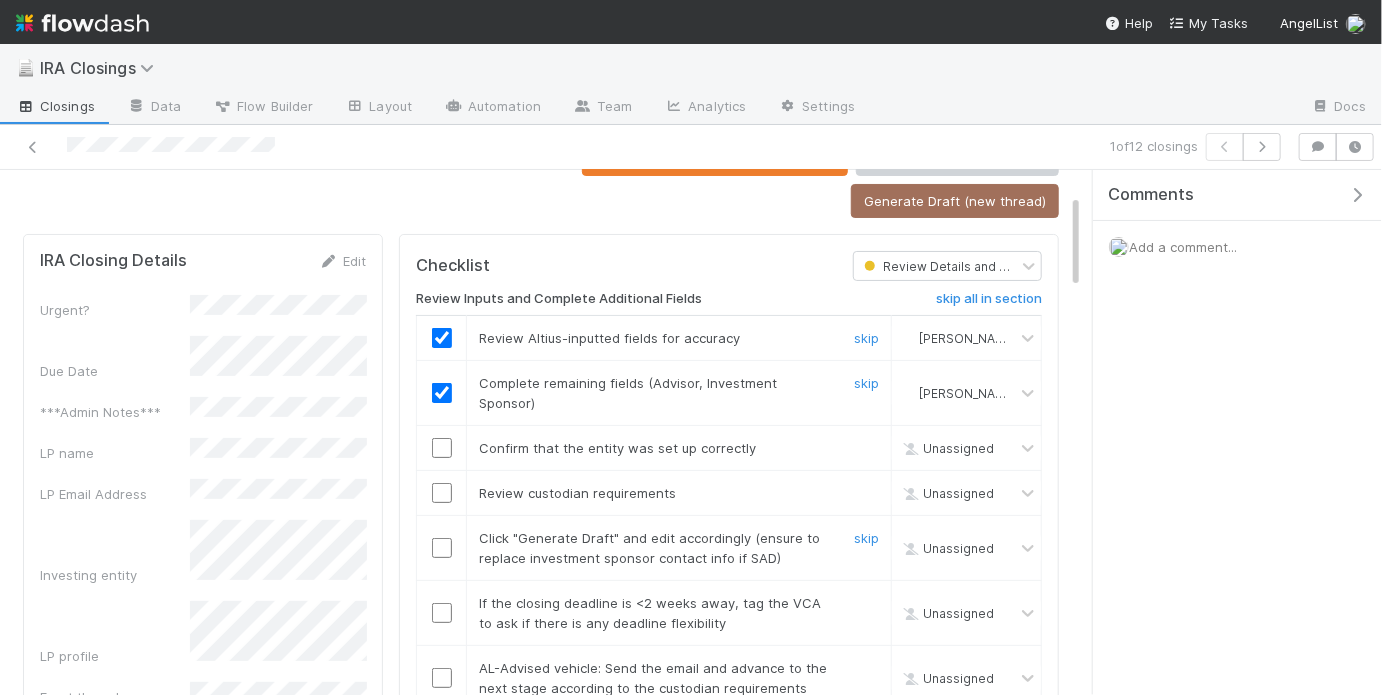 scroll, scrollTop: 159, scrollLeft: 0, axis: vertical 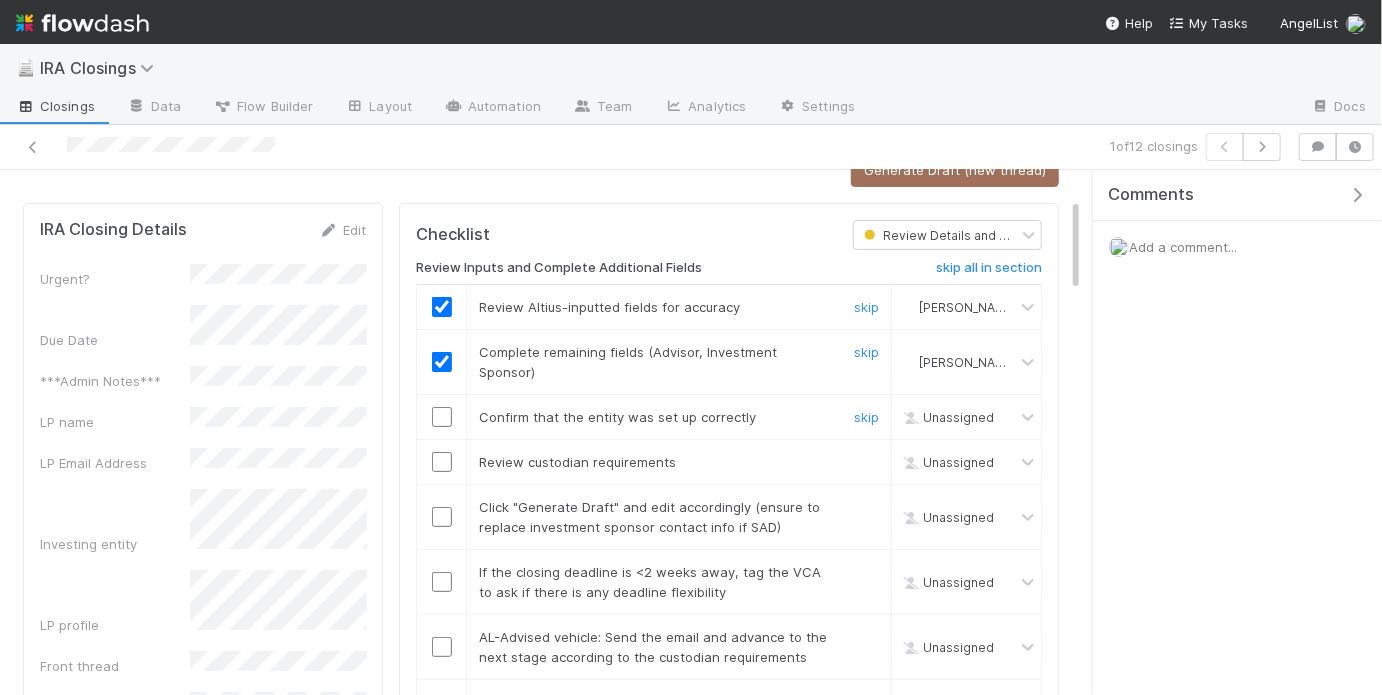 click at bounding box center (442, 417) 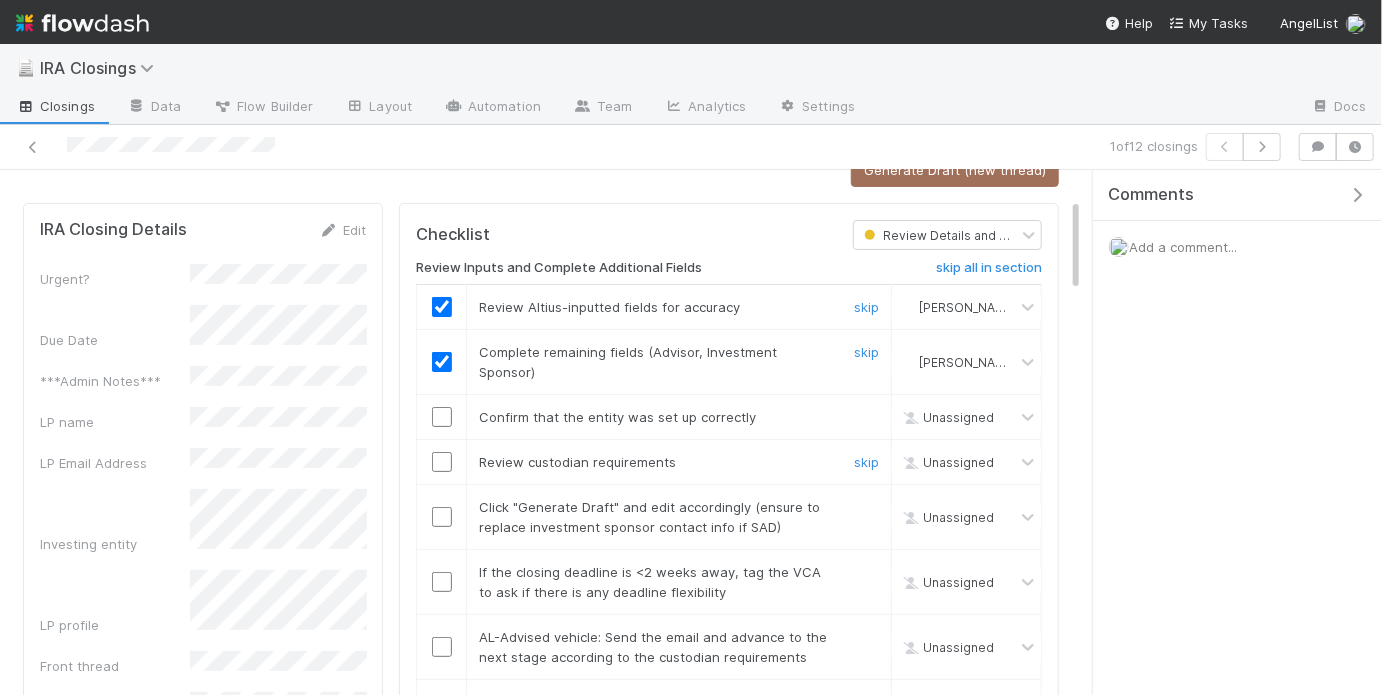 click at bounding box center [442, 462] 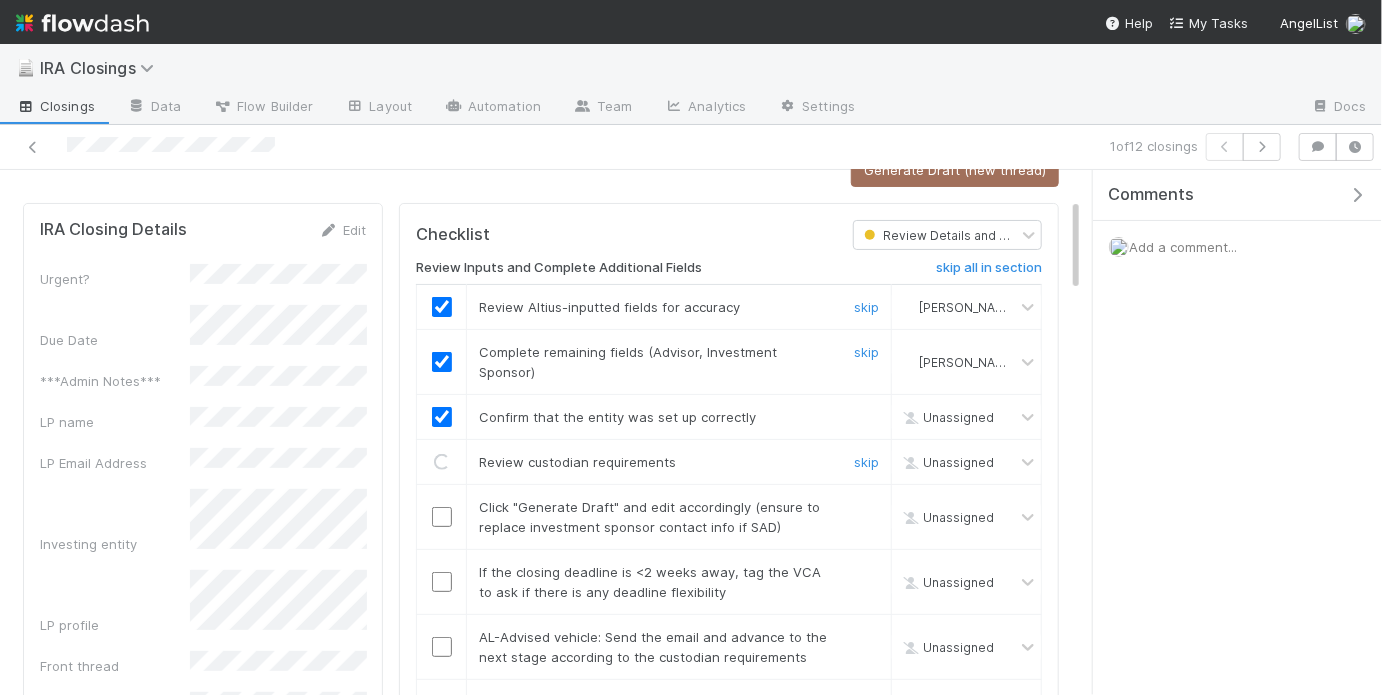 checkbox on "true" 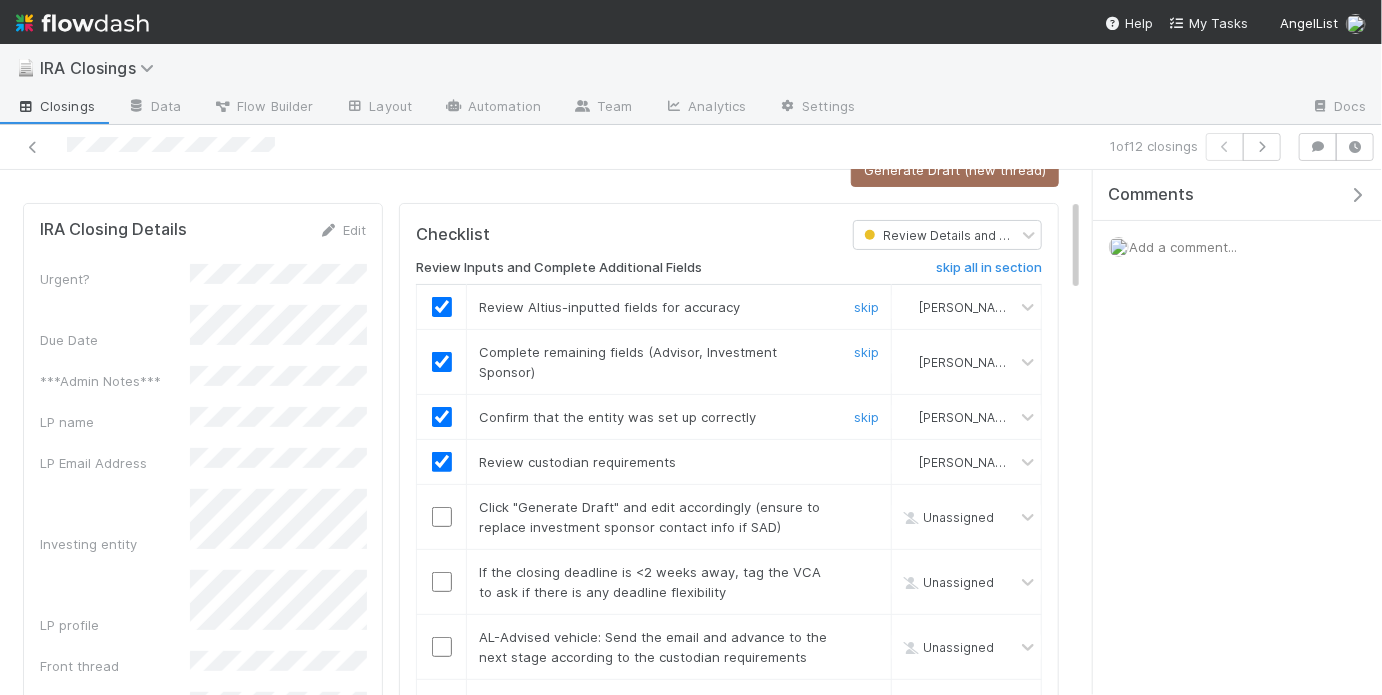 click at bounding box center [442, 417] 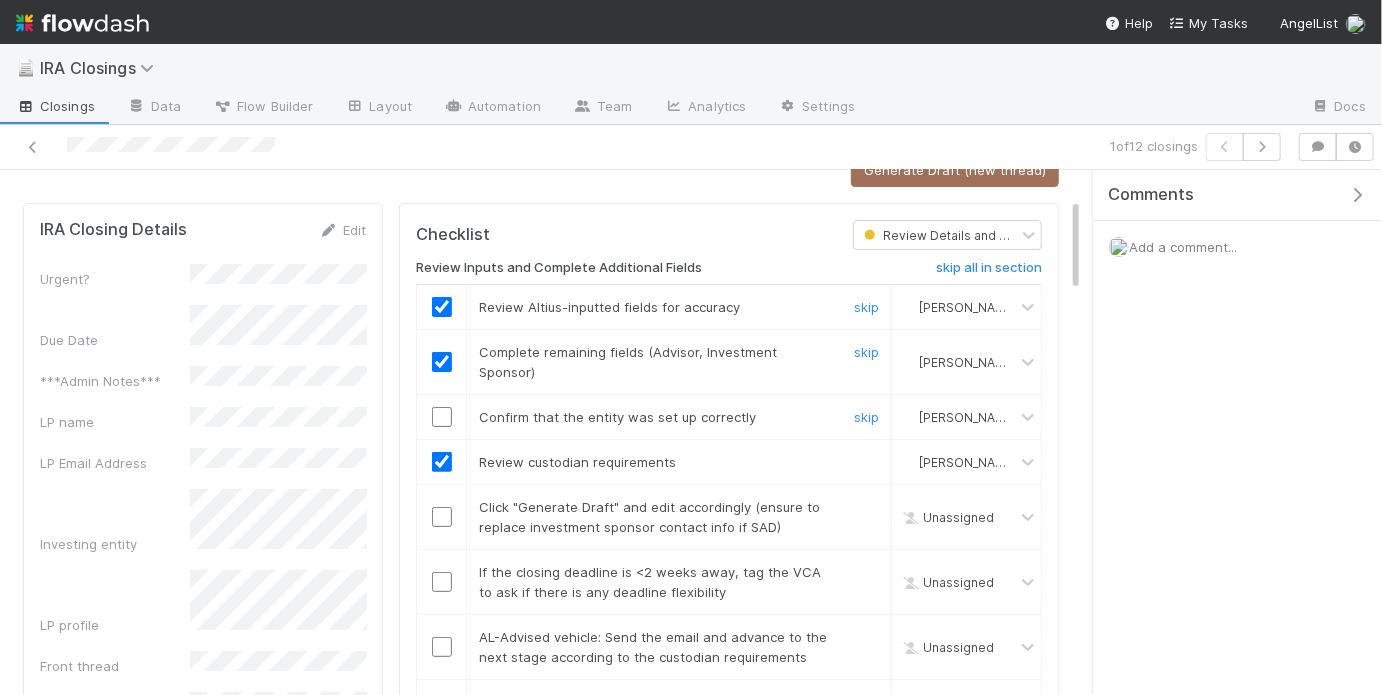 click at bounding box center [442, 417] 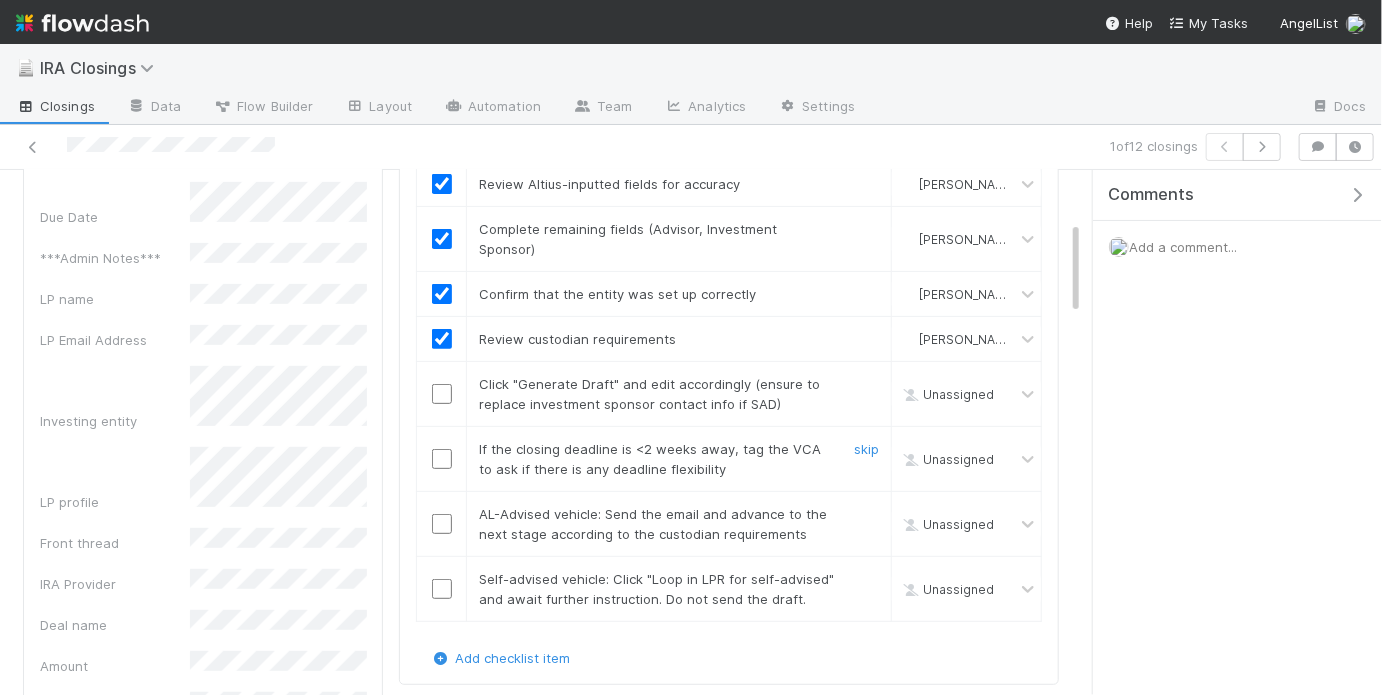 scroll, scrollTop: 295, scrollLeft: 0, axis: vertical 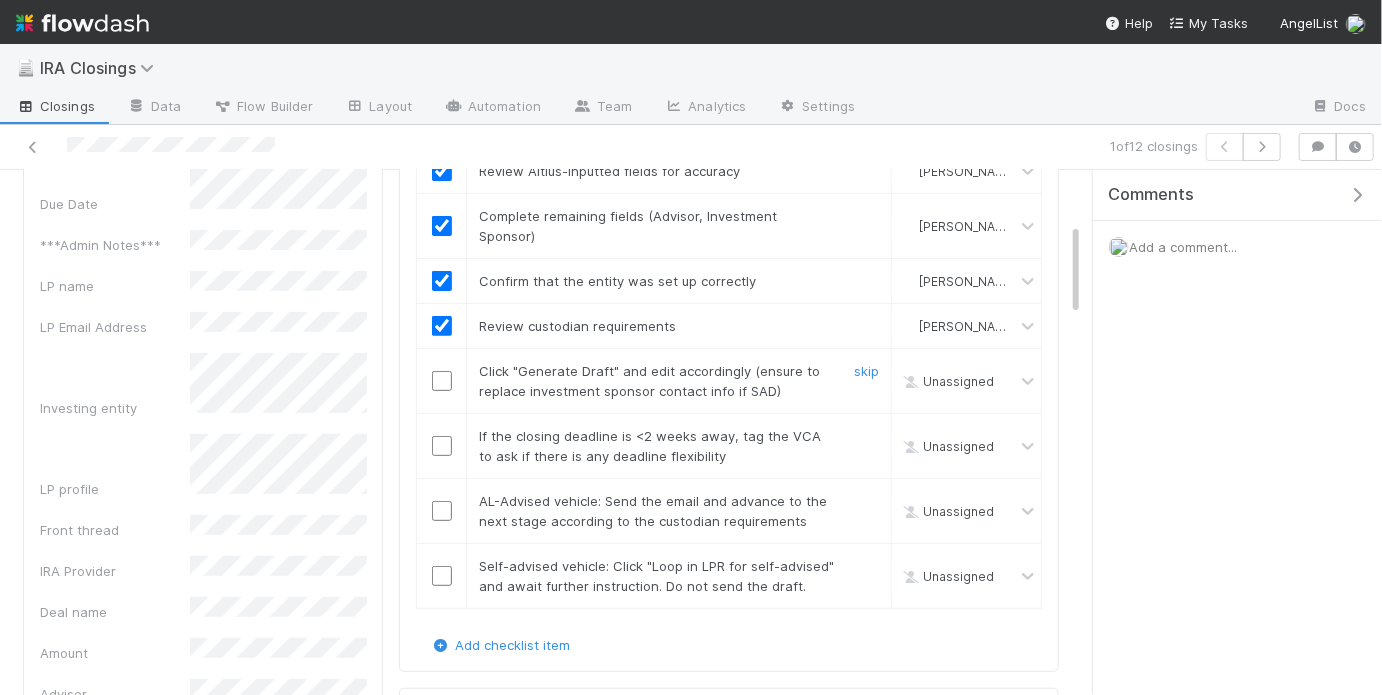 click at bounding box center [442, 381] 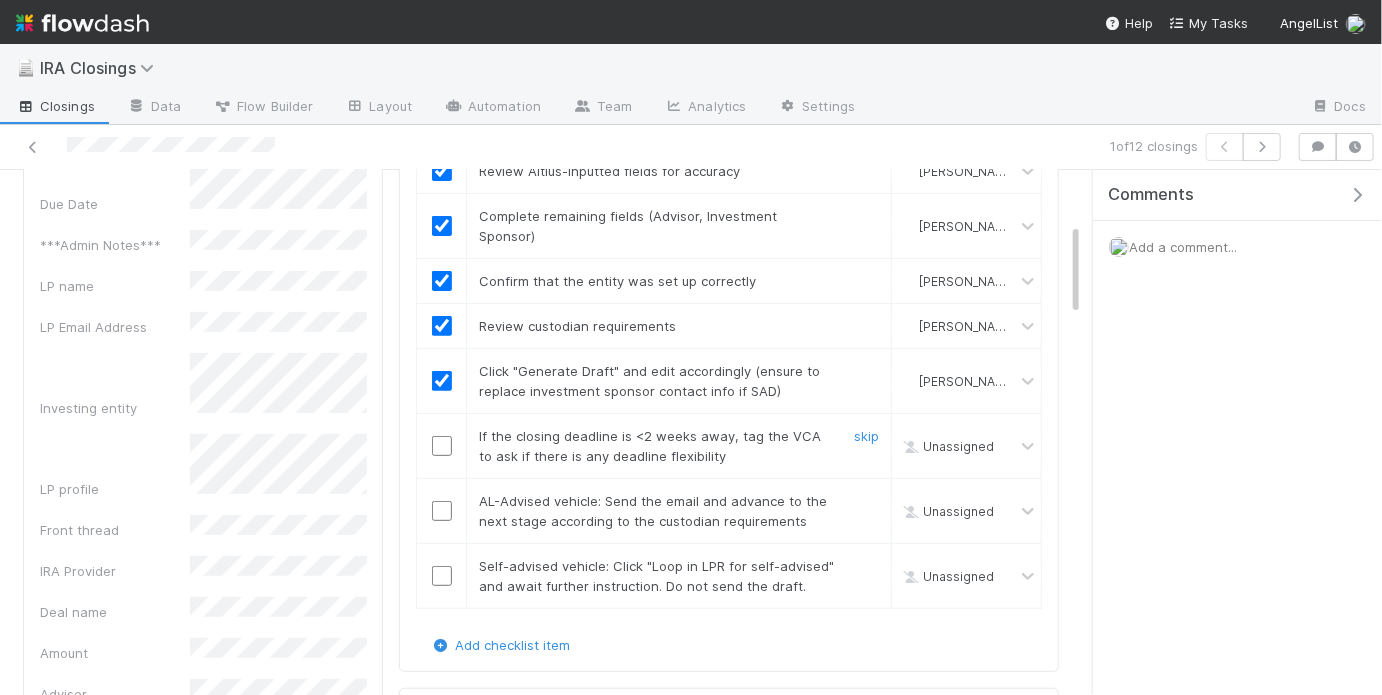 click at bounding box center [442, 446] 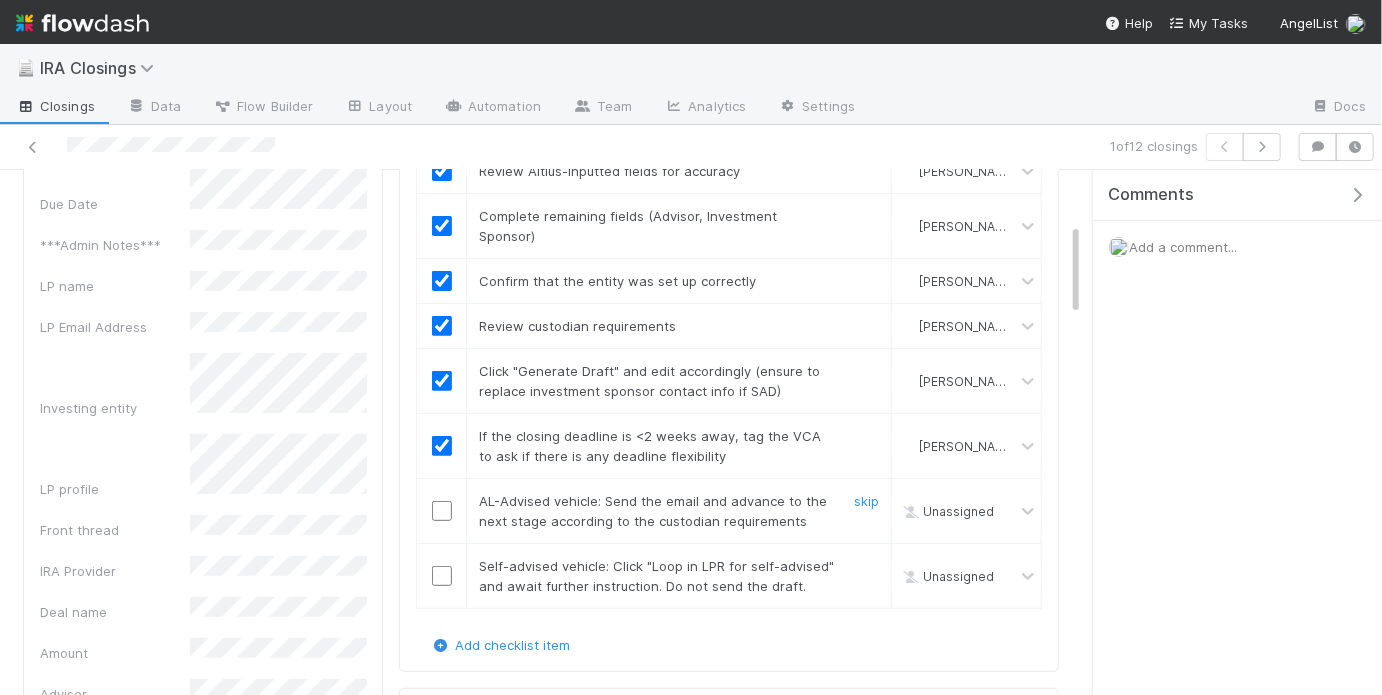 click at bounding box center (442, 511) 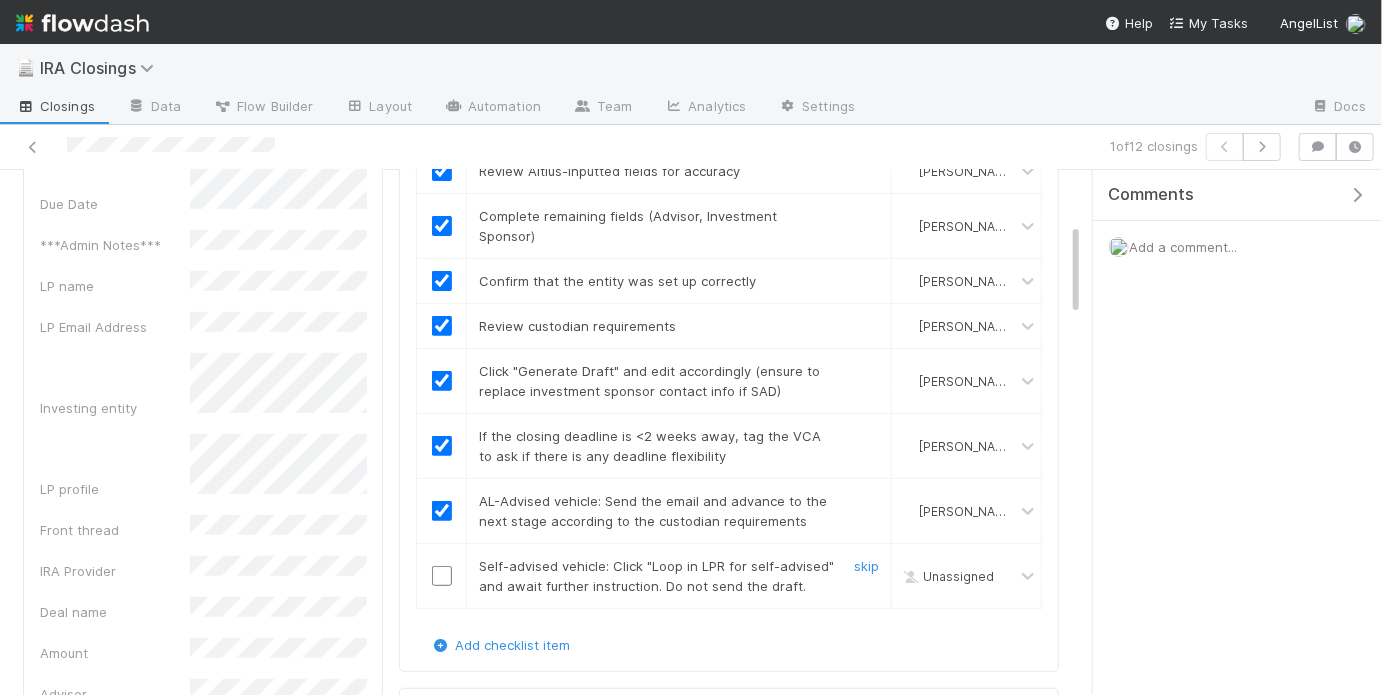 drag, startPoint x: 874, startPoint y: 540, endPoint x: 793, endPoint y: 487, distance: 96.79876 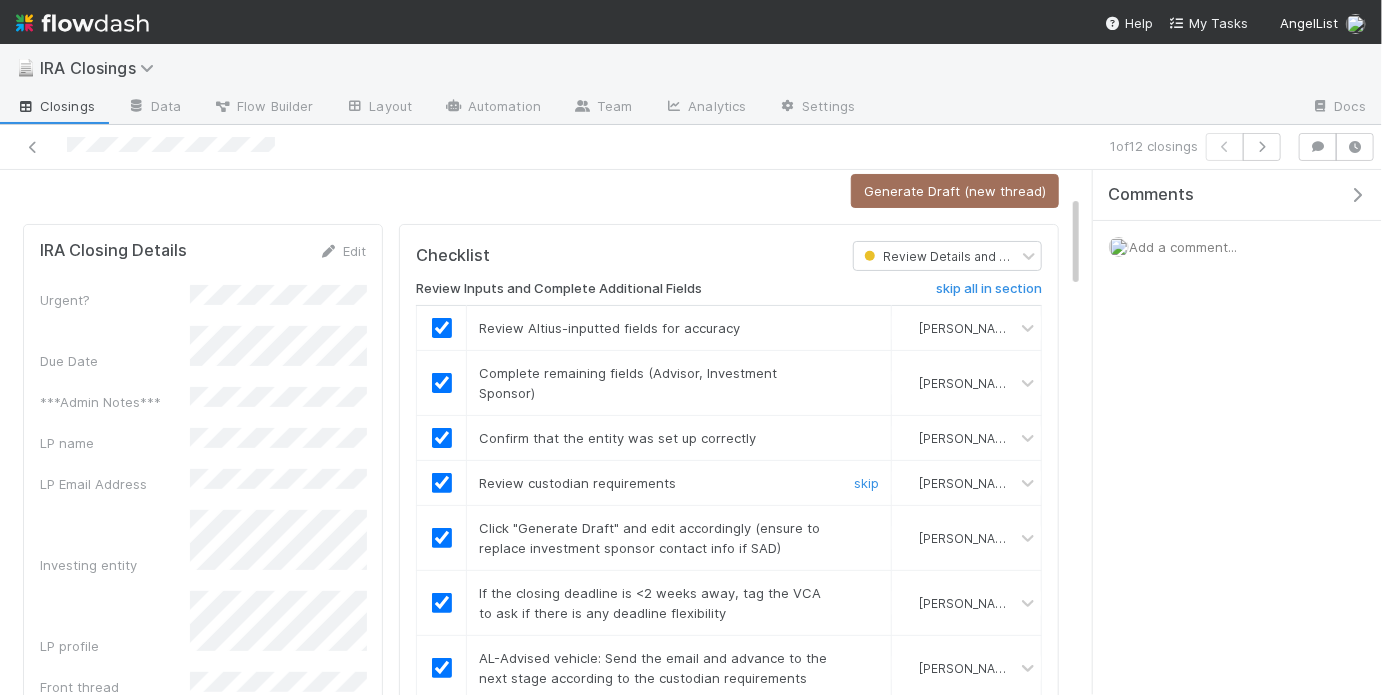 scroll, scrollTop: 0, scrollLeft: 0, axis: both 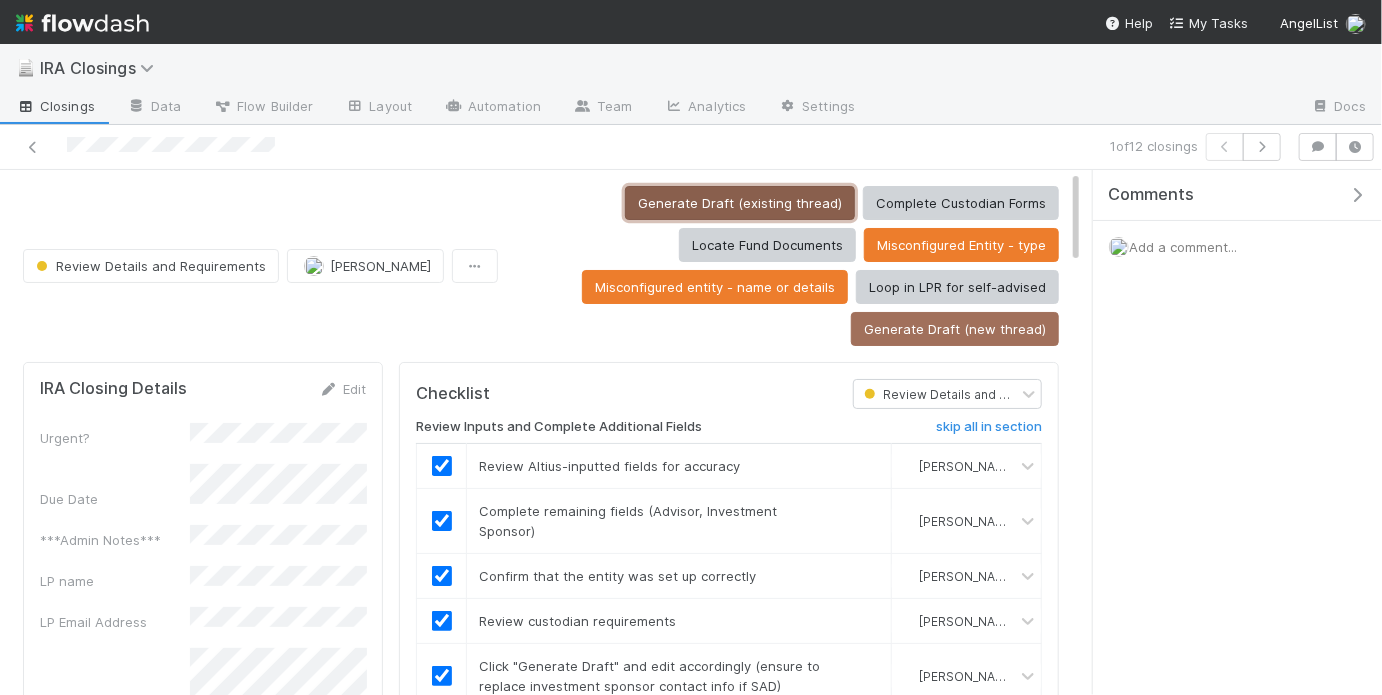 click on "Generate Draft (existing thread)" at bounding box center (740, 203) 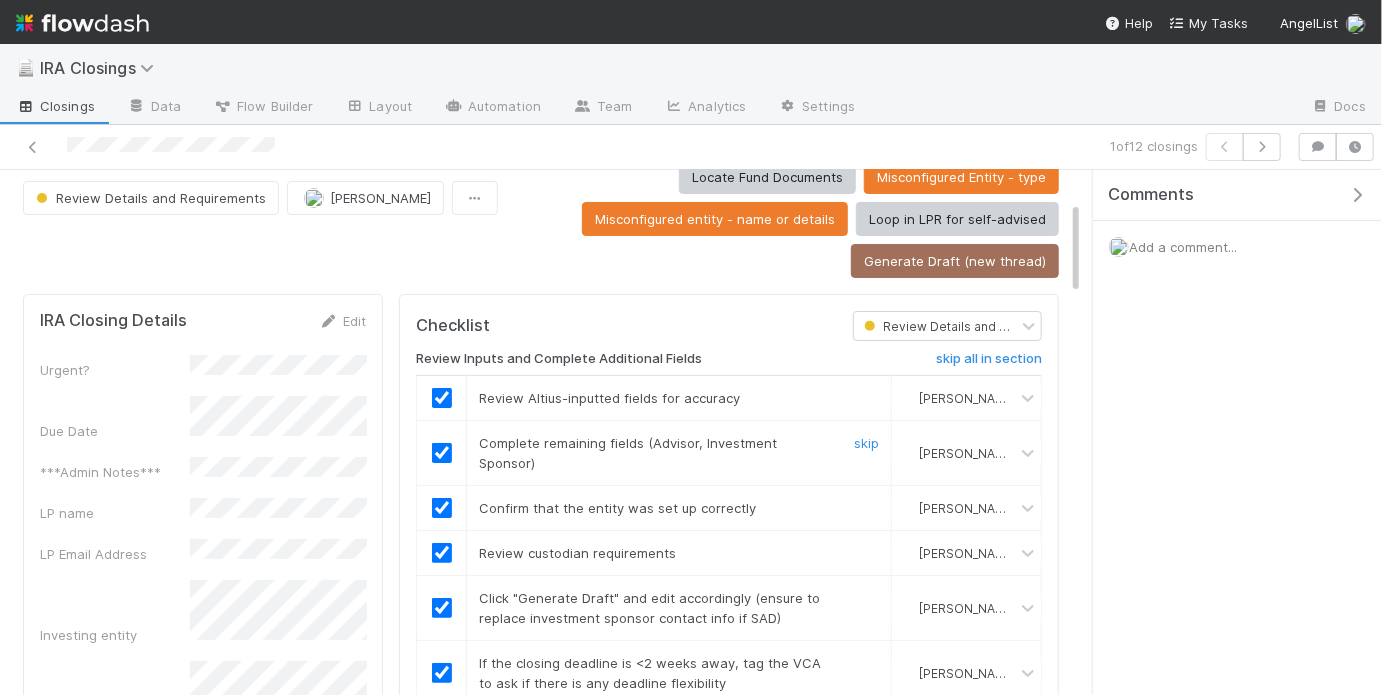 scroll, scrollTop: 0, scrollLeft: 0, axis: both 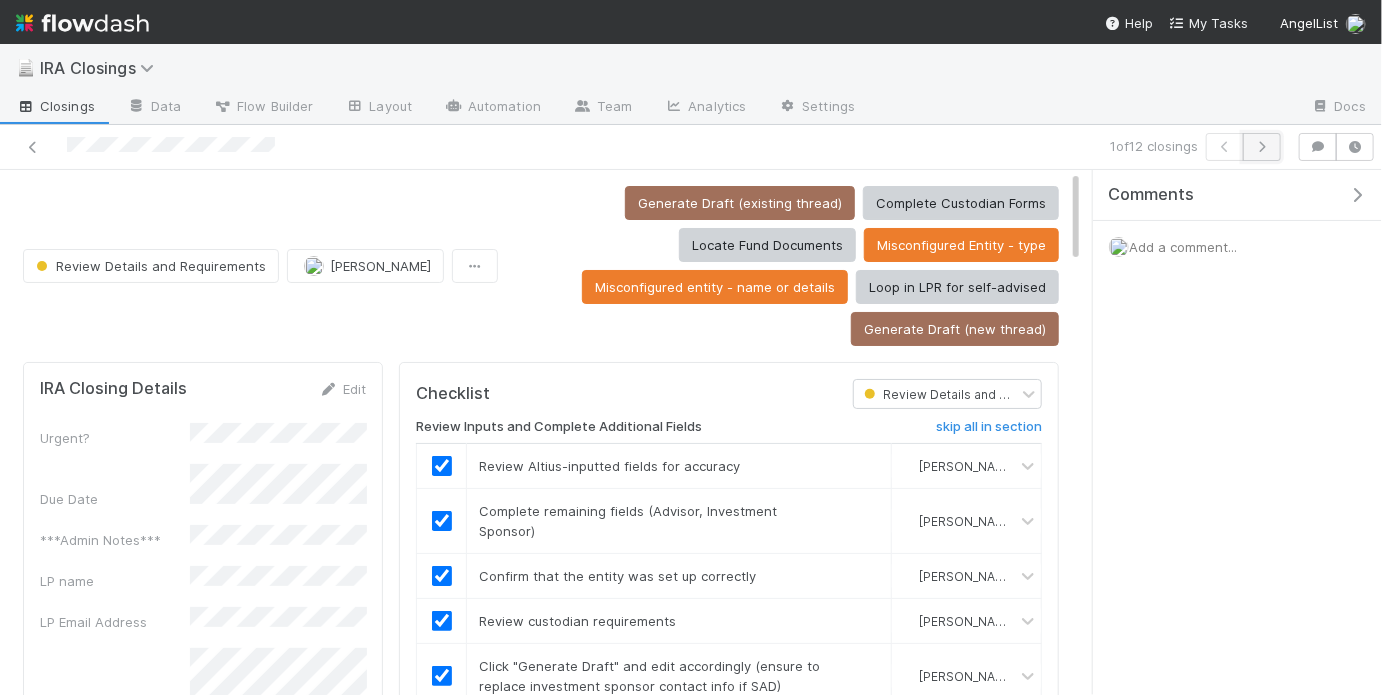 click at bounding box center (1262, 147) 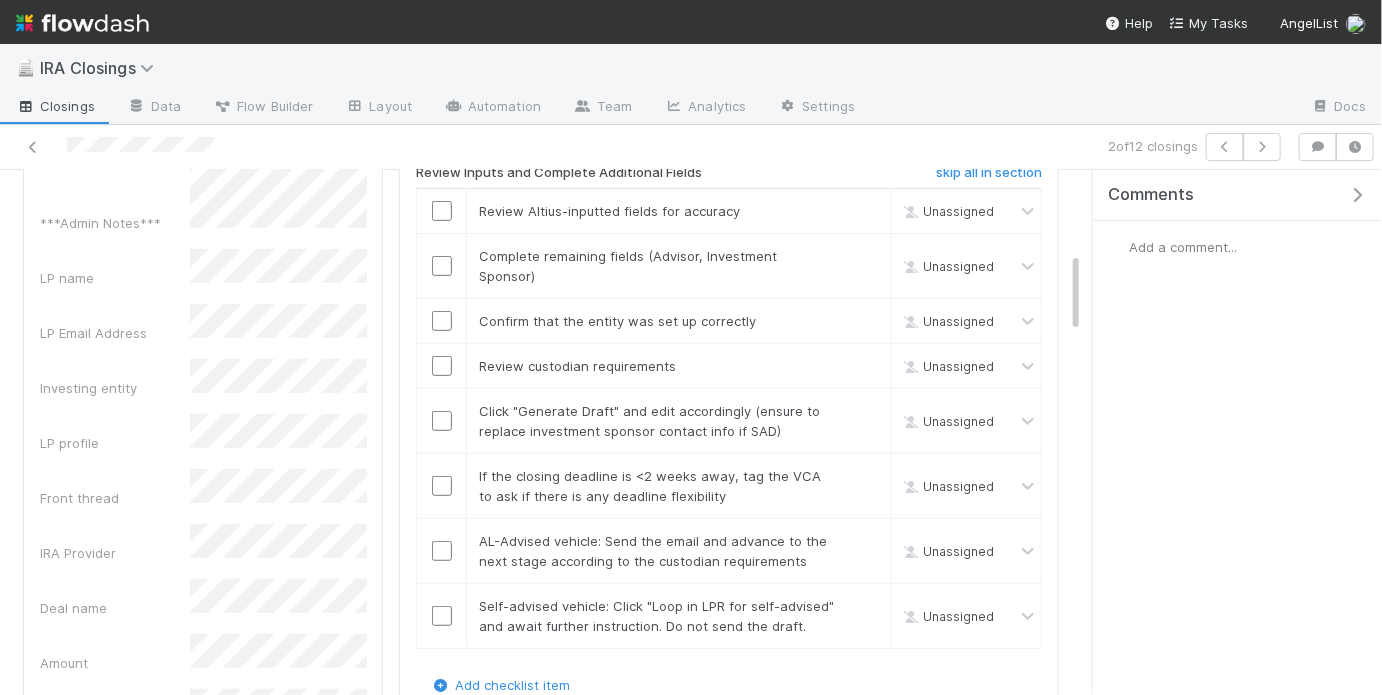 scroll, scrollTop: 70, scrollLeft: 0, axis: vertical 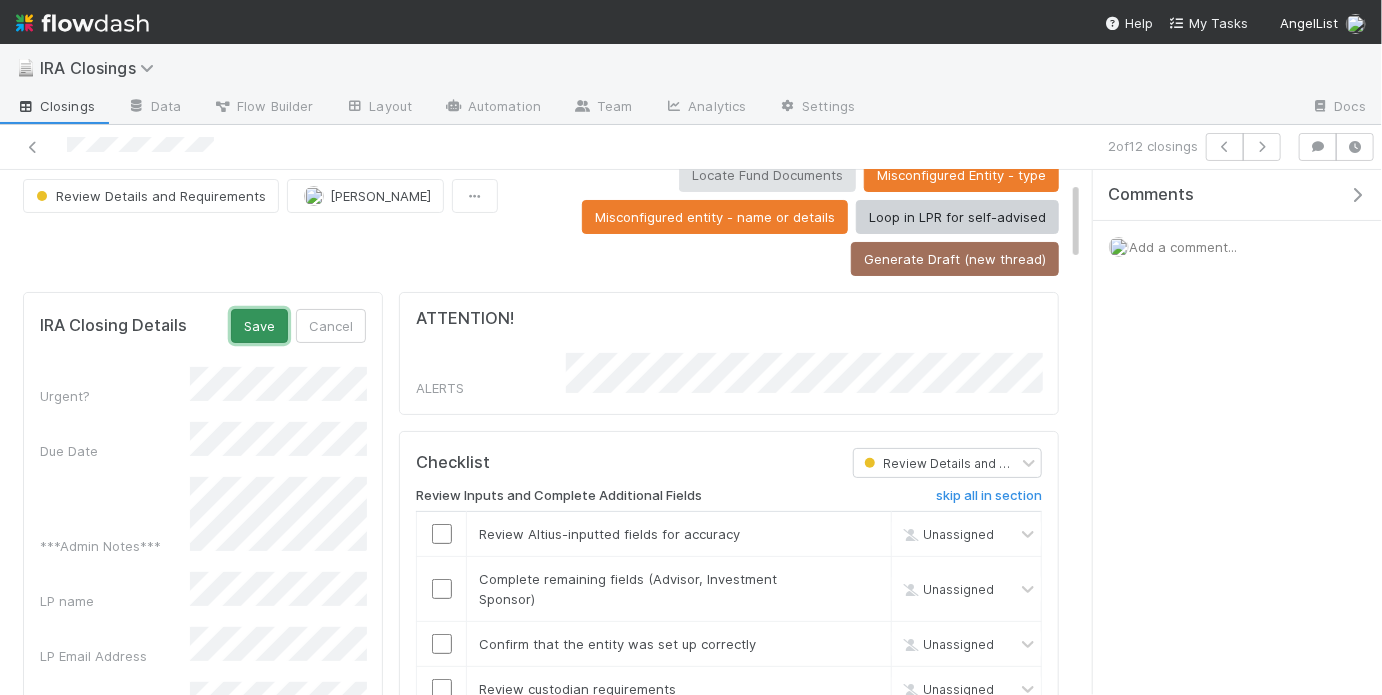 click on "Save" at bounding box center (259, 326) 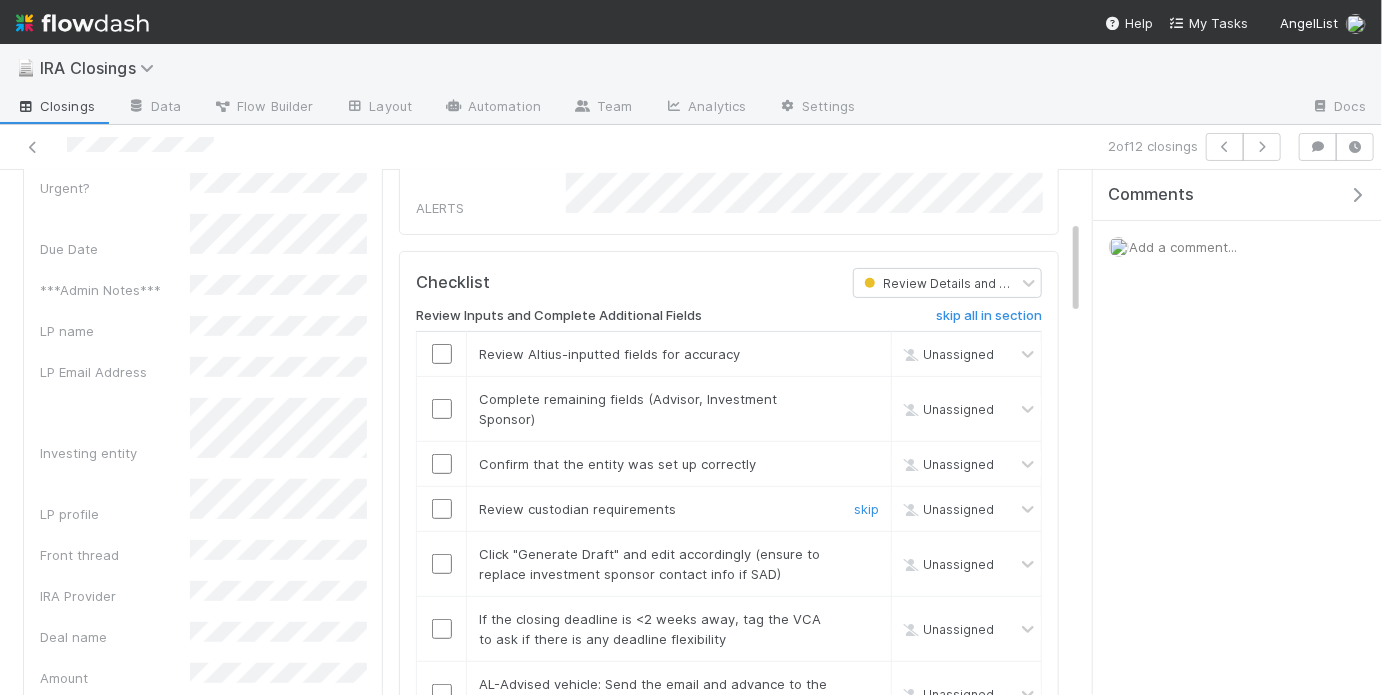 scroll, scrollTop: 272, scrollLeft: 0, axis: vertical 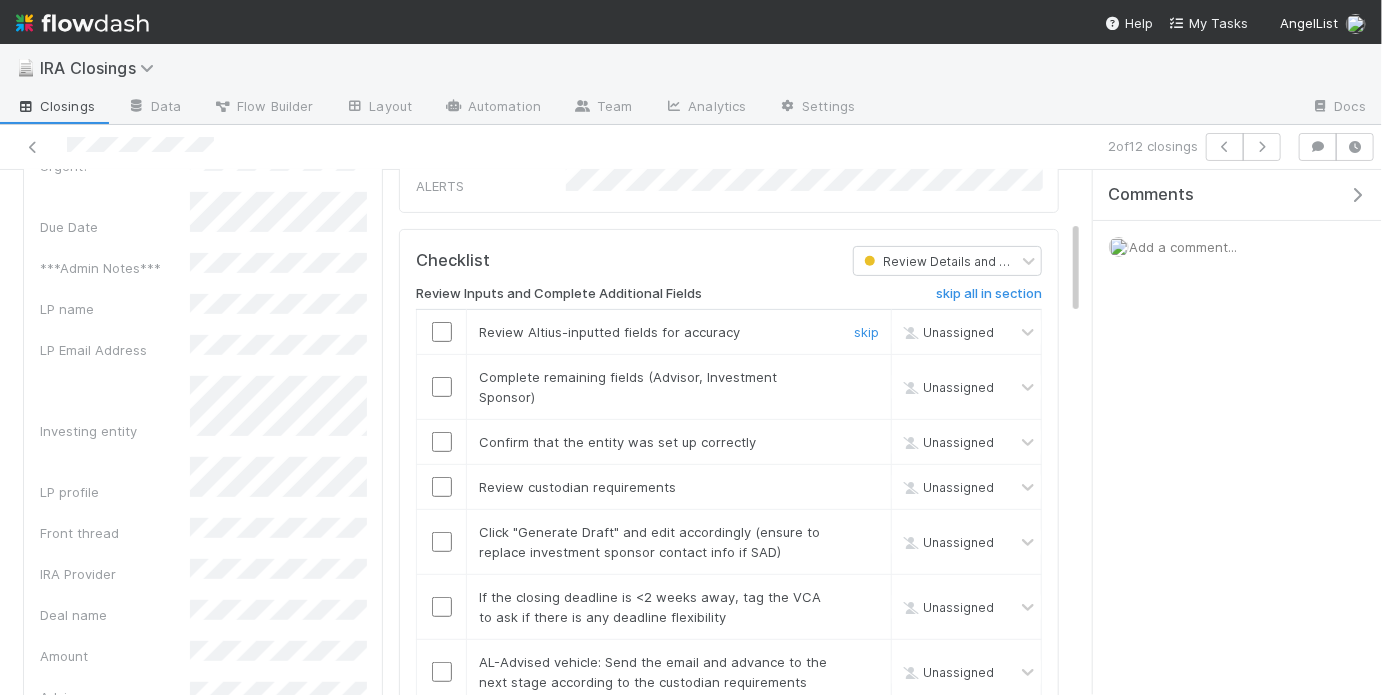 click at bounding box center [442, 332] 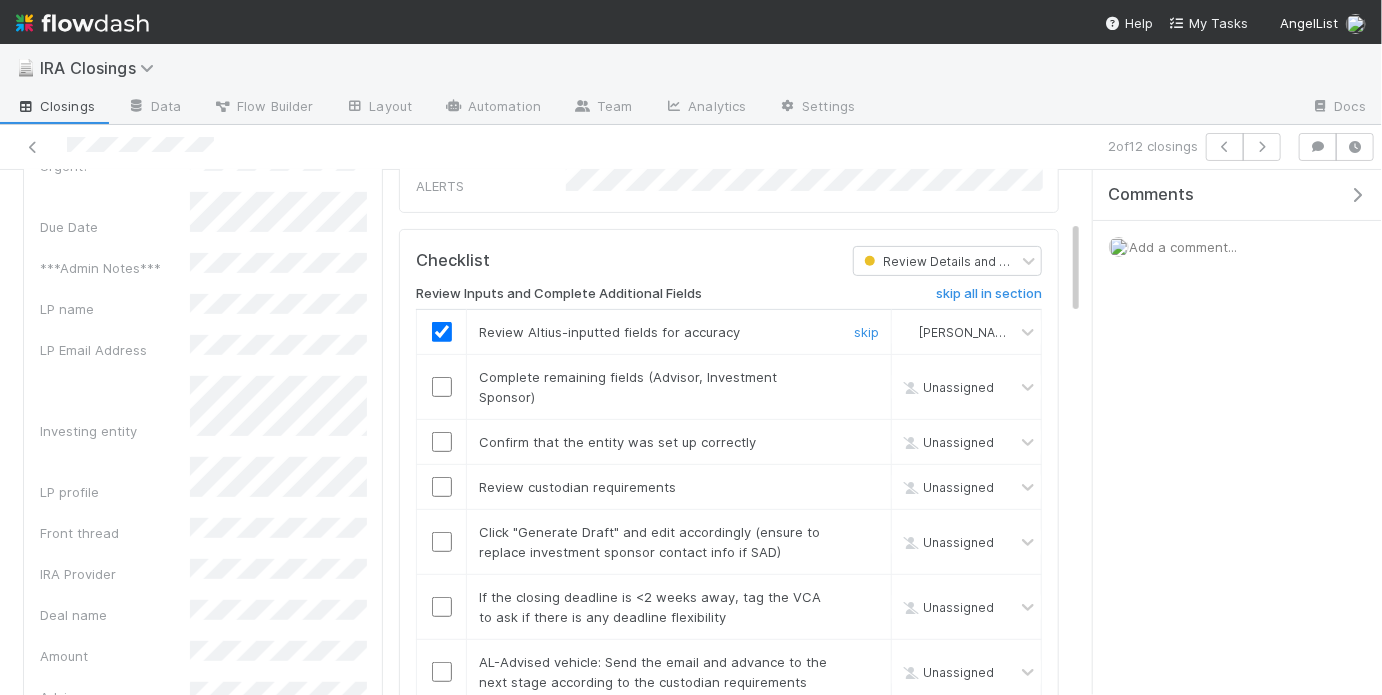 click at bounding box center (442, 387) 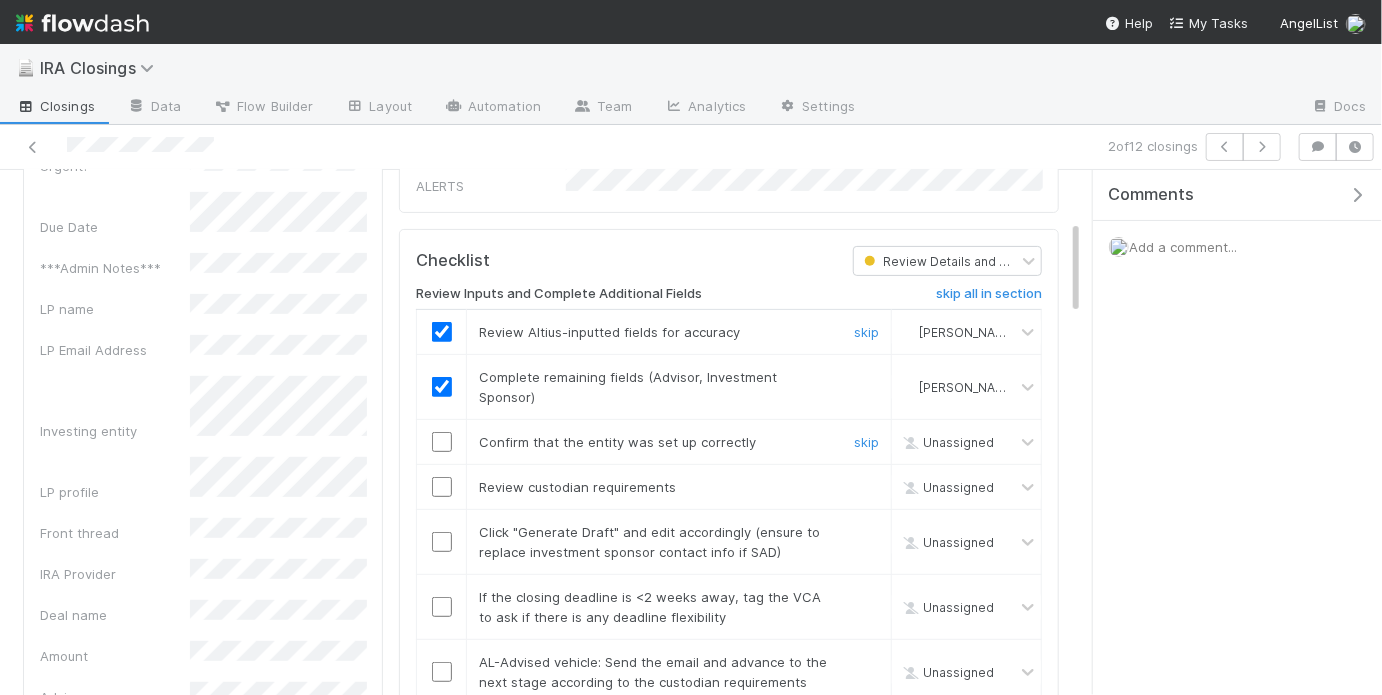 click at bounding box center (442, 442) 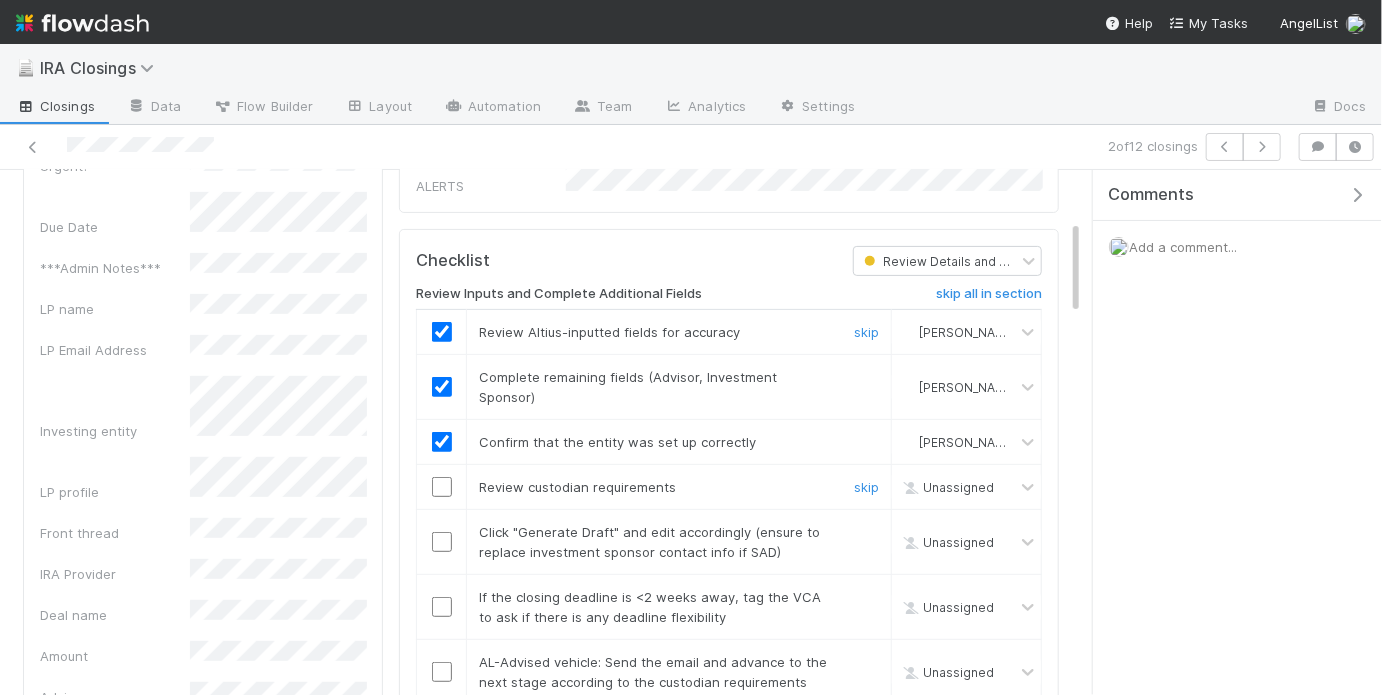 click at bounding box center (442, 487) 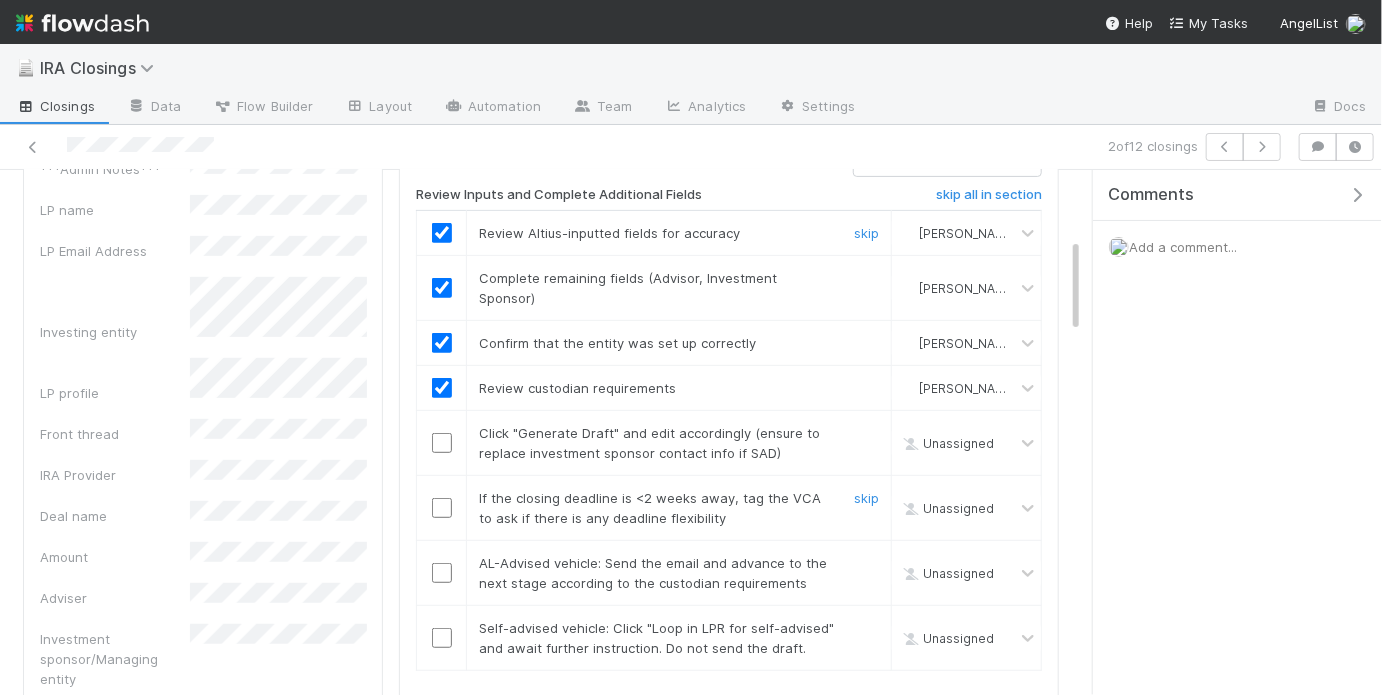 scroll, scrollTop: 370, scrollLeft: 0, axis: vertical 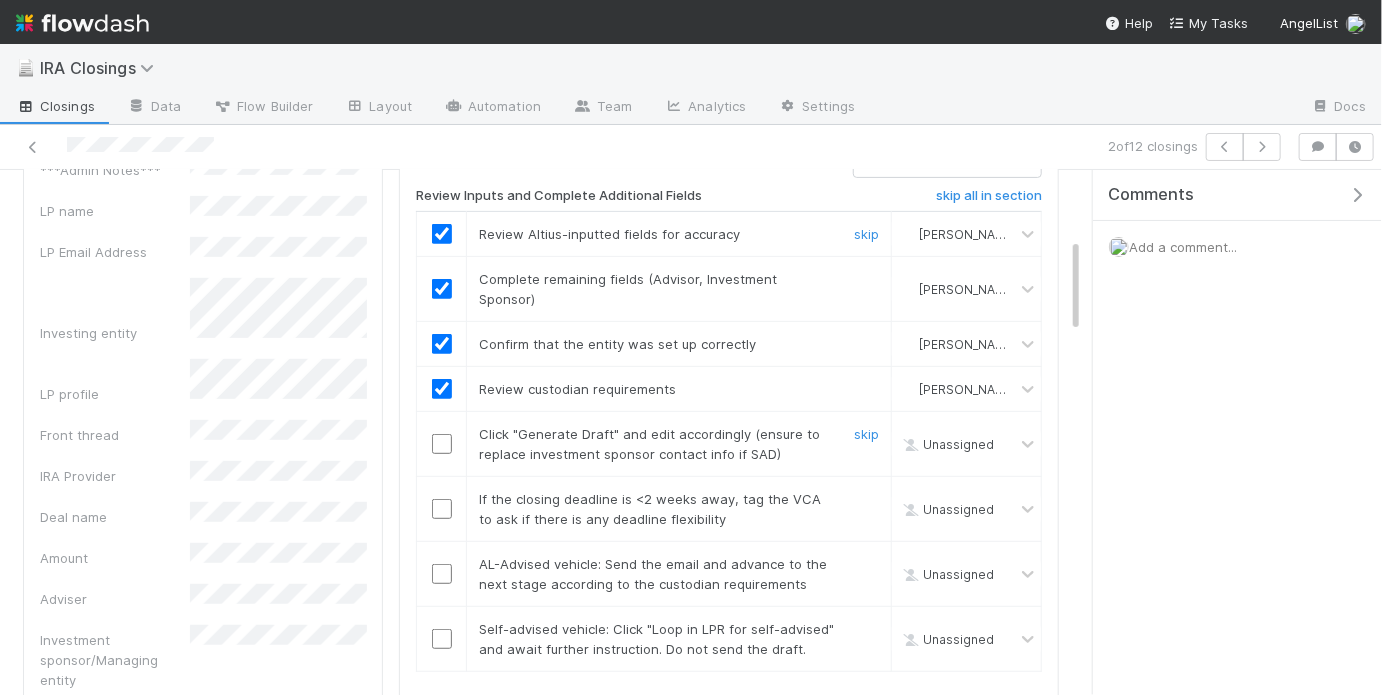 click at bounding box center [442, 444] 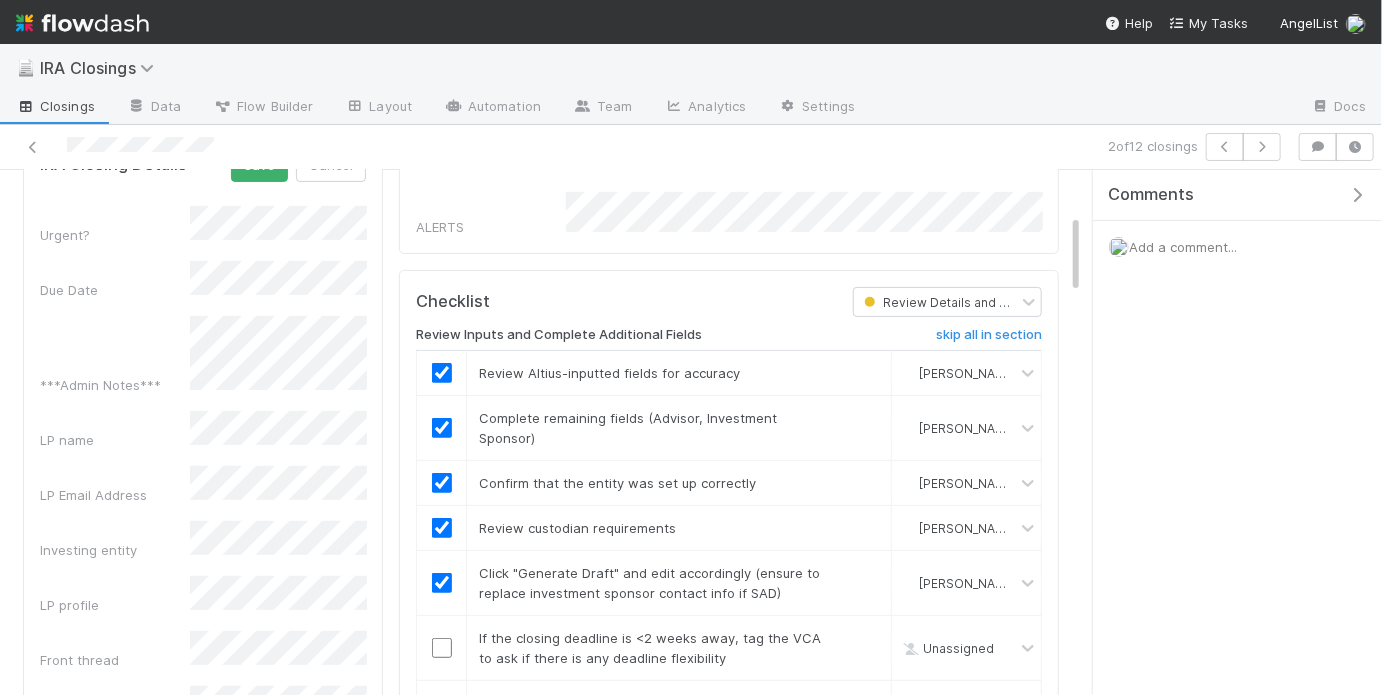 scroll, scrollTop: 189, scrollLeft: 0, axis: vertical 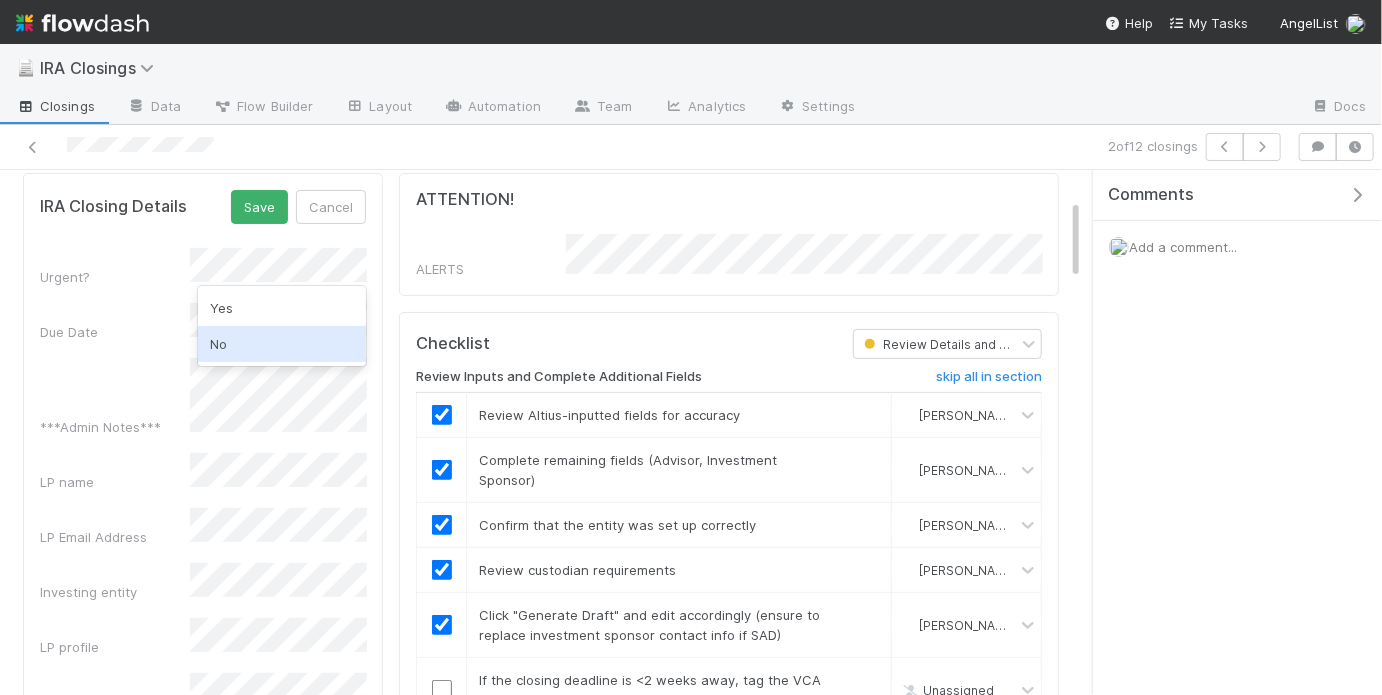 click on "No" at bounding box center [282, 344] 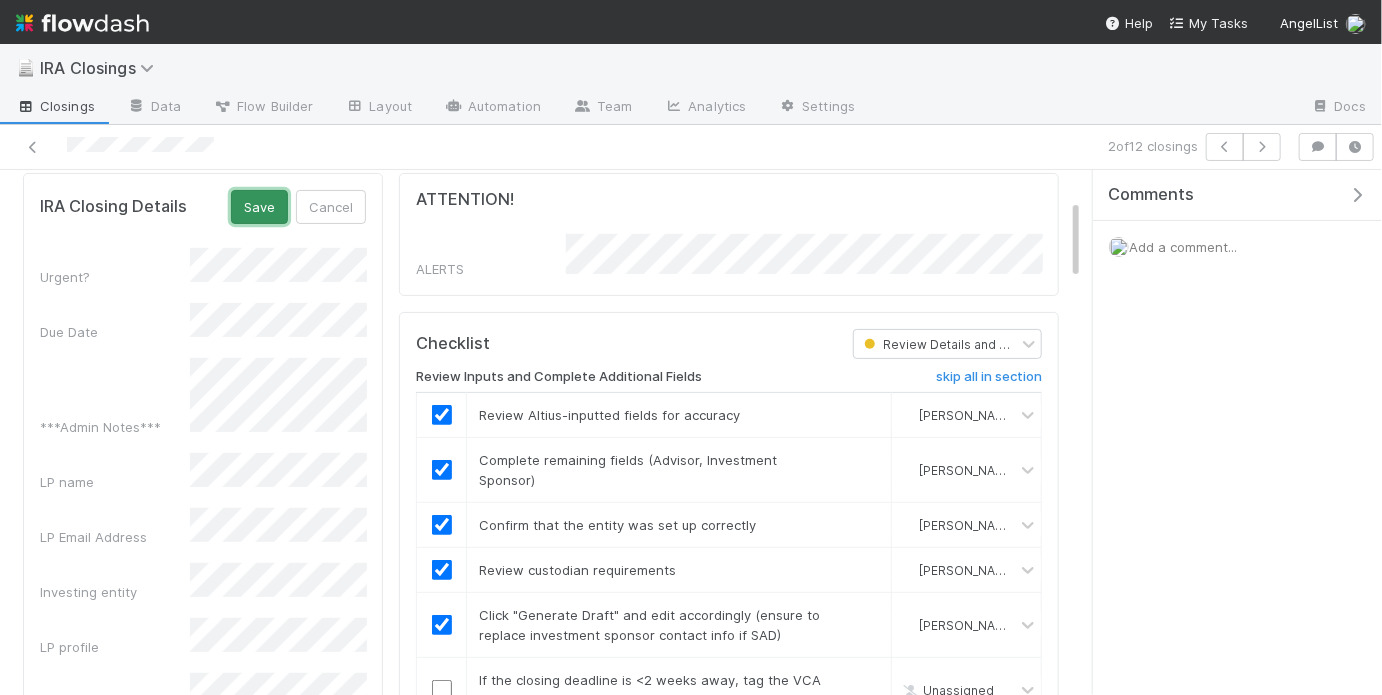 click on "Save" at bounding box center [259, 207] 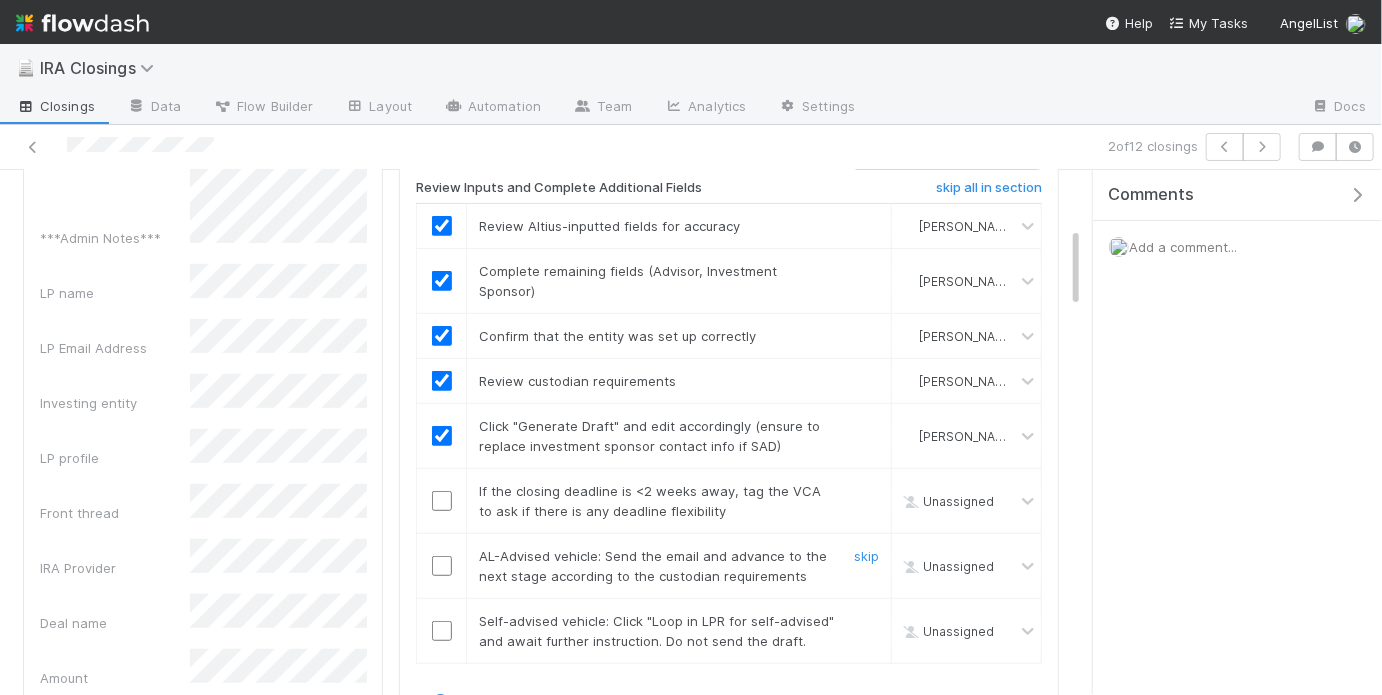 scroll, scrollTop: 395, scrollLeft: 0, axis: vertical 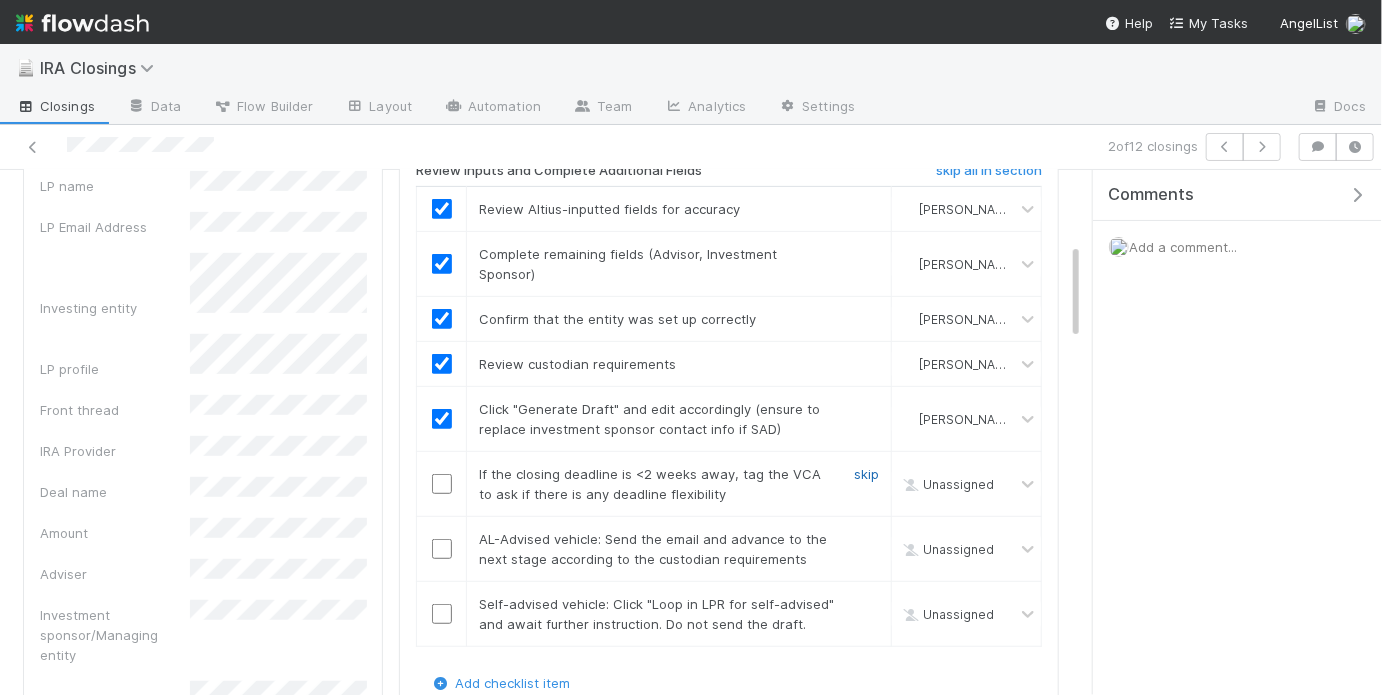 click on "skip" at bounding box center (866, 474) 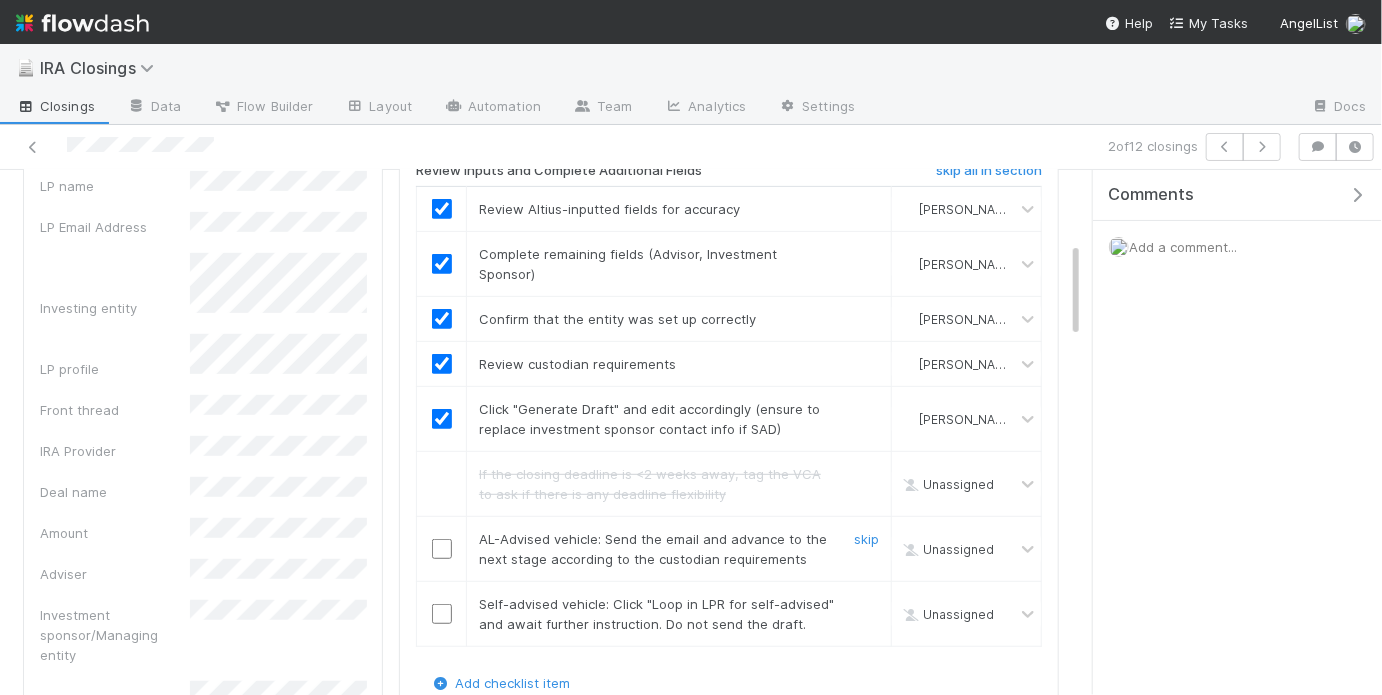 click at bounding box center (442, 549) 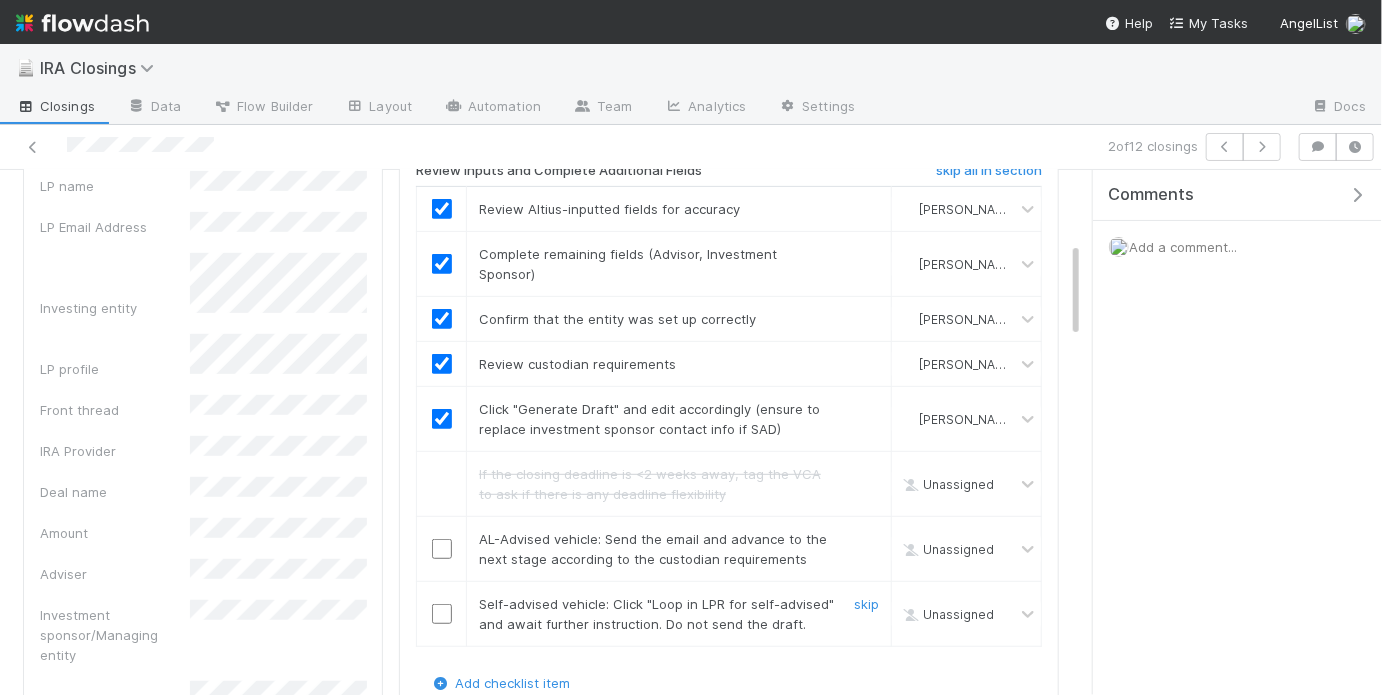 click on "skip" at bounding box center [864, 614] 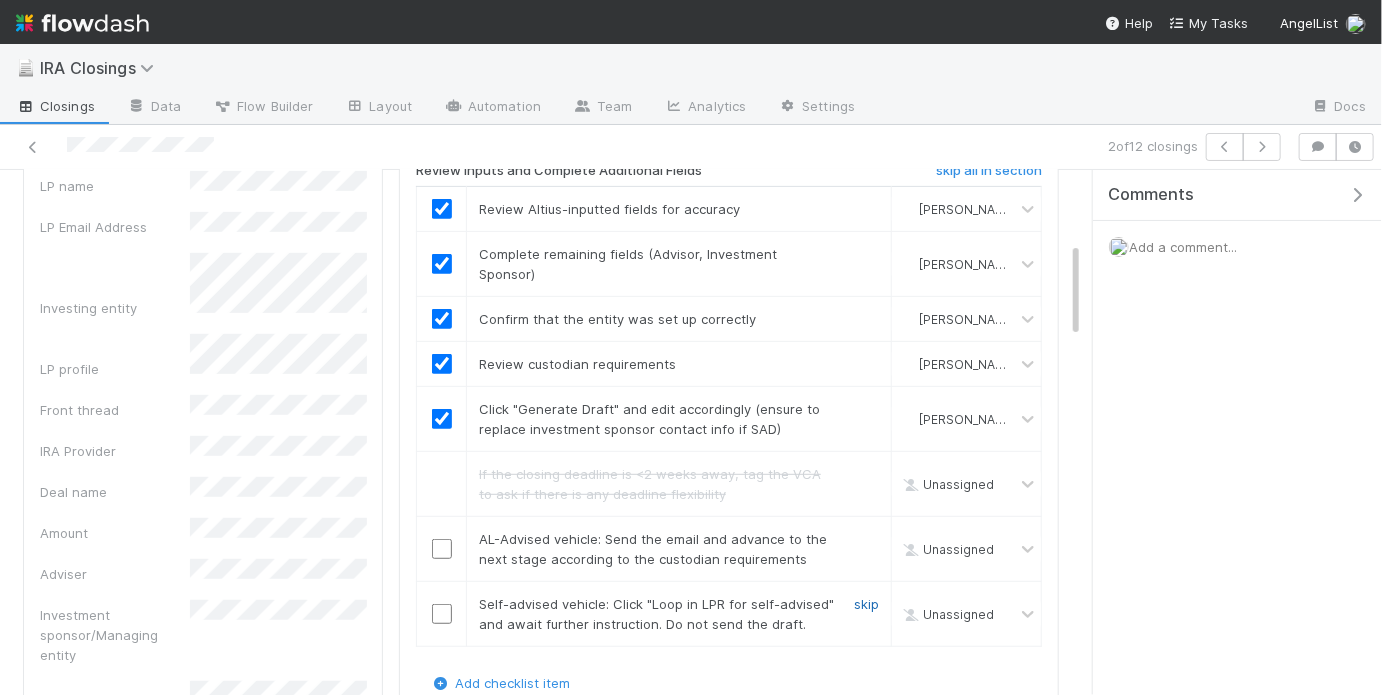 click on "skip" at bounding box center (866, 604) 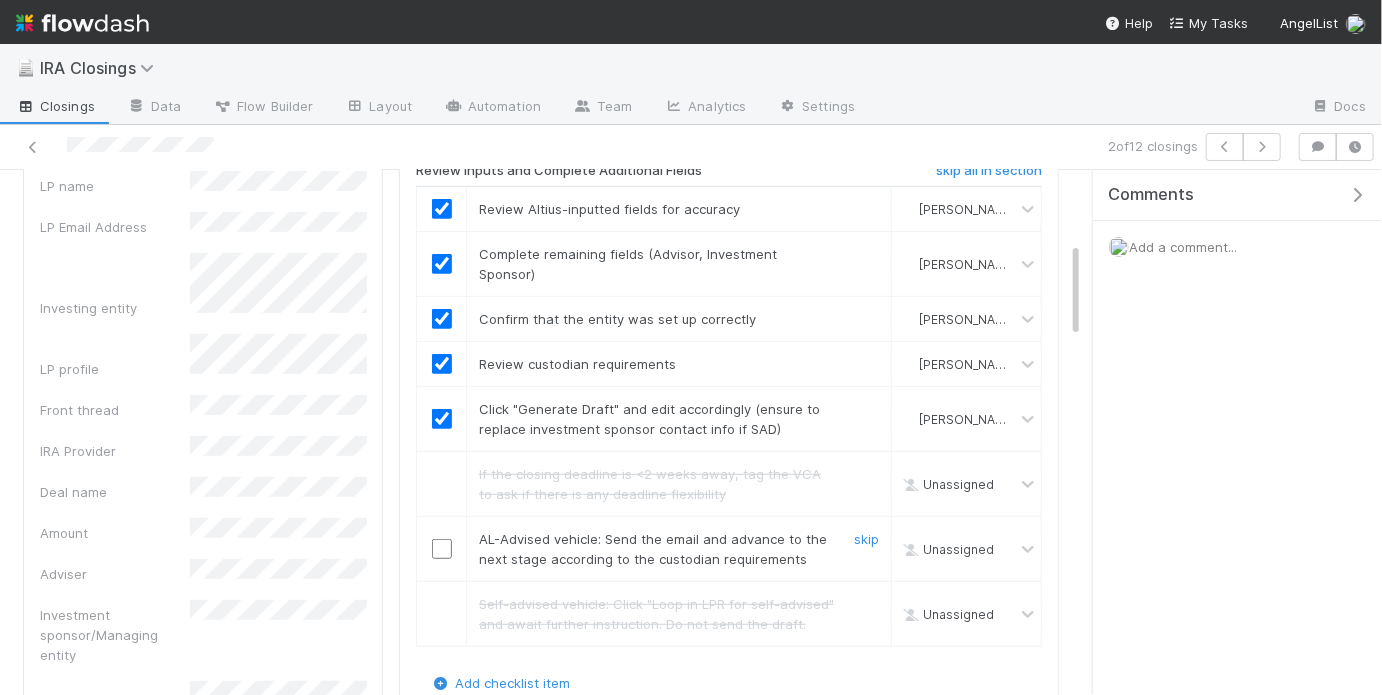 click at bounding box center (442, 549) 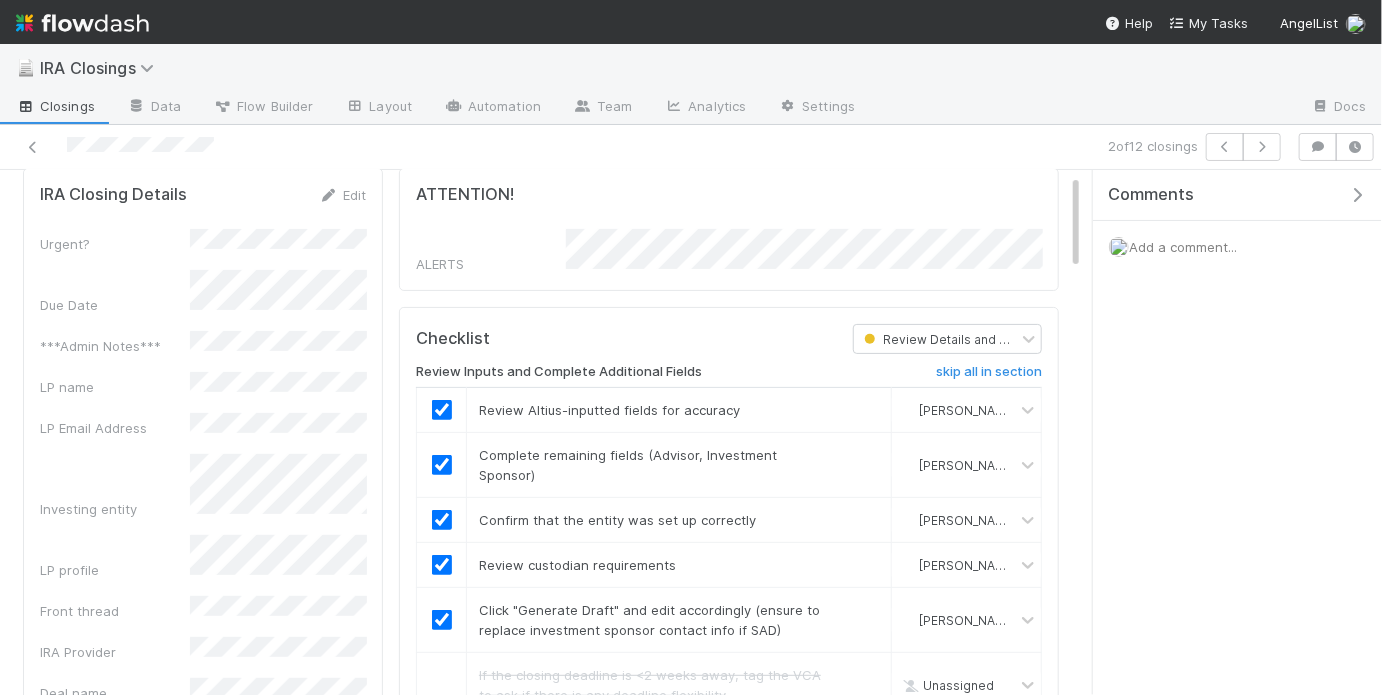 scroll, scrollTop: 0, scrollLeft: 0, axis: both 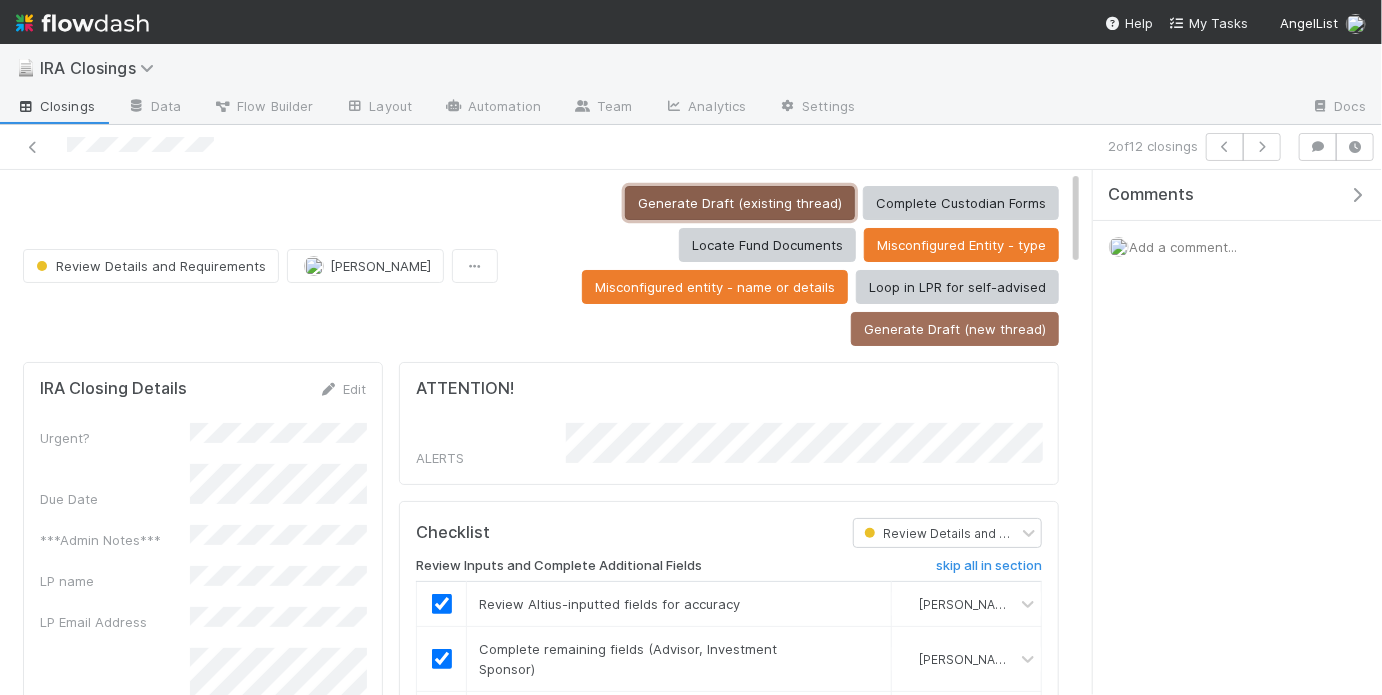 click on "Generate Draft (existing thread)" at bounding box center (740, 203) 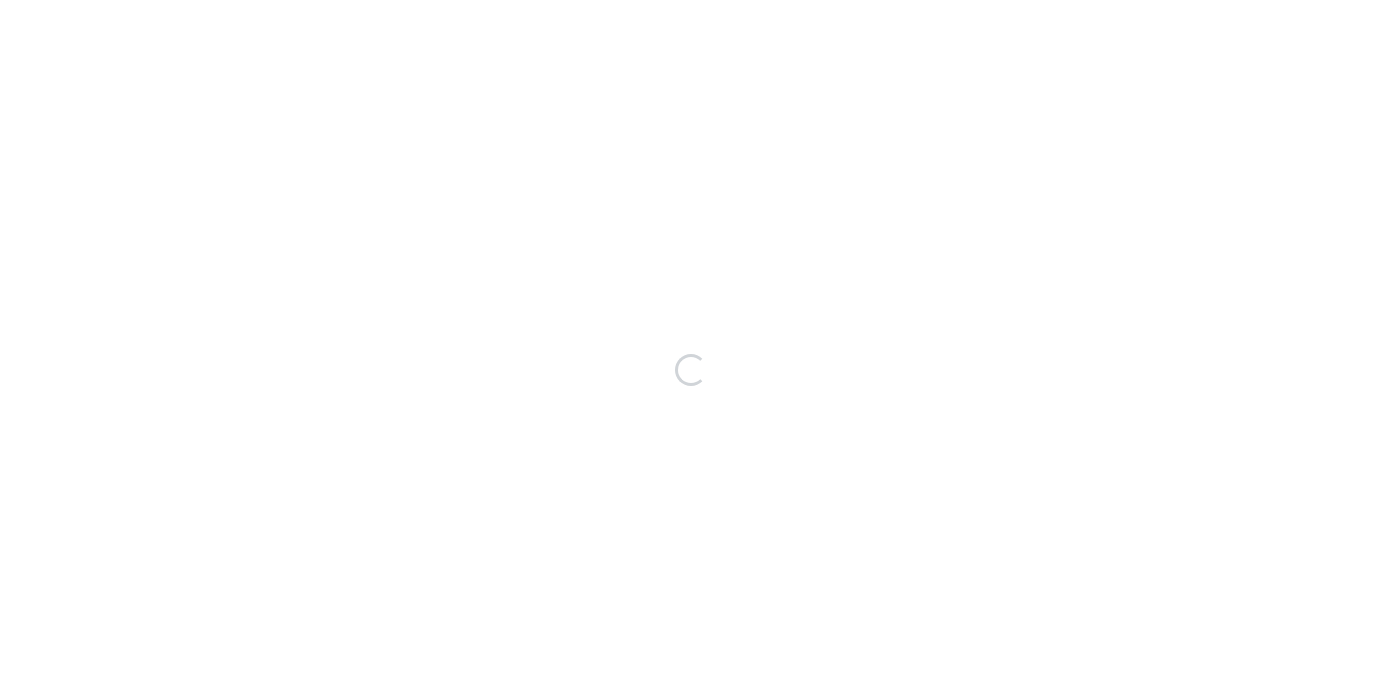 scroll, scrollTop: 0, scrollLeft: 0, axis: both 